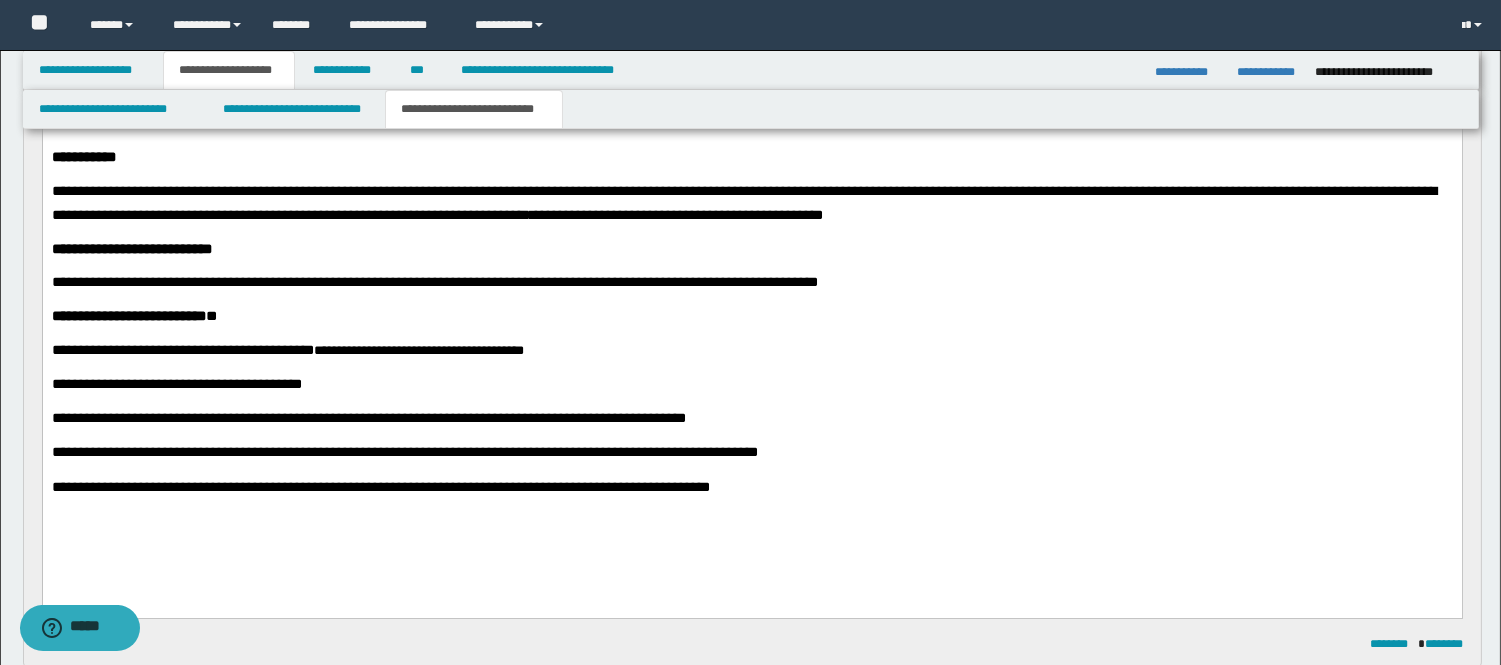 scroll, scrollTop: 0, scrollLeft: 0, axis: both 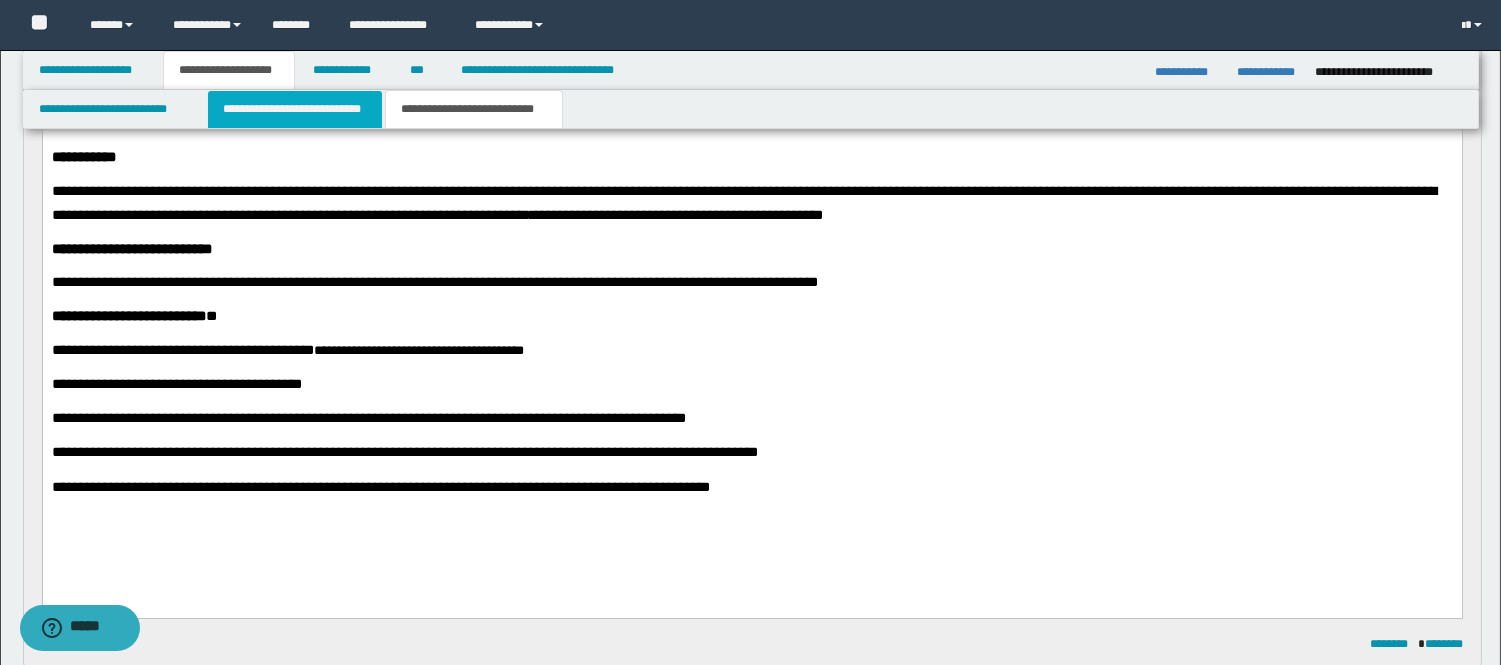 click on "**********" at bounding box center (295, 109) 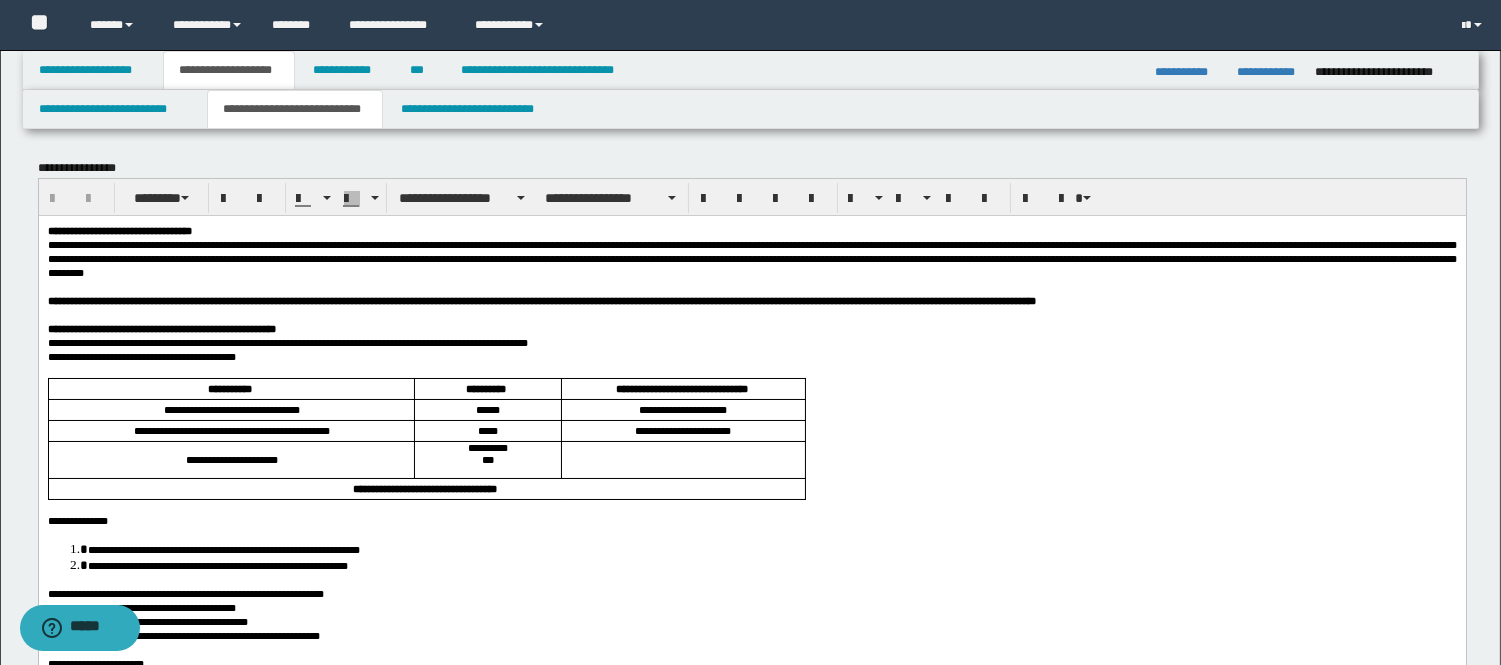 scroll, scrollTop: 636, scrollLeft: 0, axis: vertical 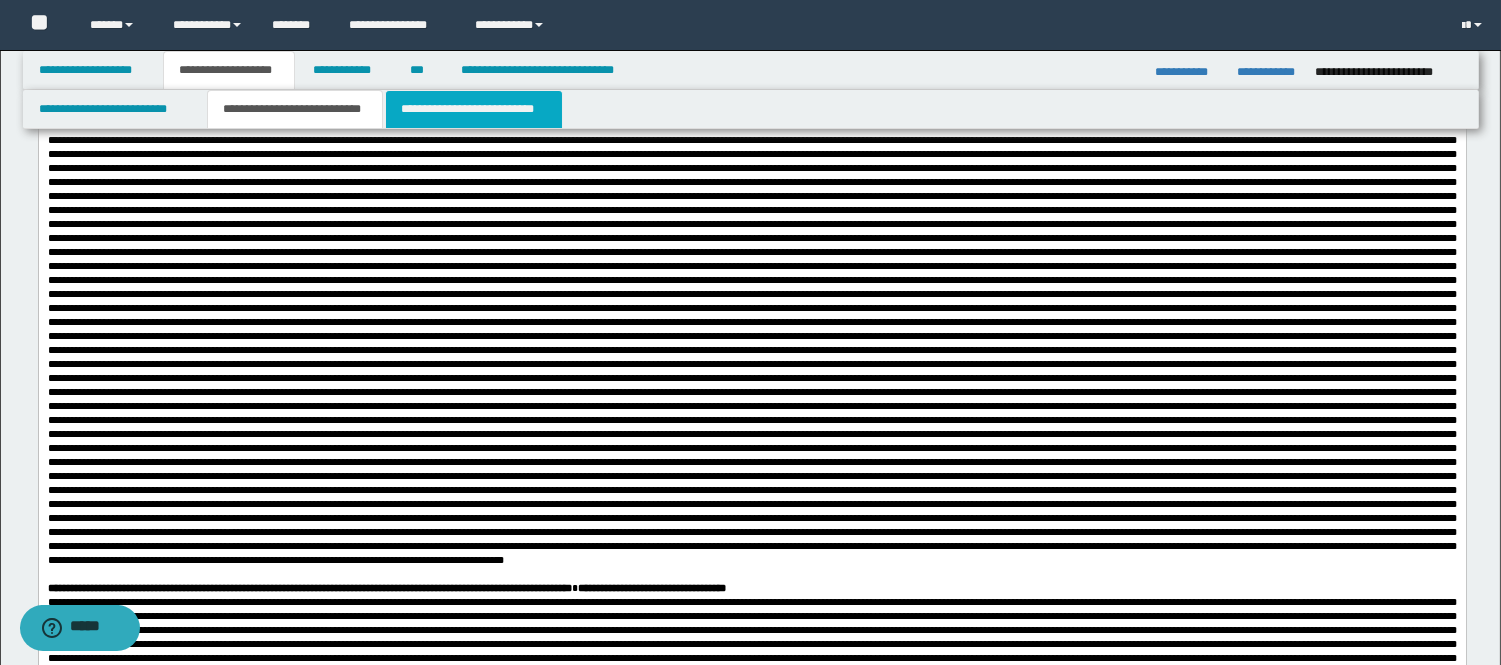 click on "**********" at bounding box center (474, 109) 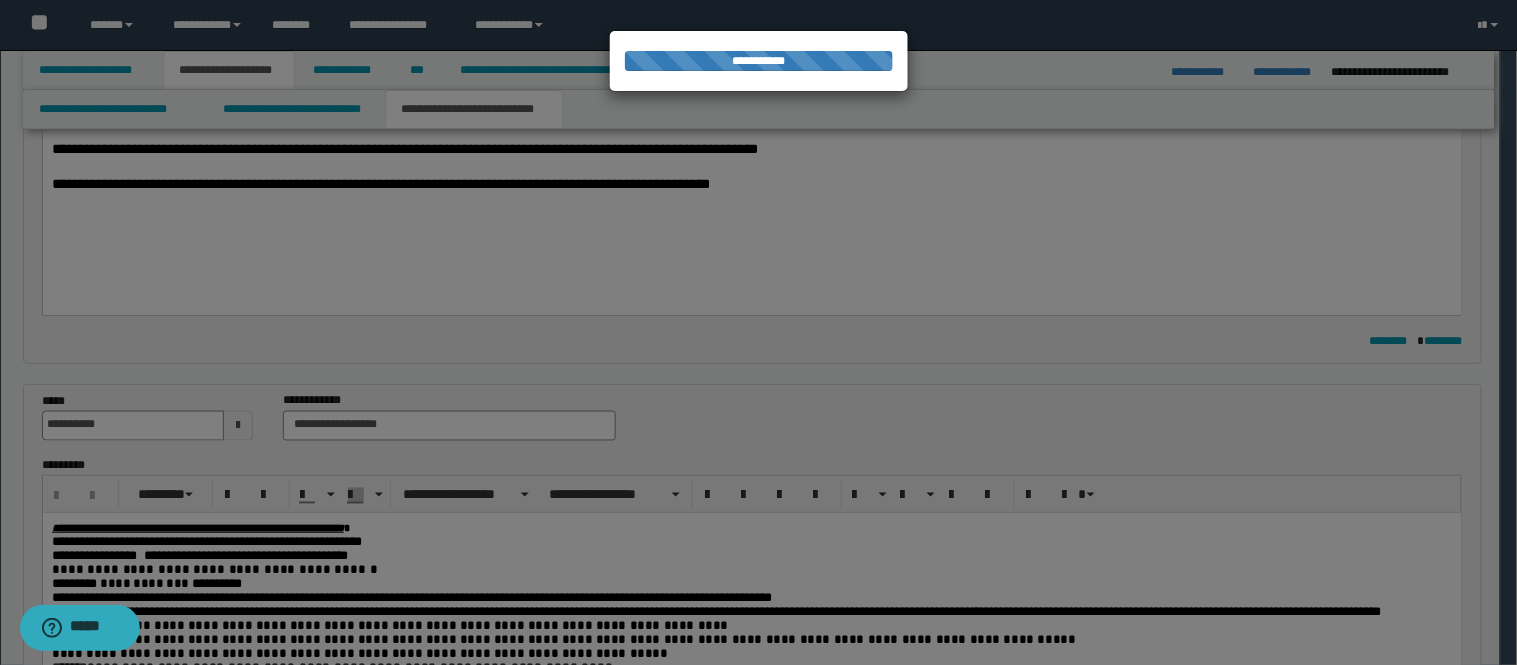 click on "**********" at bounding box center [759, -303] 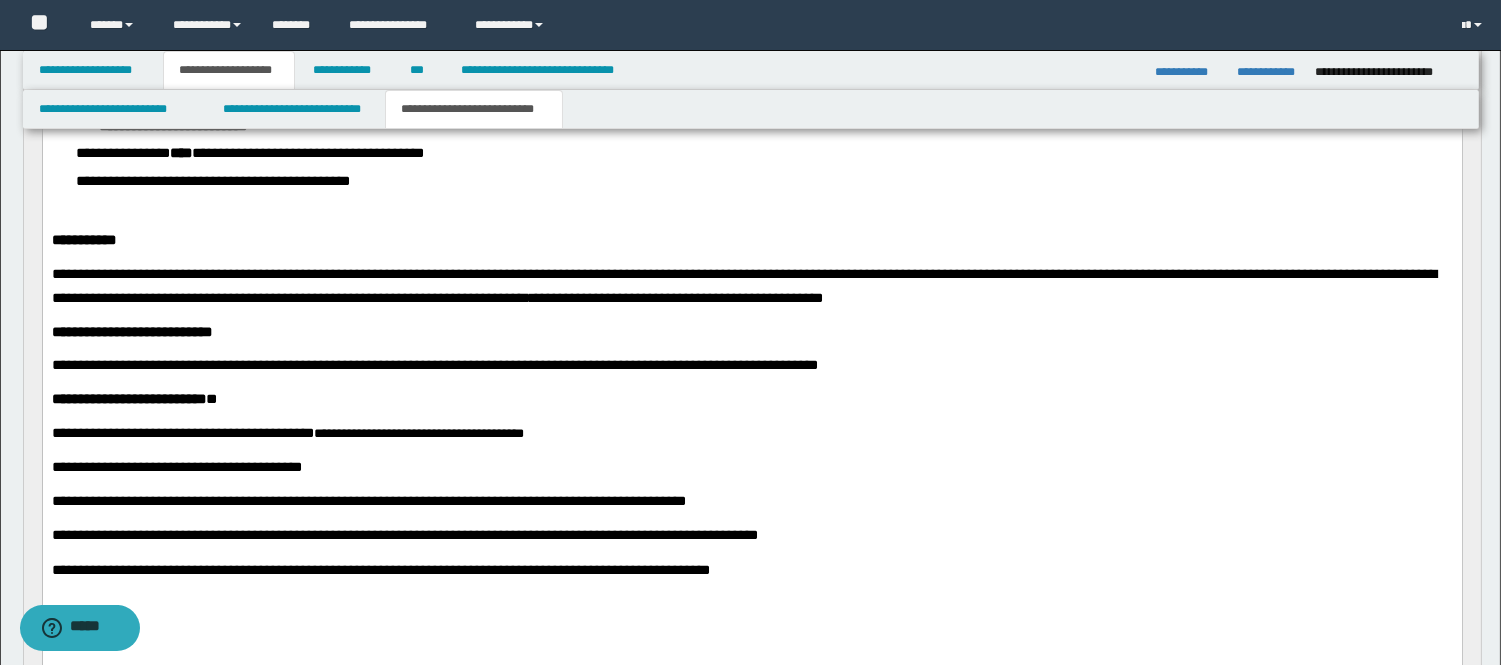 scroll, scrollTop: 272, scrollLeft: 0, axis: vertical 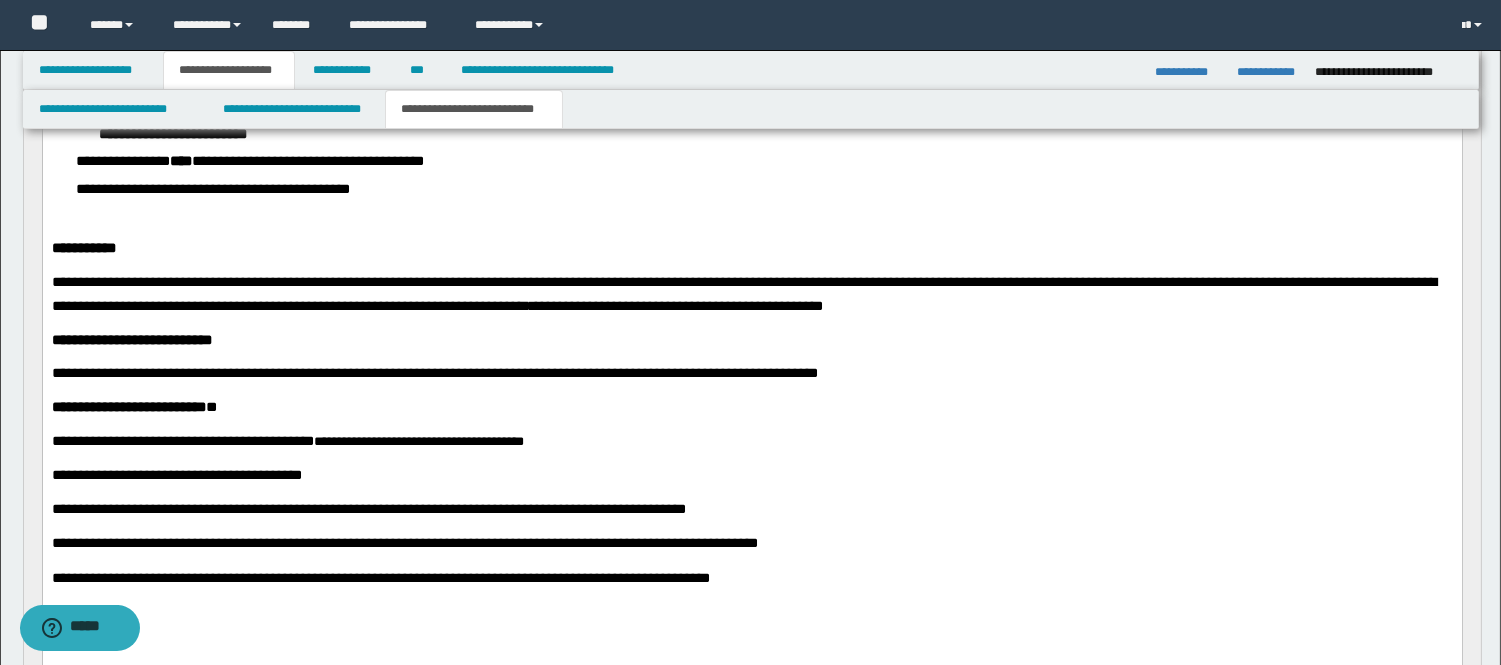 click on "**********" at bounding box center (751, 109) 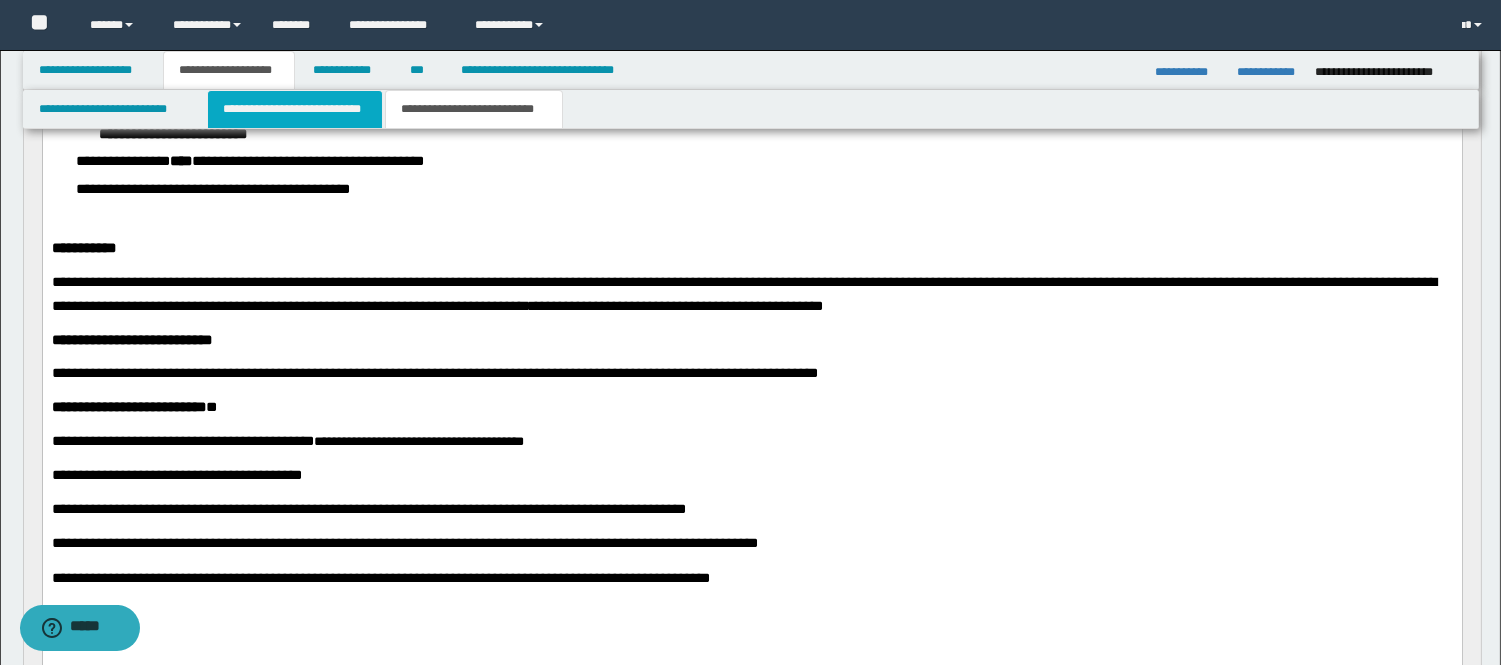 click on "**********" at bounding box center (295, 109) 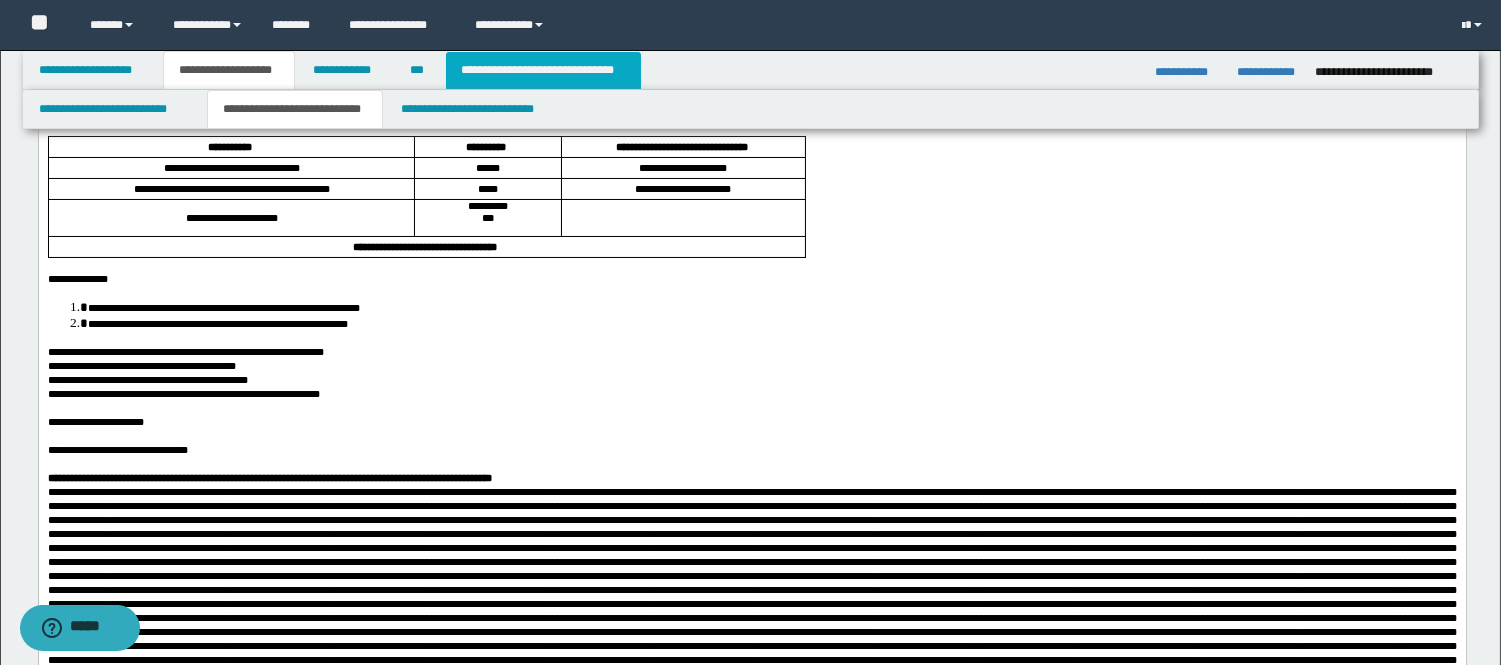 click on "**********" at bounding box center (543, 70) 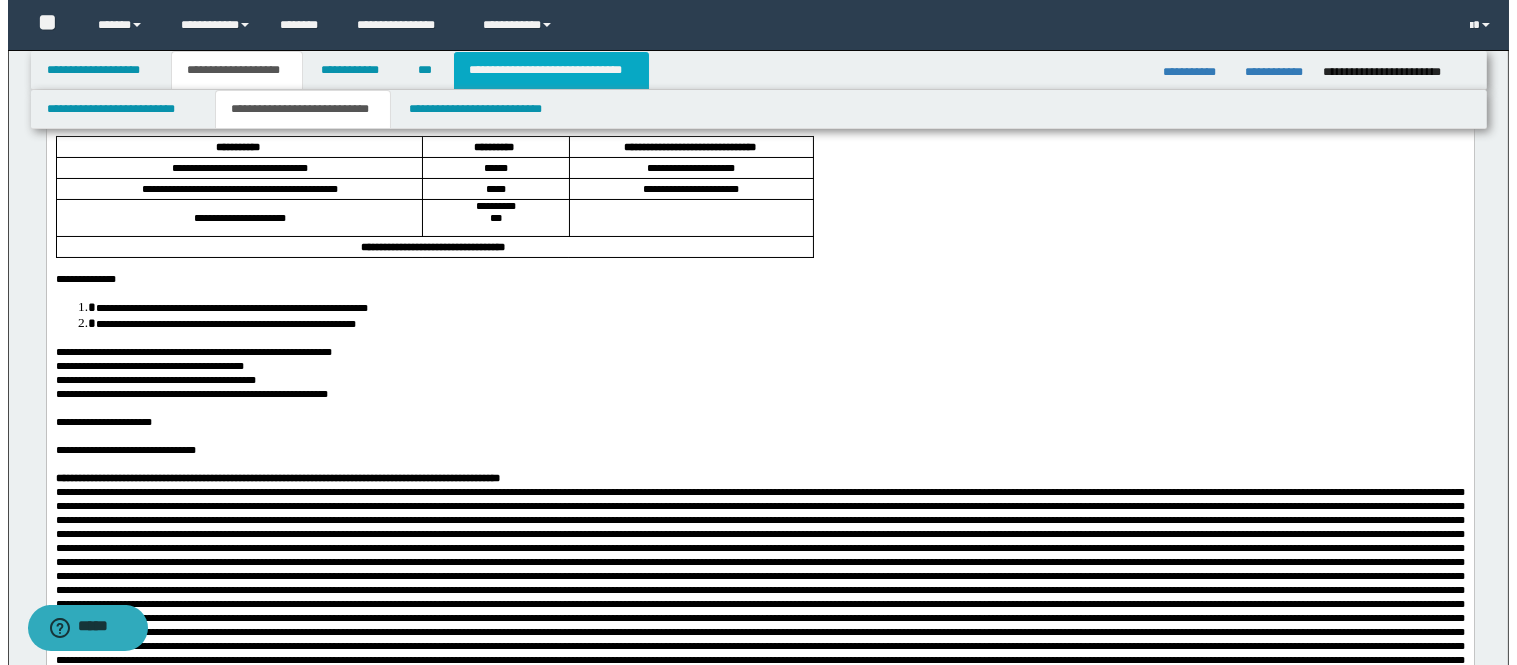 scroll, scrollTop: 0, scrollLeft: 0, axis: both 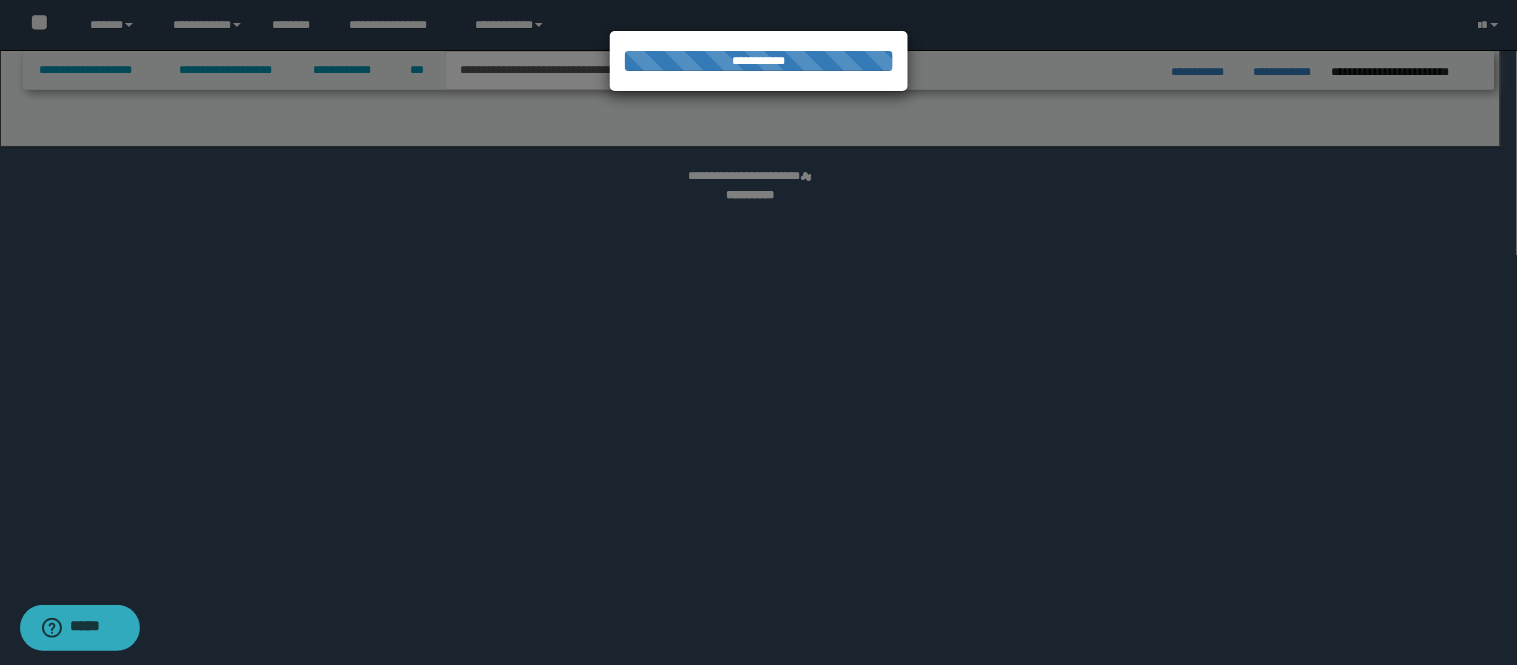 select on "*" 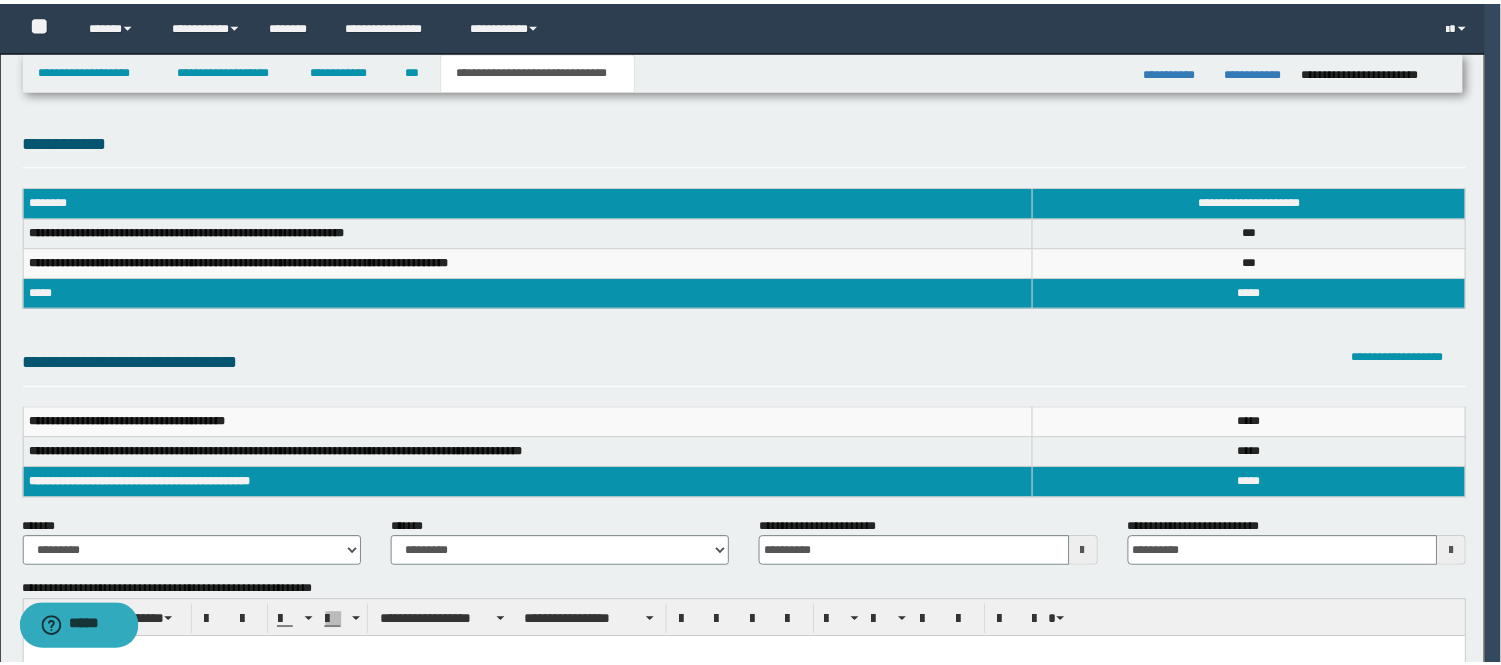 scroll, scrollTop: 0, scrollLeft: 0, axis: both 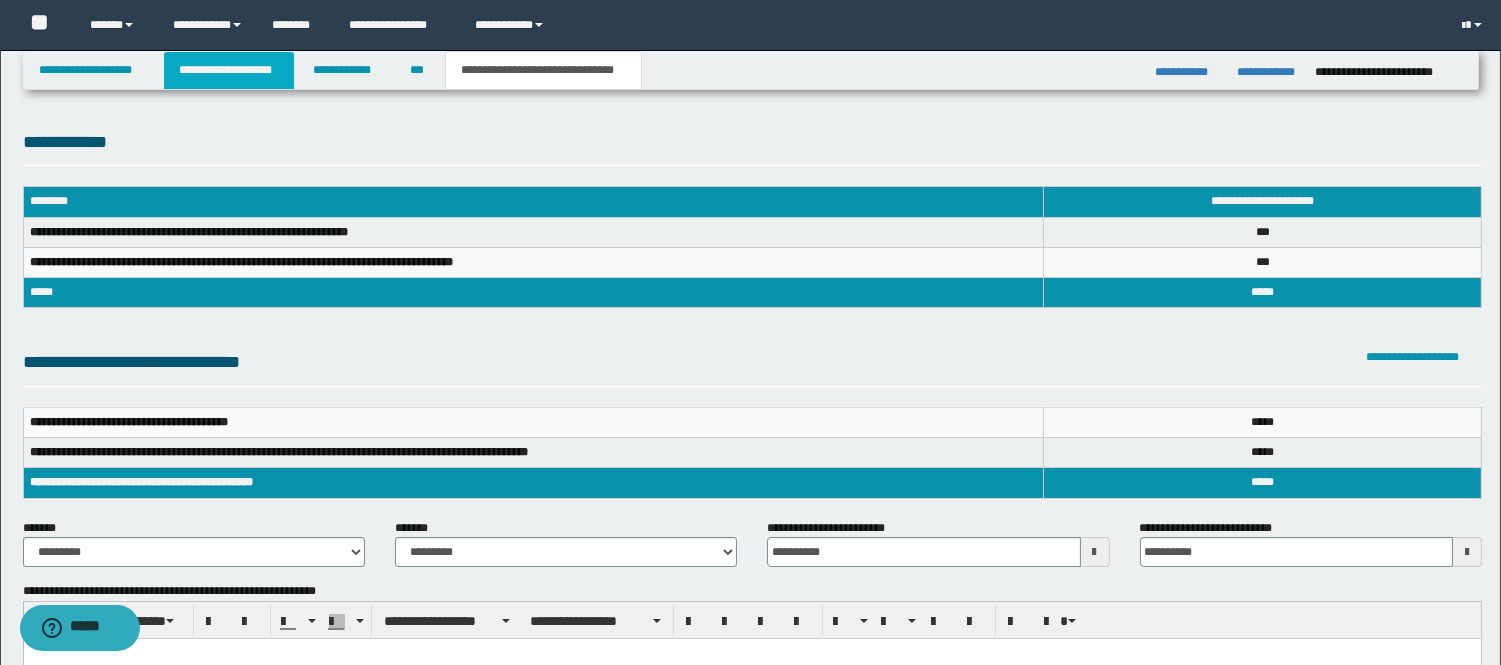 click on "**********" at bounding box center (229, 70) 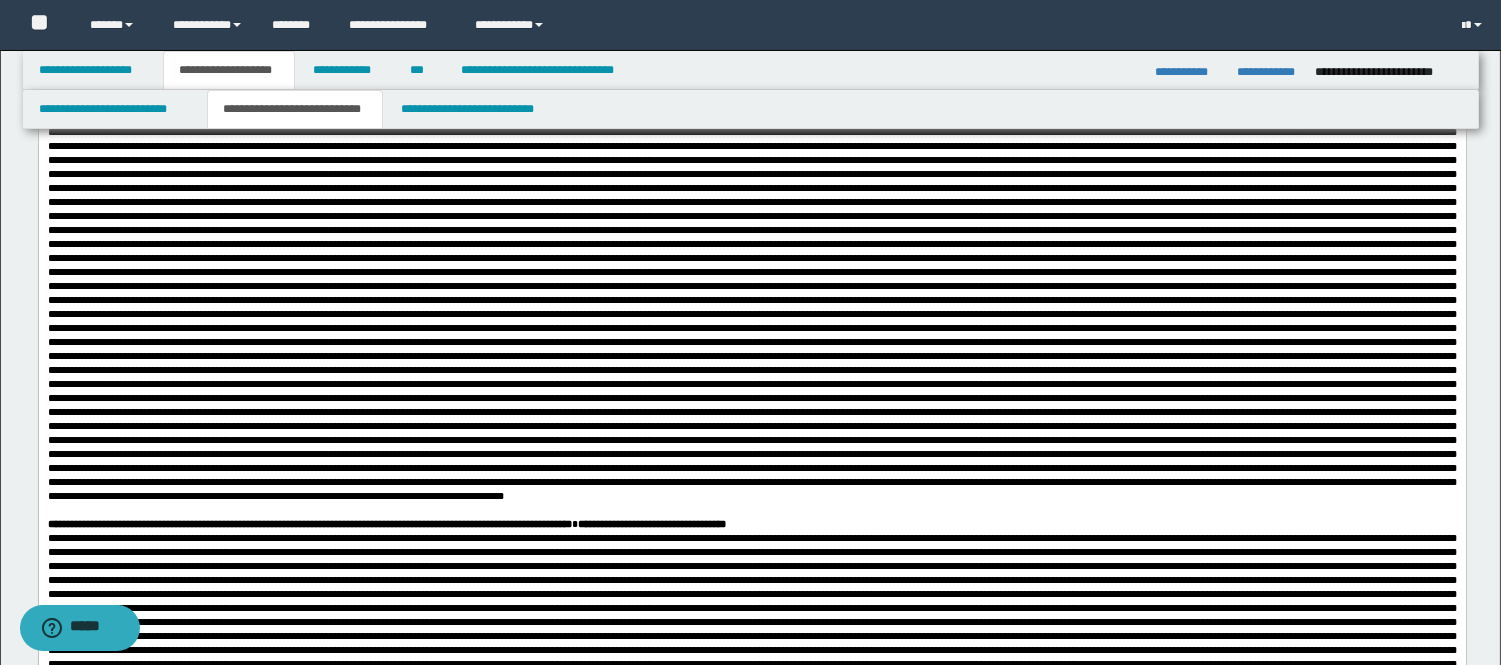 scroll, scrollTop: 710, scrollLeft: 0, axis: vertical 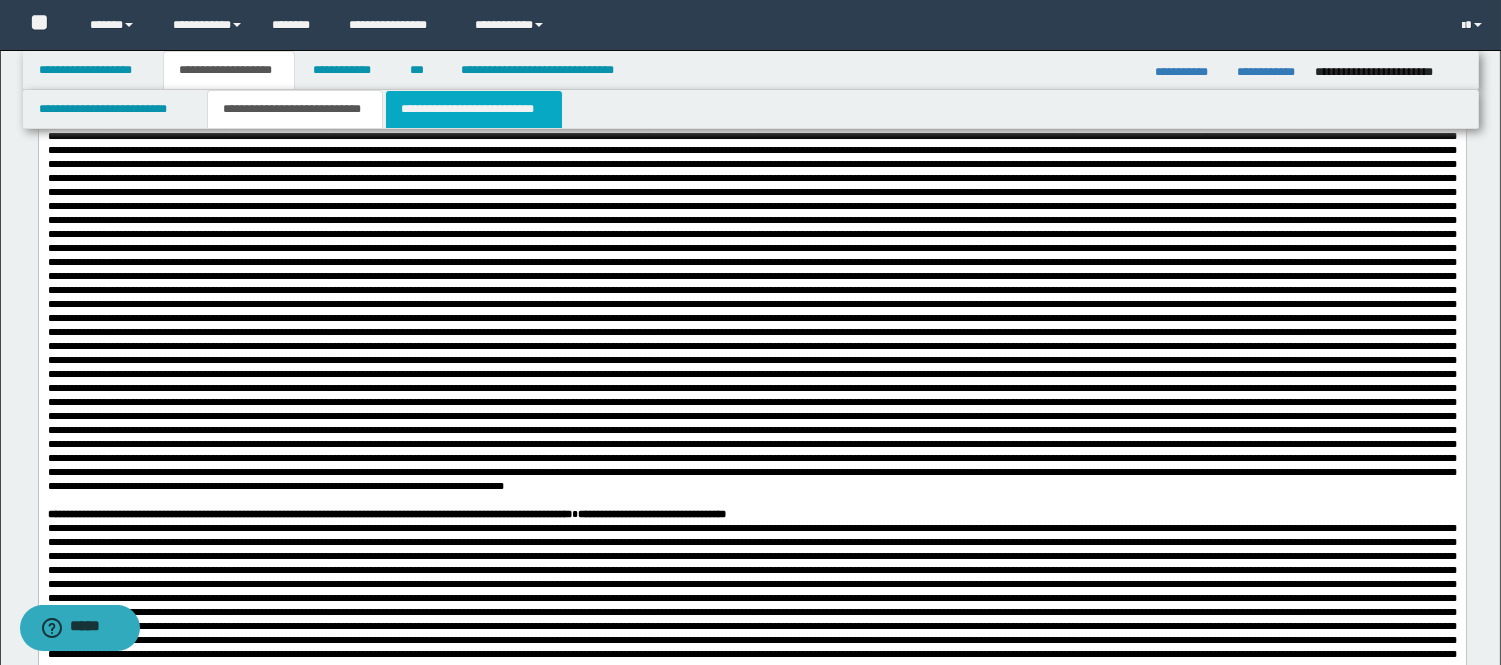 click on "**********" at bounding box center (474, 109) 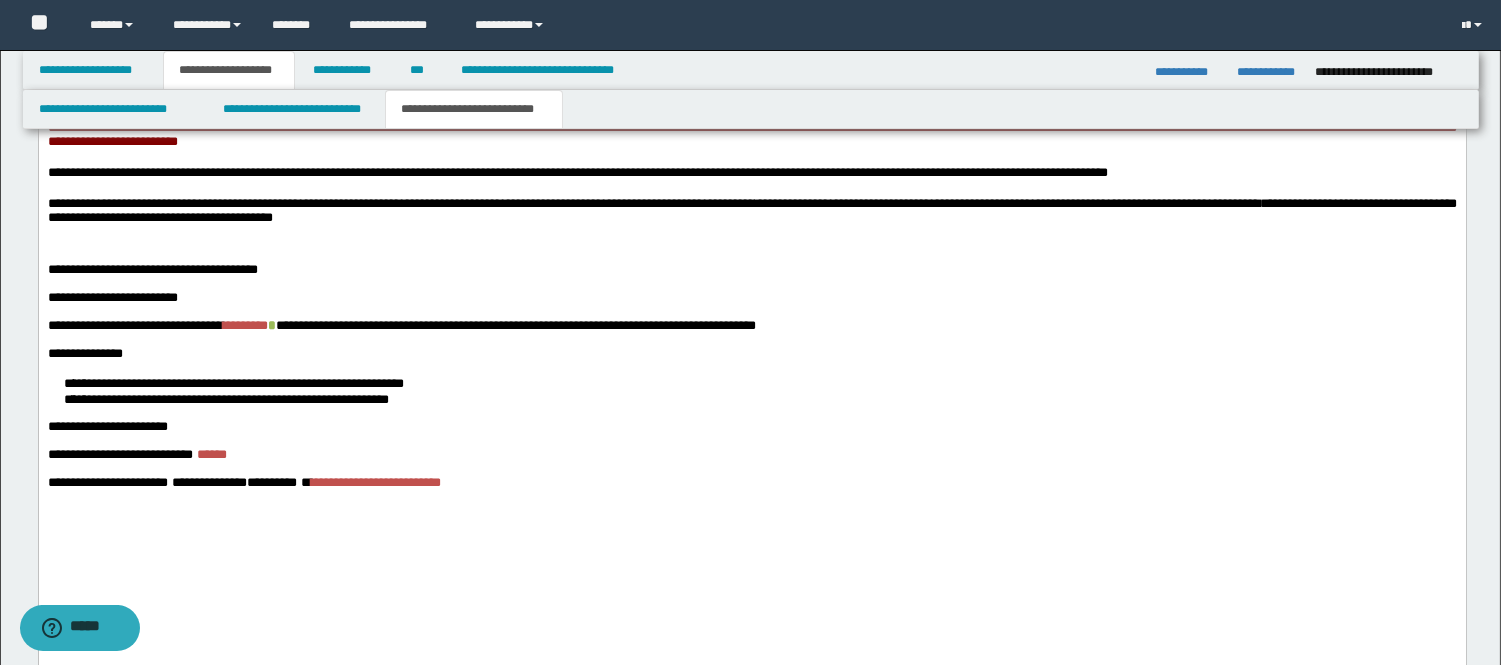 scroll, scrollTop: 2844, scrollLeft: 0, axis: vertical 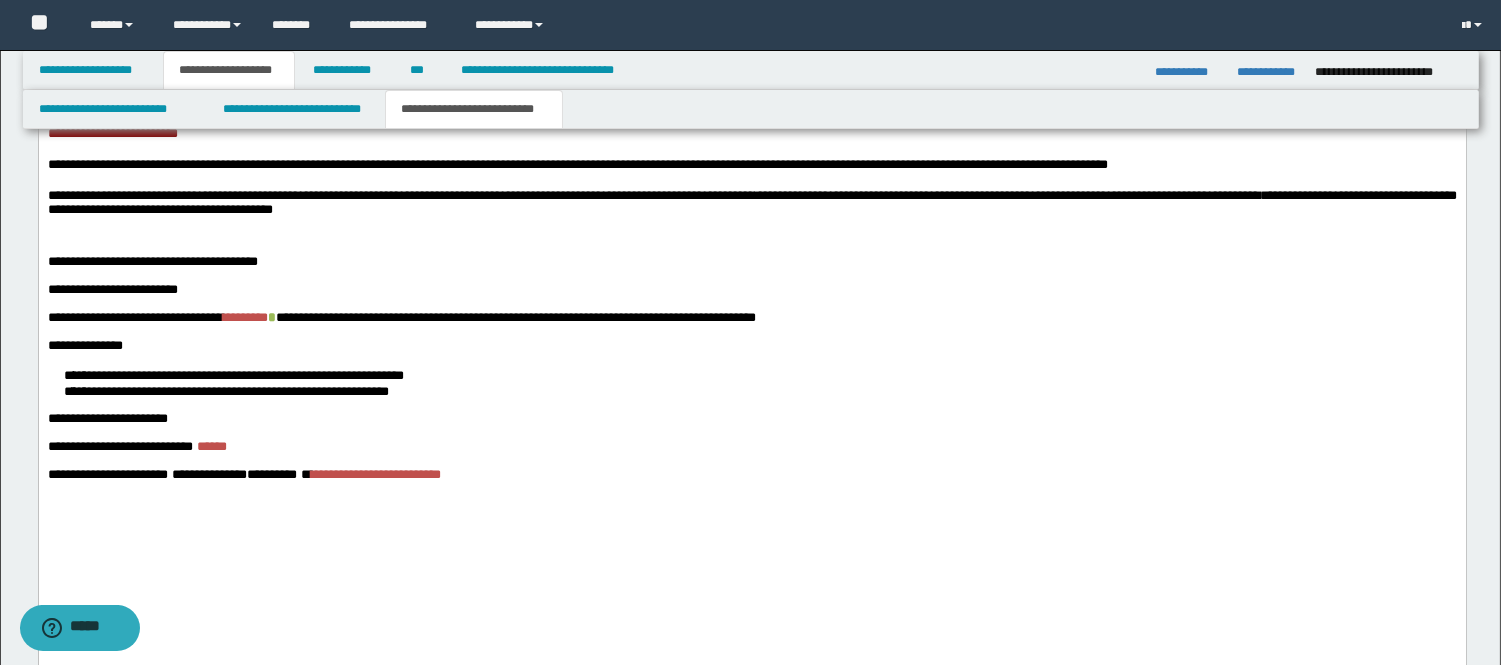 click on "**********" at bounding box center [751, 263] 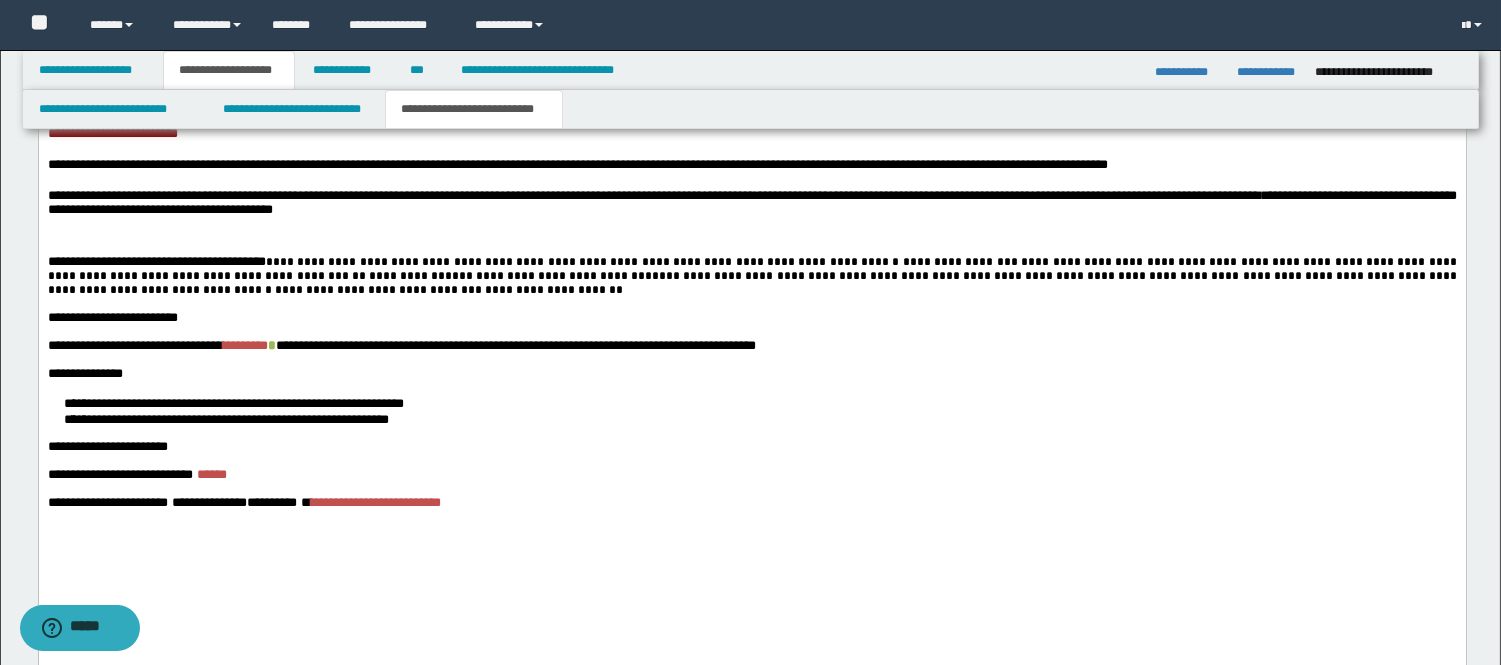 click on "**********" at bounding box center (582, 263) 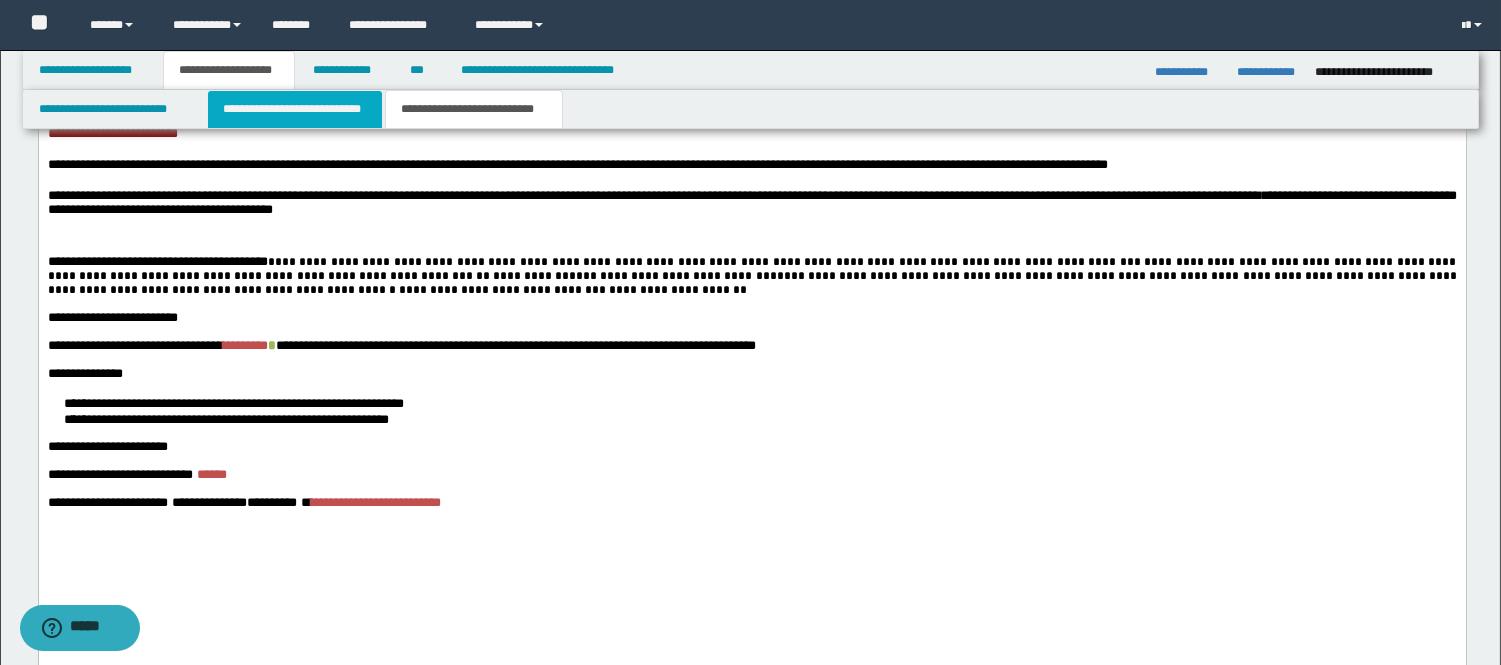 click on "**********" at bounding box center (295, 109) 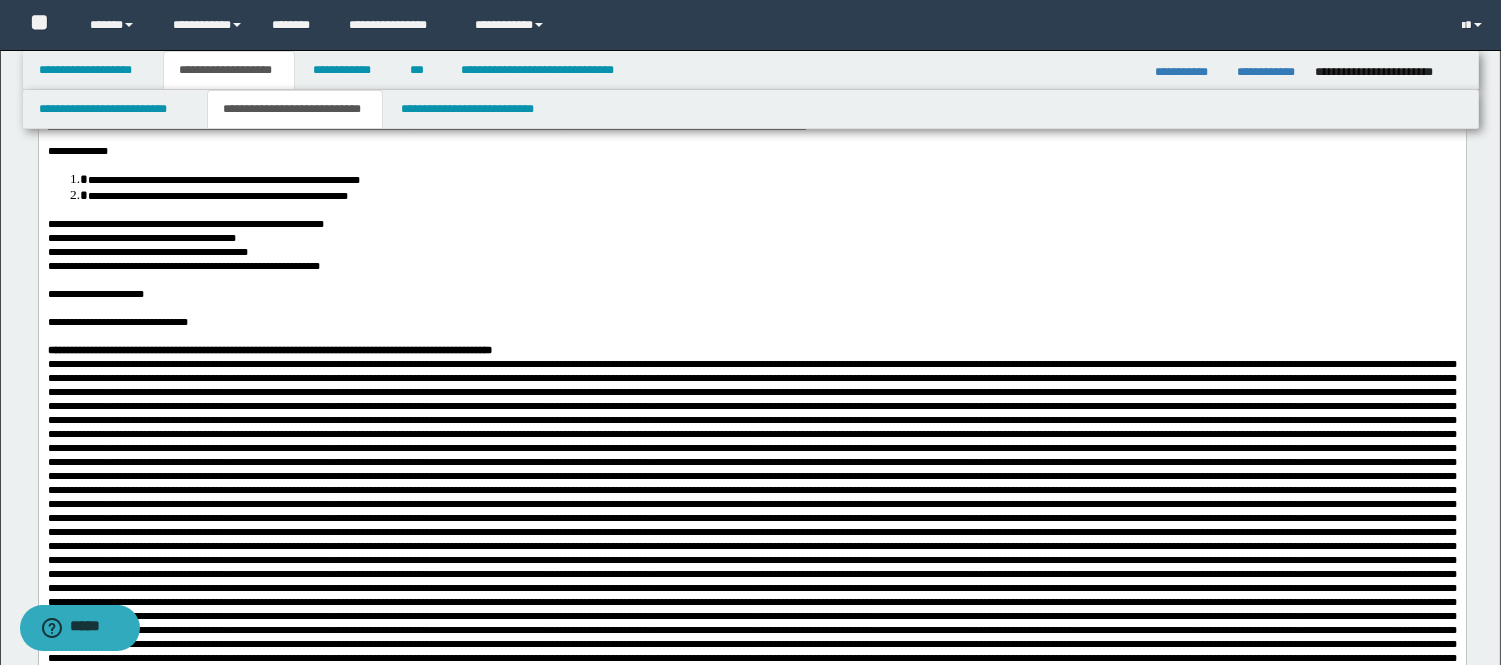 scroll, scrollTop: 348, scrollLeft: 0, axis: vertical 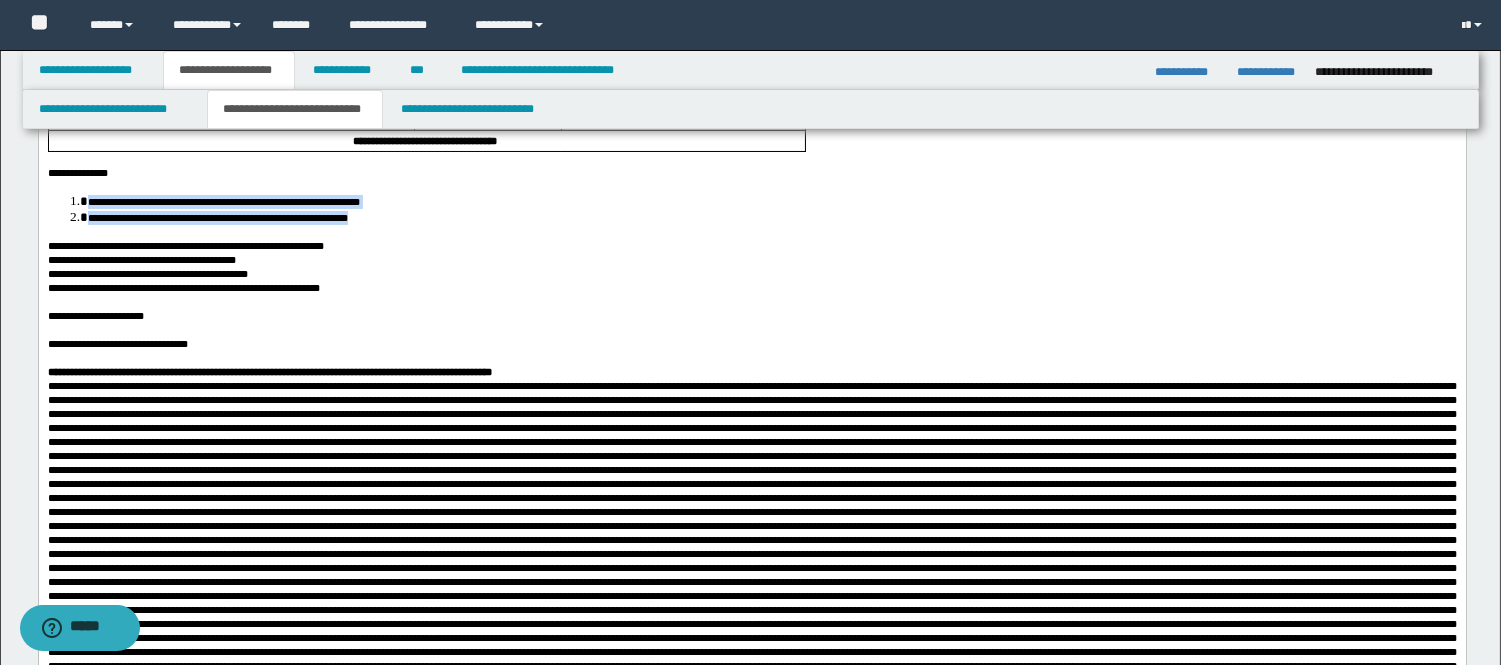 drag, startPoint x: 86, startPoint y: 238, endPoint x: 418, endPoint y: 250, distance: 332.2168 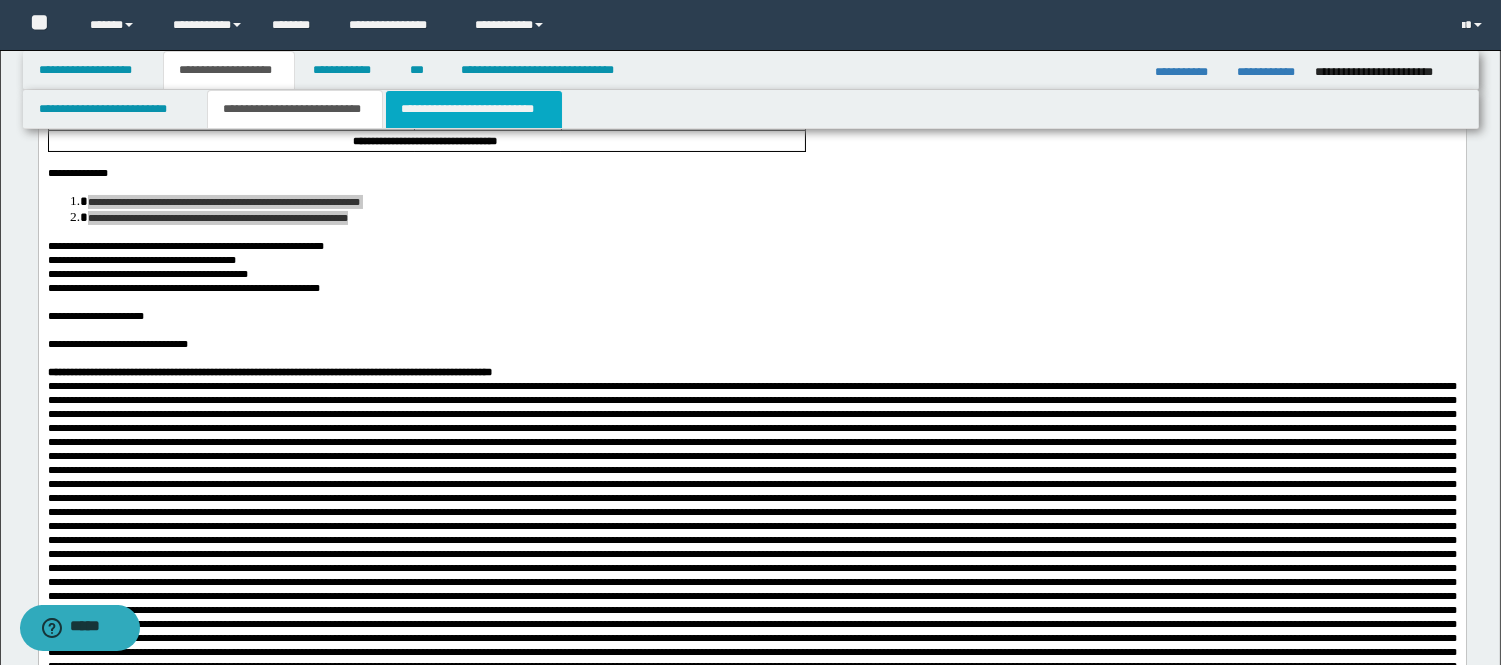 click on "**********" at bounding box center [474, 109] 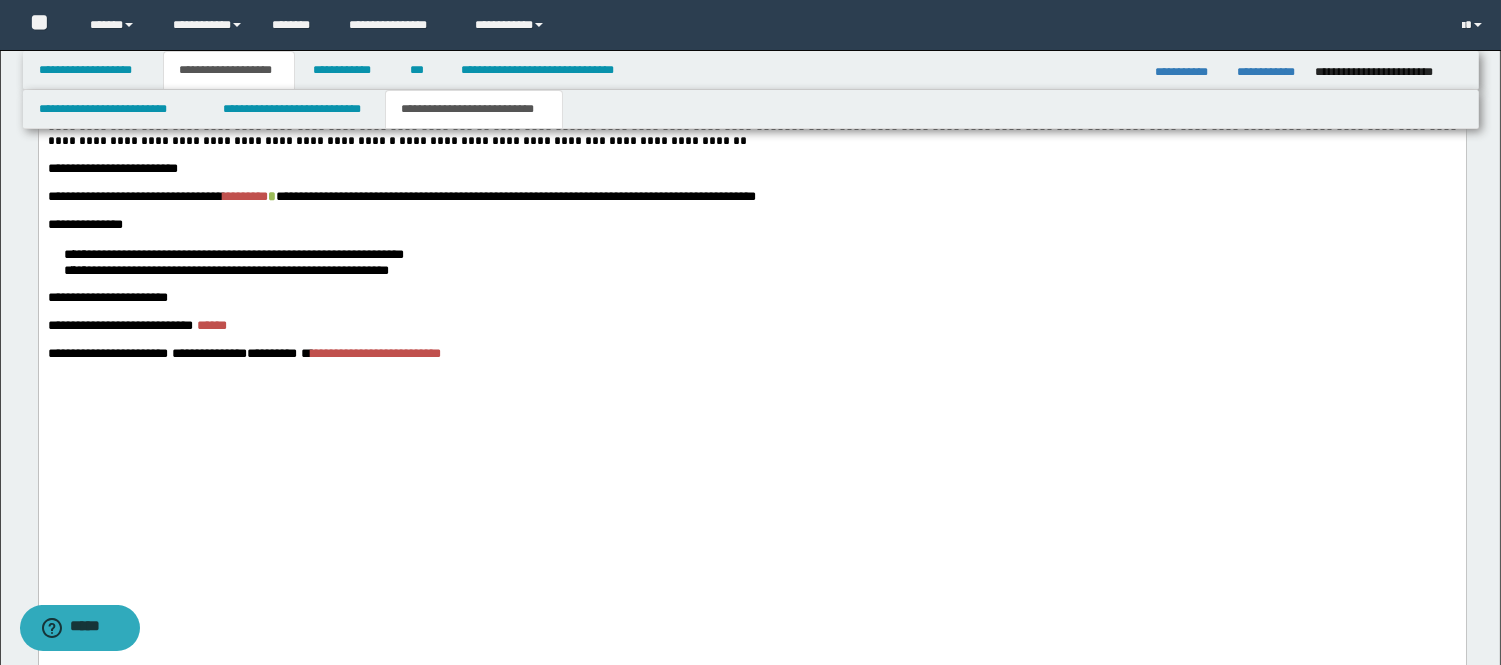 scroll, scrollTop: 3016, scrollLeft: 0, axis: vertical 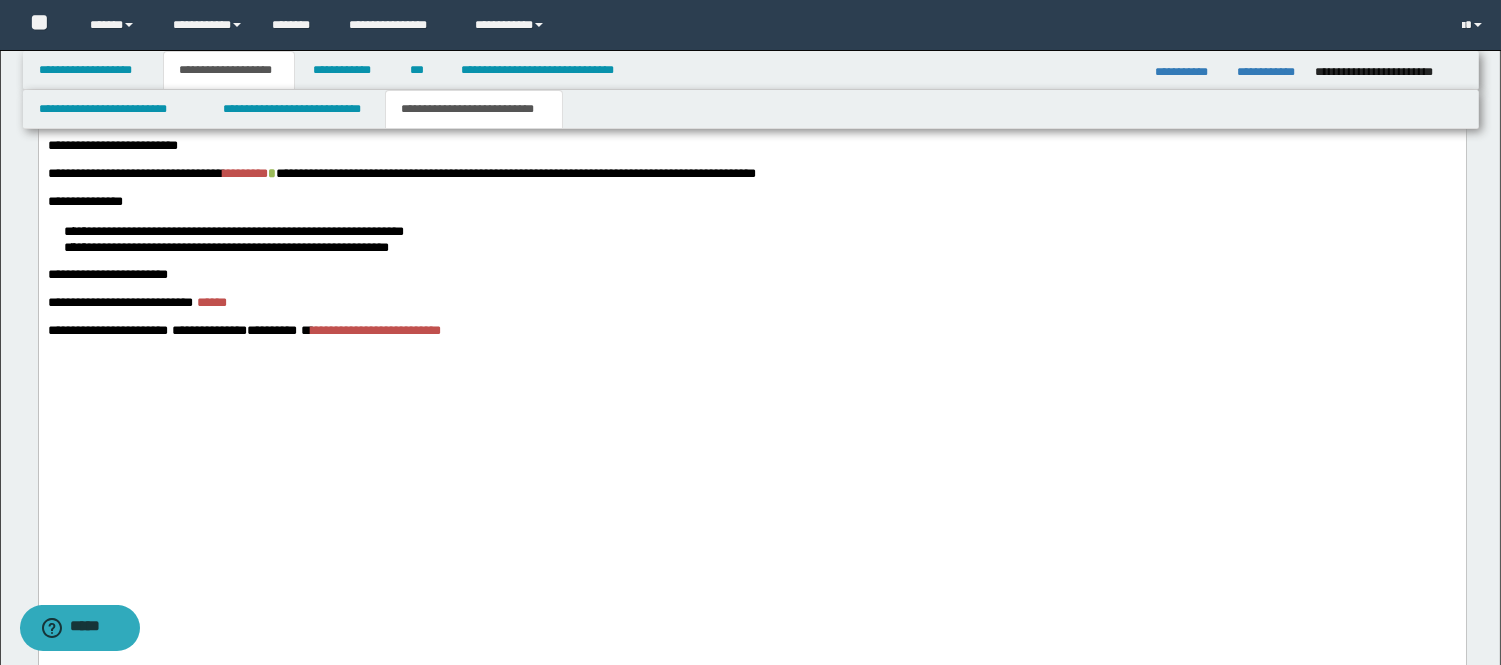click on "**" at bounding box center (482, 105) 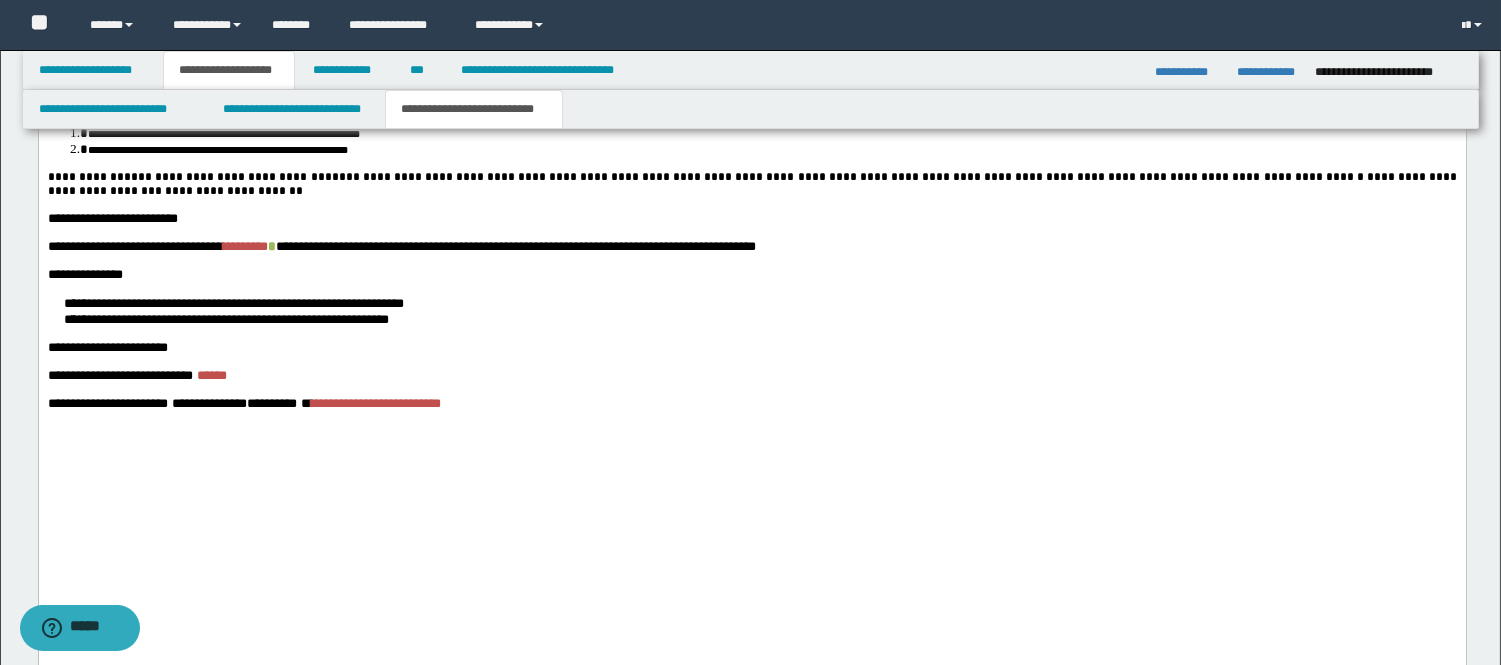 click on "**********" at bounding box center [771, 134] 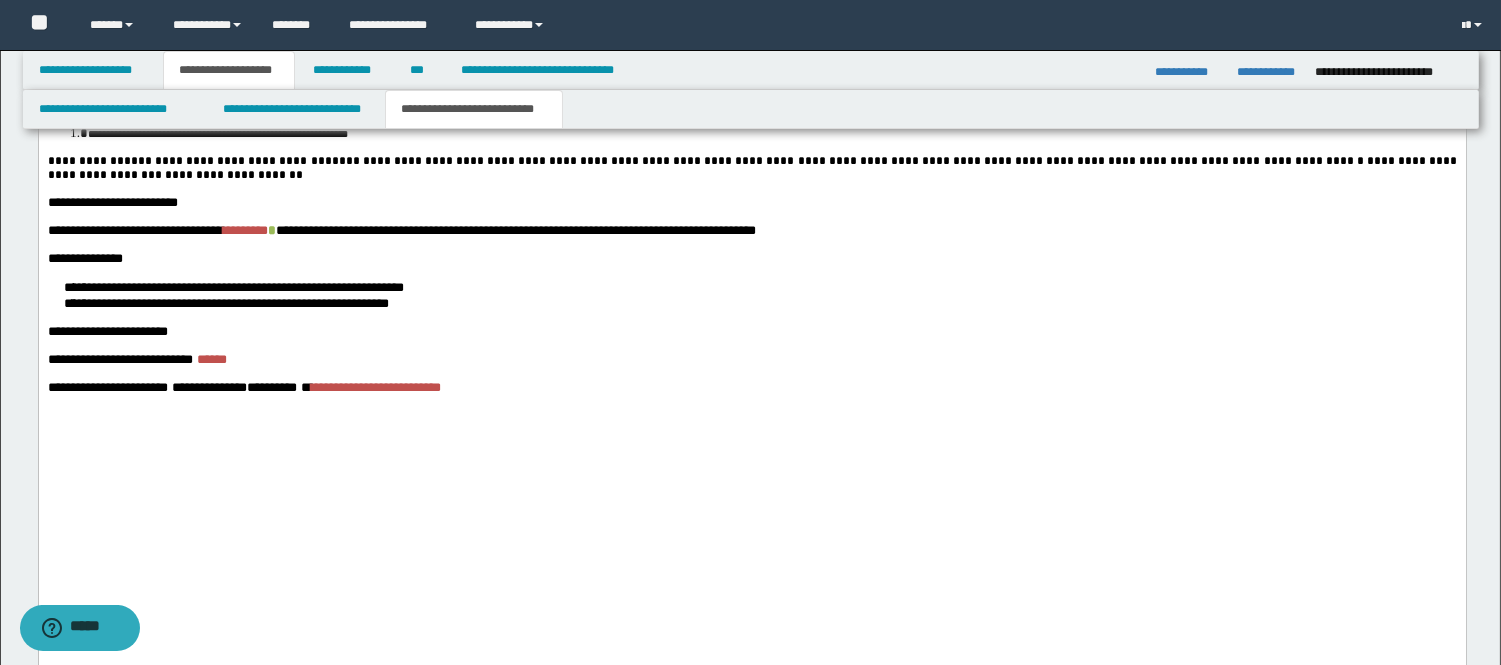 drag, startPoint x: 663, startPoint y: 313, endPoint x: 469, endPoint y: 307, distance: 194.09276 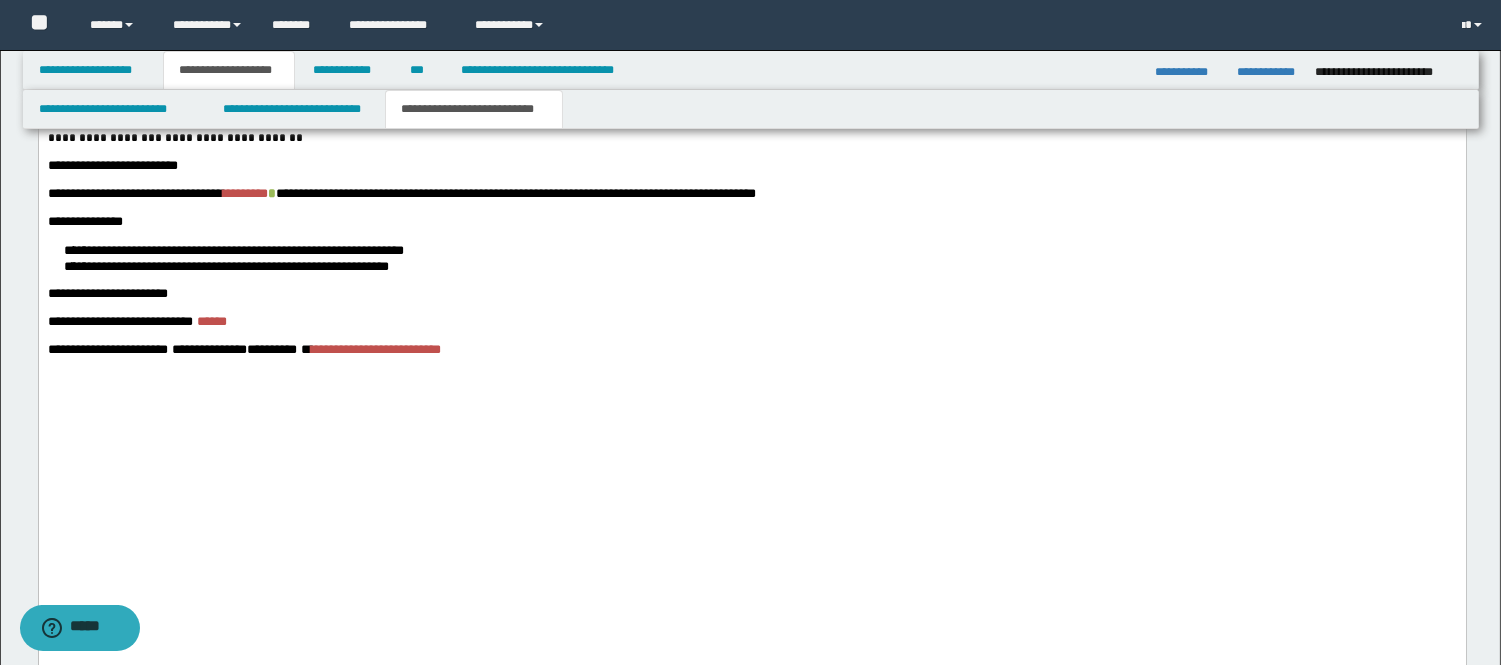 drag, startPoint x: 800, startPoint y: 312, endPoint x: 958, endPoint y: 309, distance: 158.02847 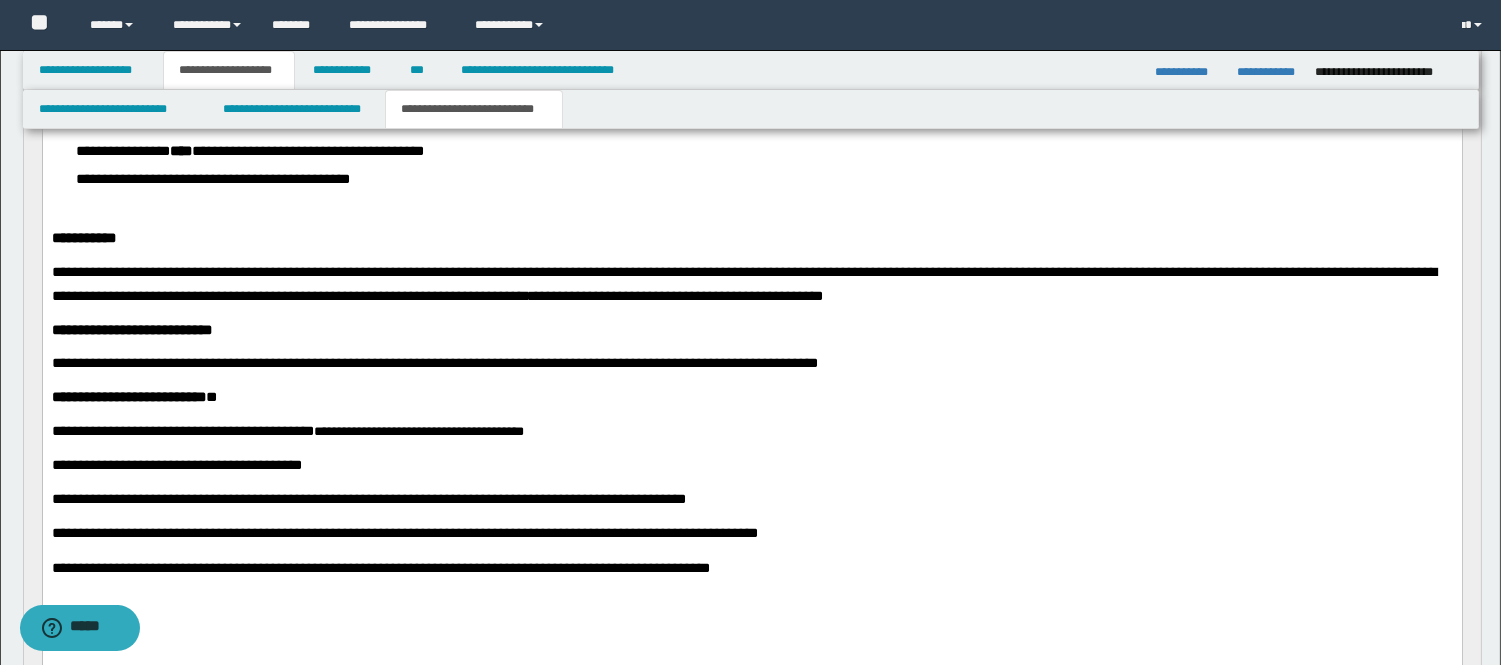 scroll, scrollTop: 244, scrollLeft: 0, axis: vertical 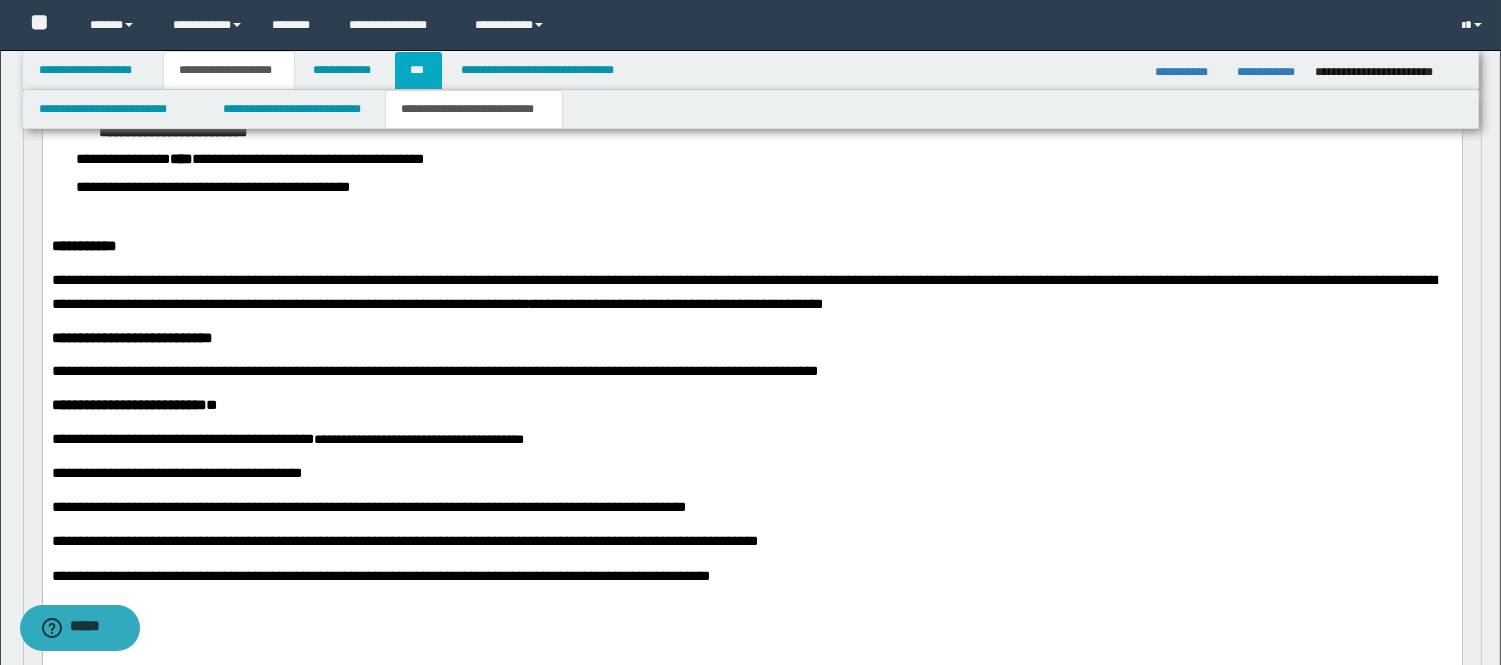 click on "***" at bounding box center [418, 70] 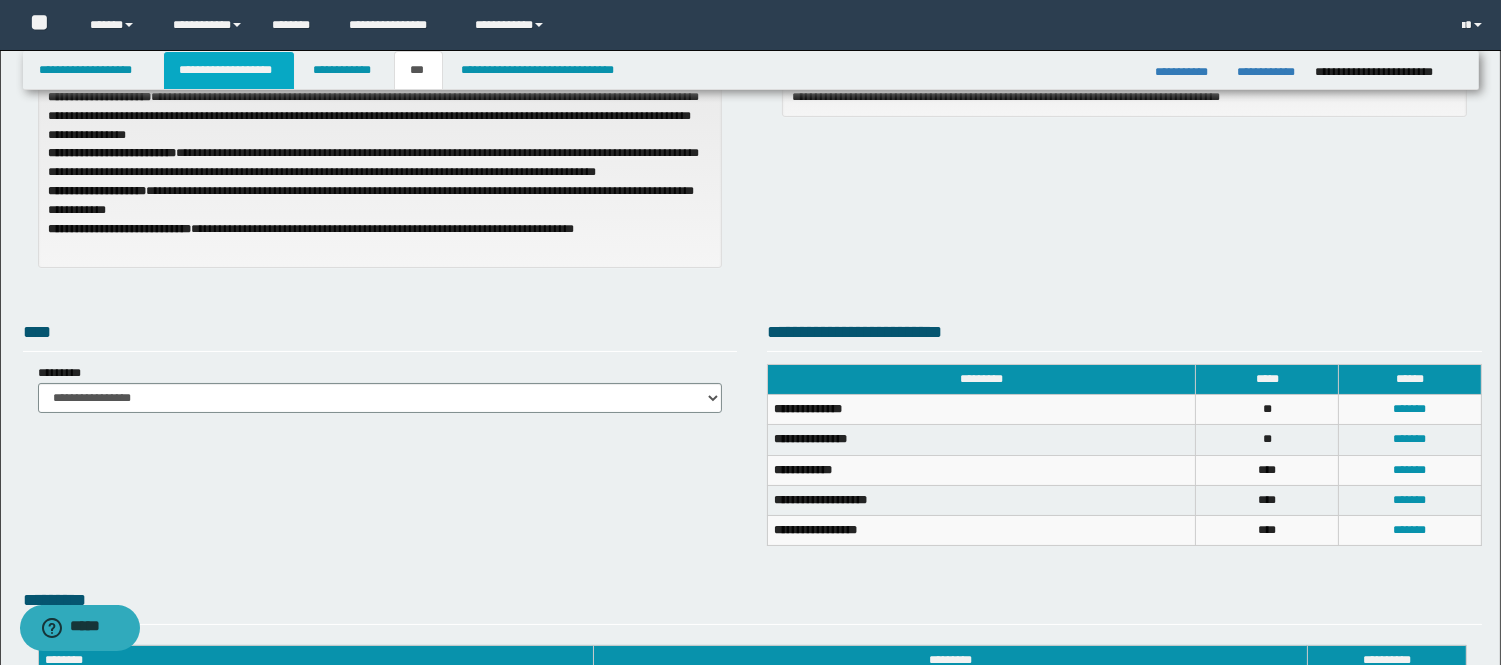 click on "**********" at bounding box center (229, 70) 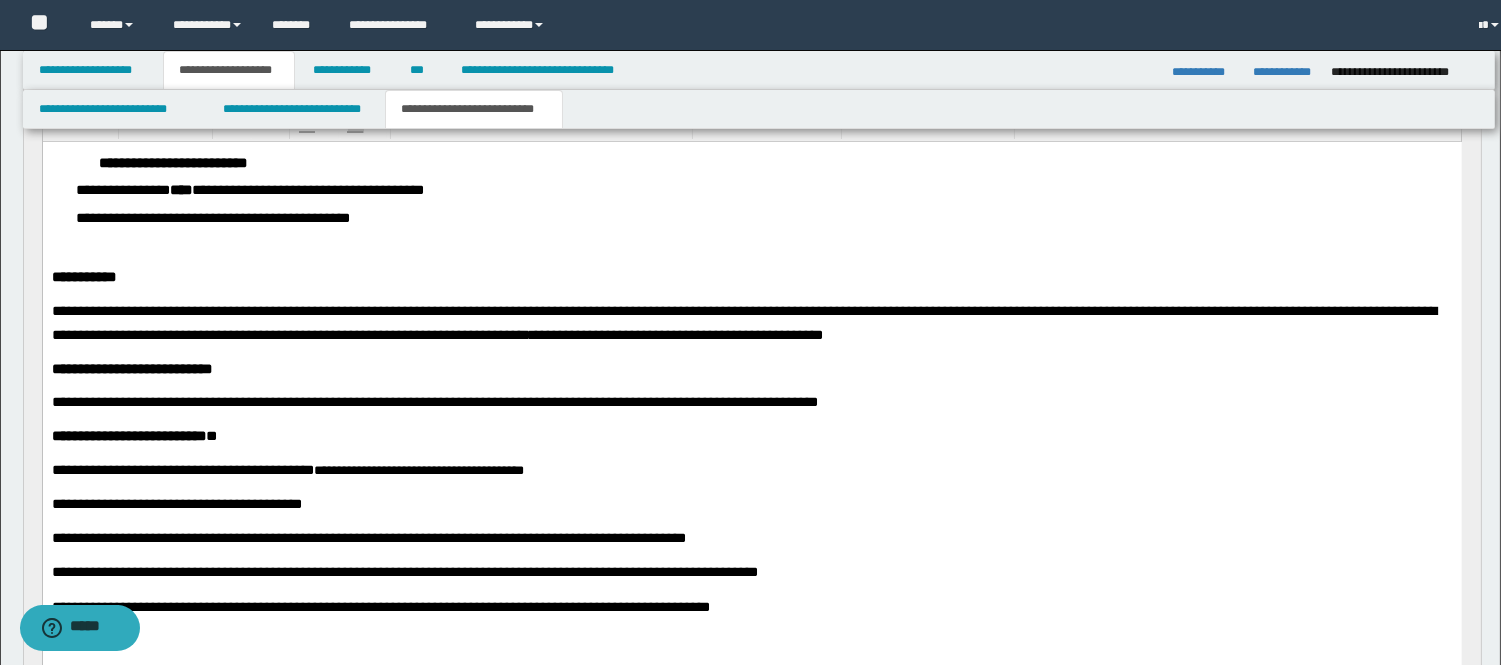 scroll, scrollTop: 244, scrollLeft: 0, axis: vertical 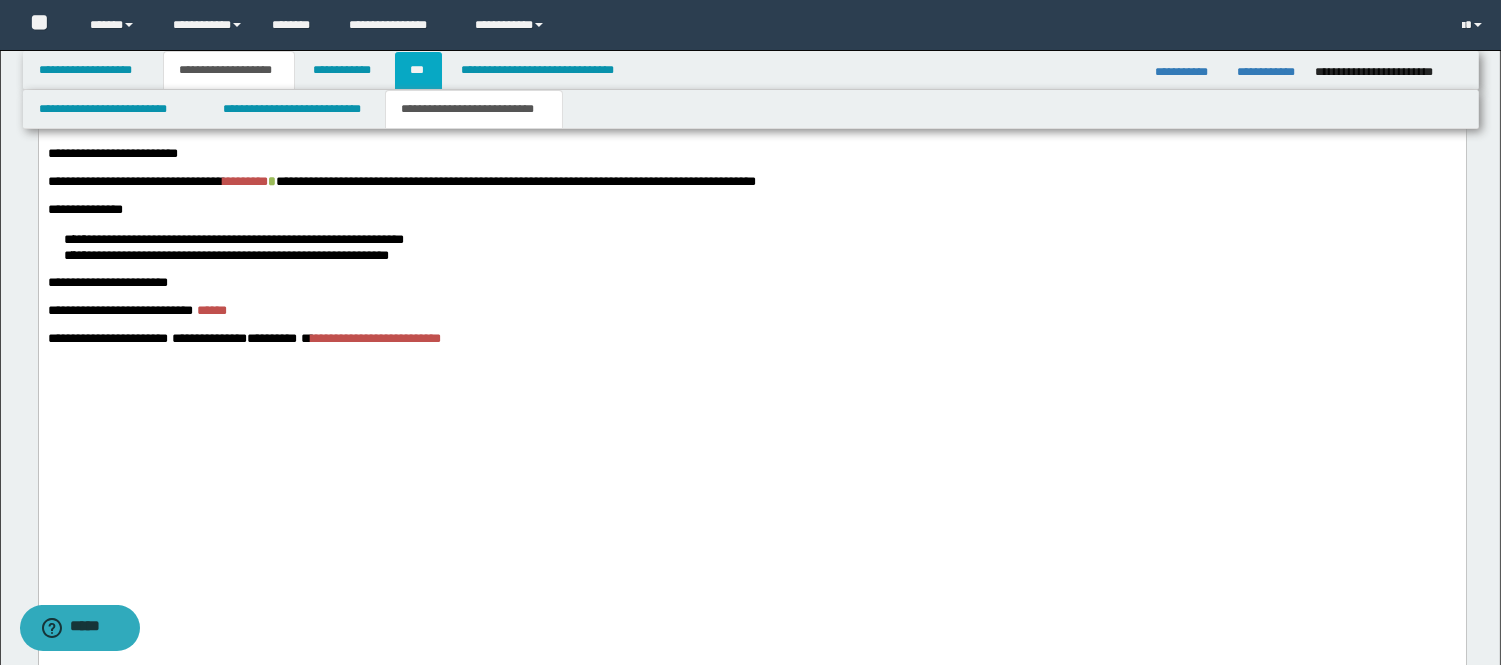click on "***" at bounding box center (418, 70) 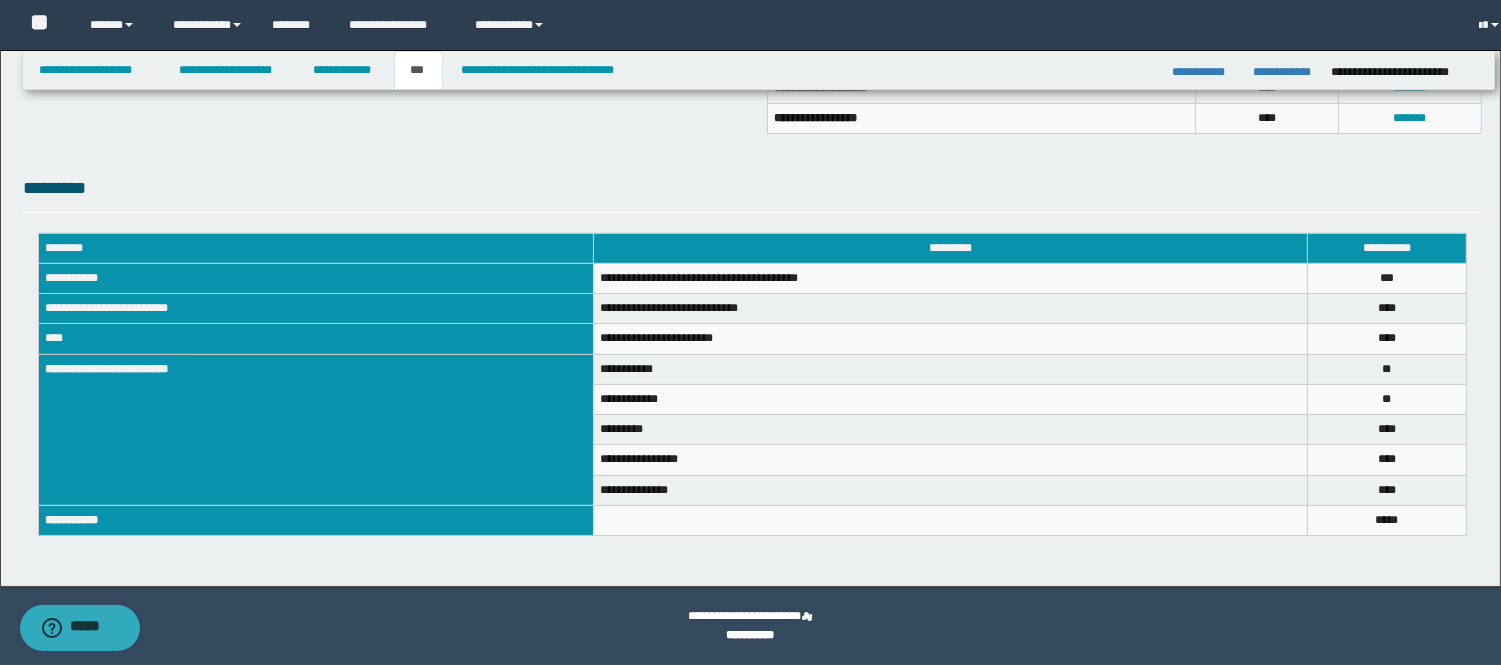 scroll, scrollTop: 624, scrollLeft: 0, axis: vertical 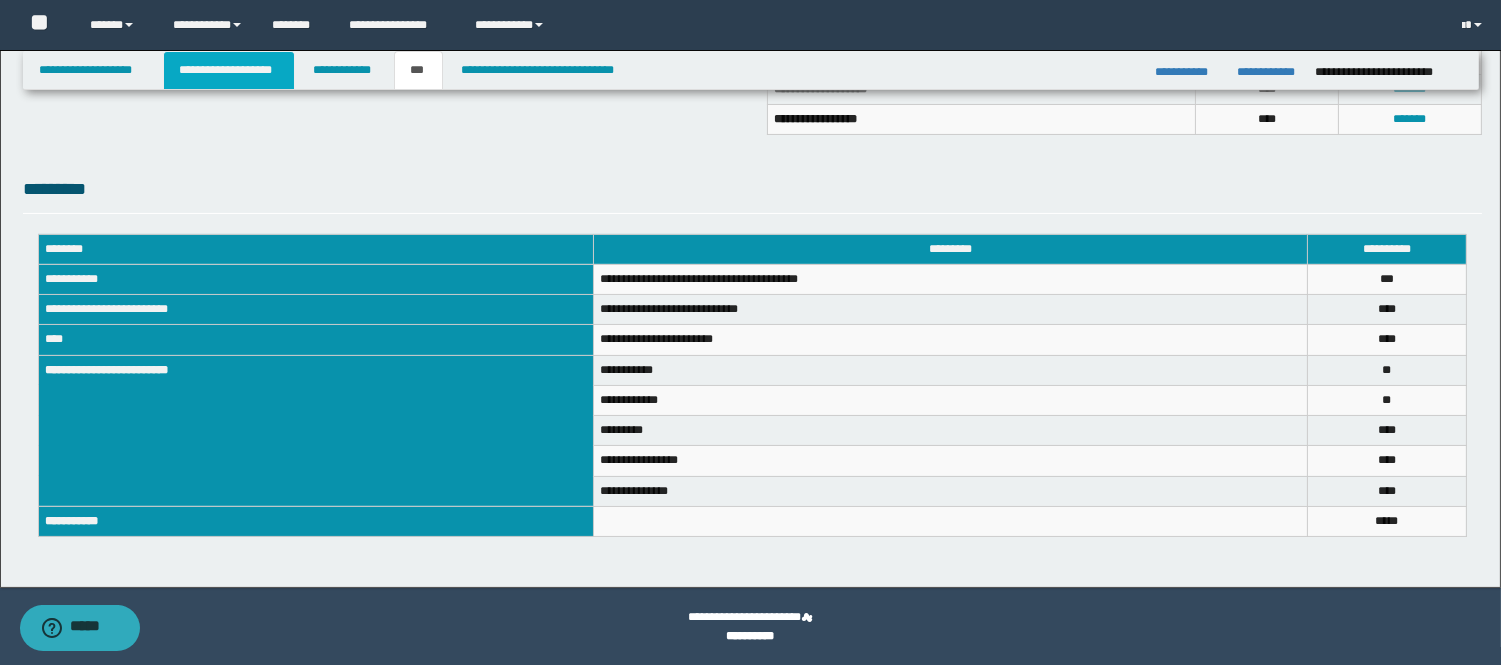 click on "**********" at bounding box center (229, 70) 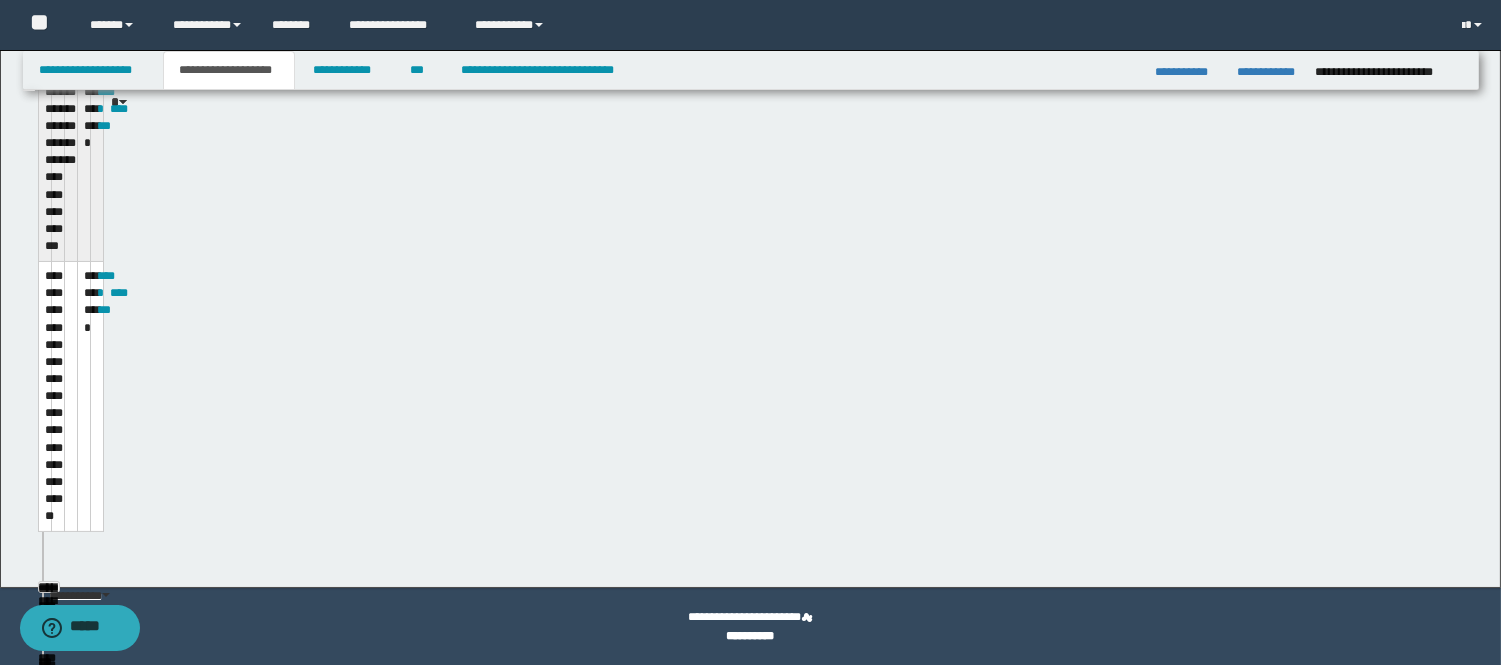 scroll, scrollTop: 655, scrollLeft: 0, axis: vertical 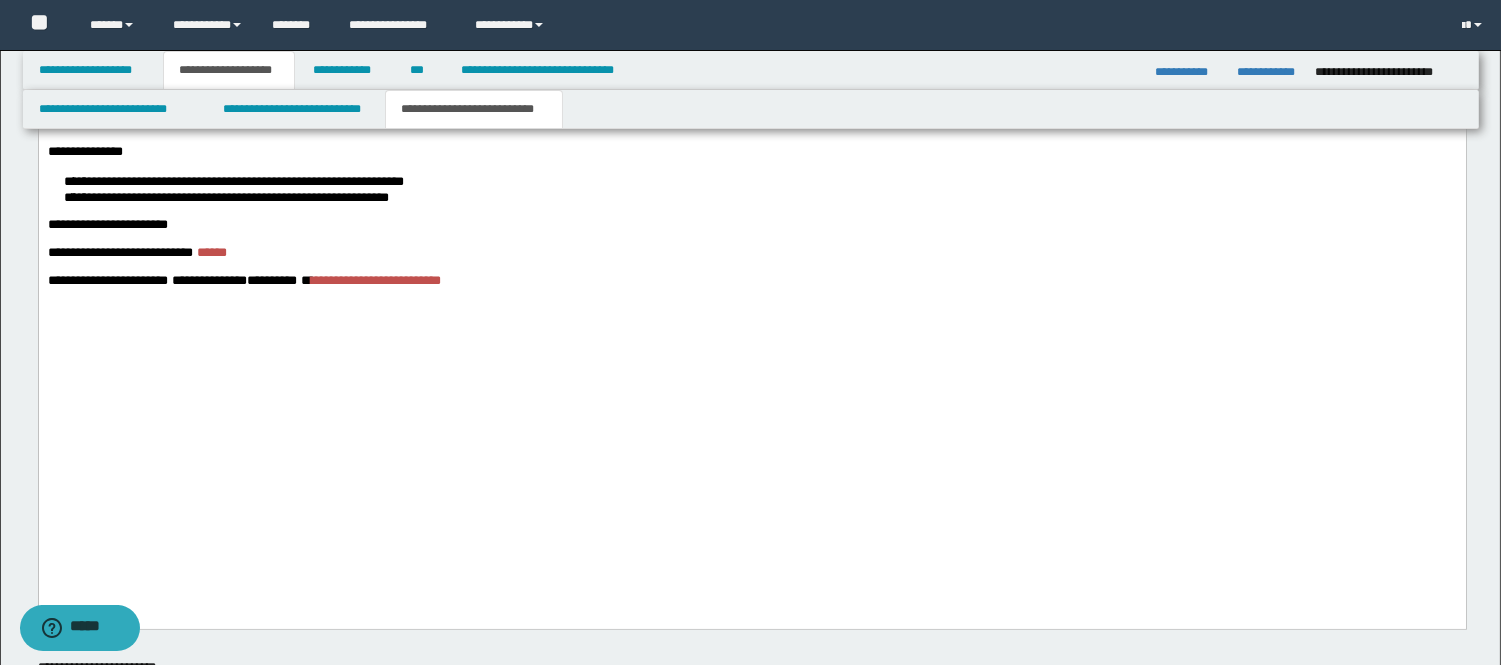 click on "**********" at bounding box center [751, 51] 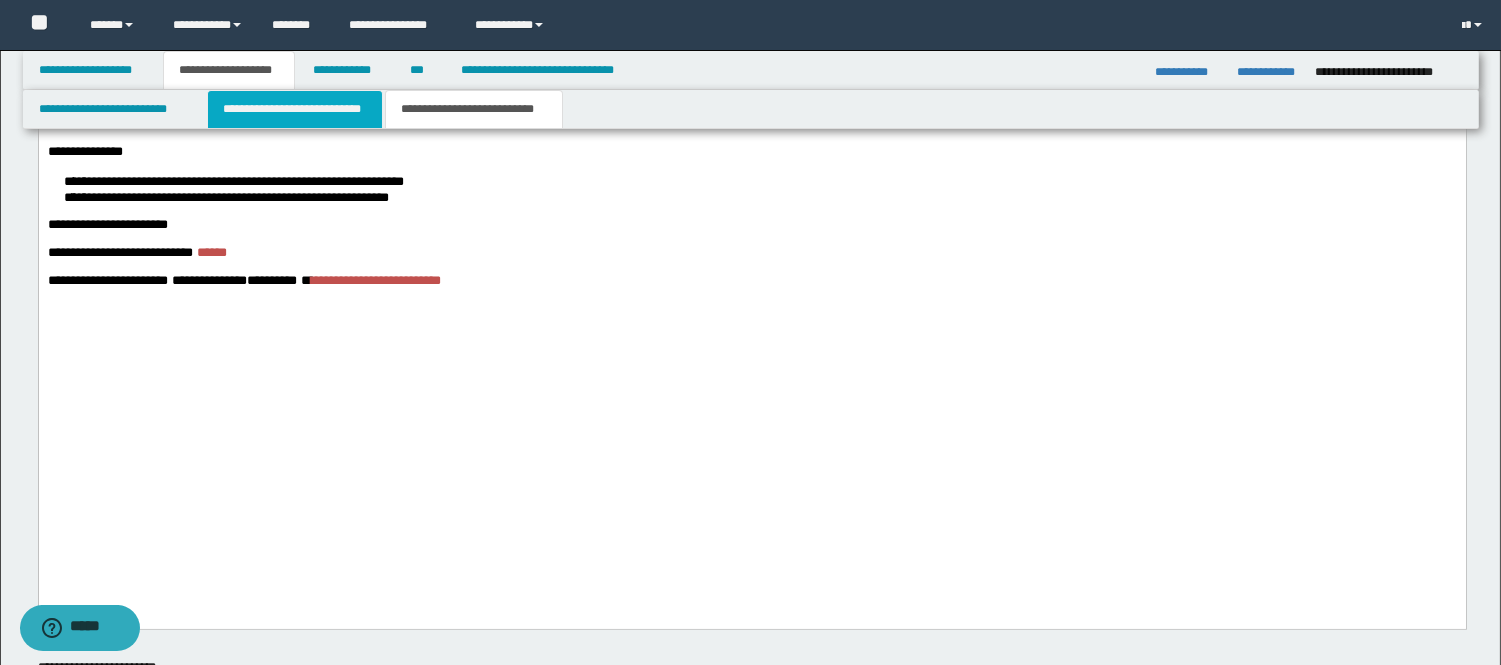click on "**********" at bounding box center (295, 109) 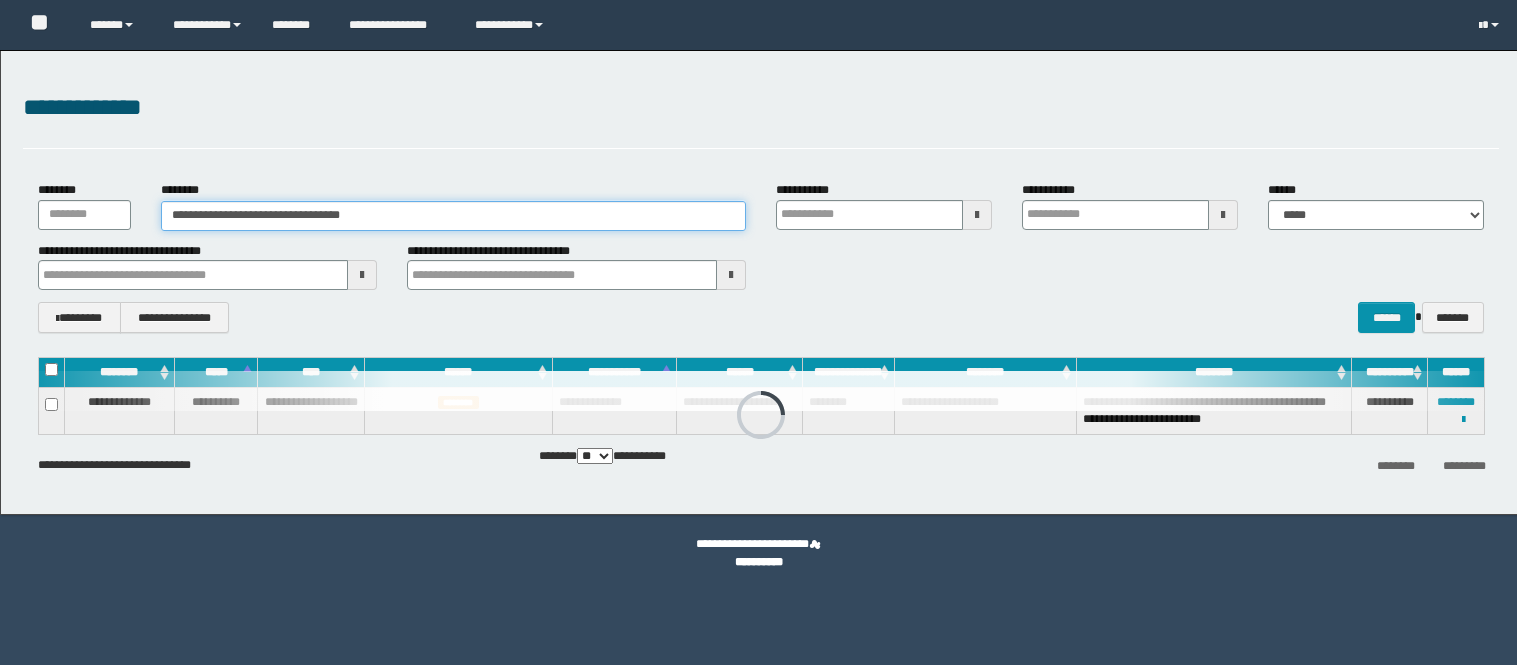 scroll, scrollTop: 0, scrollLeft: 0, axis: both 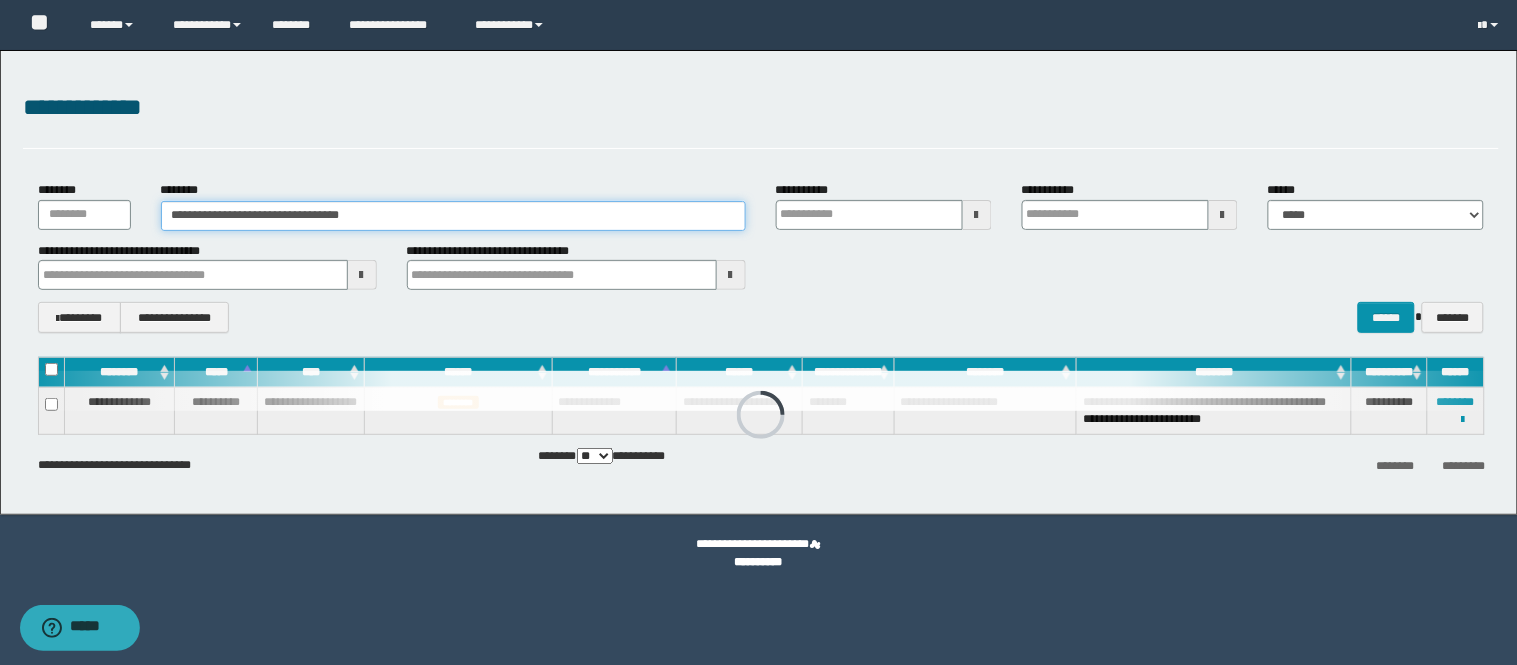 click on "**********" at bounding box center (759, 282) 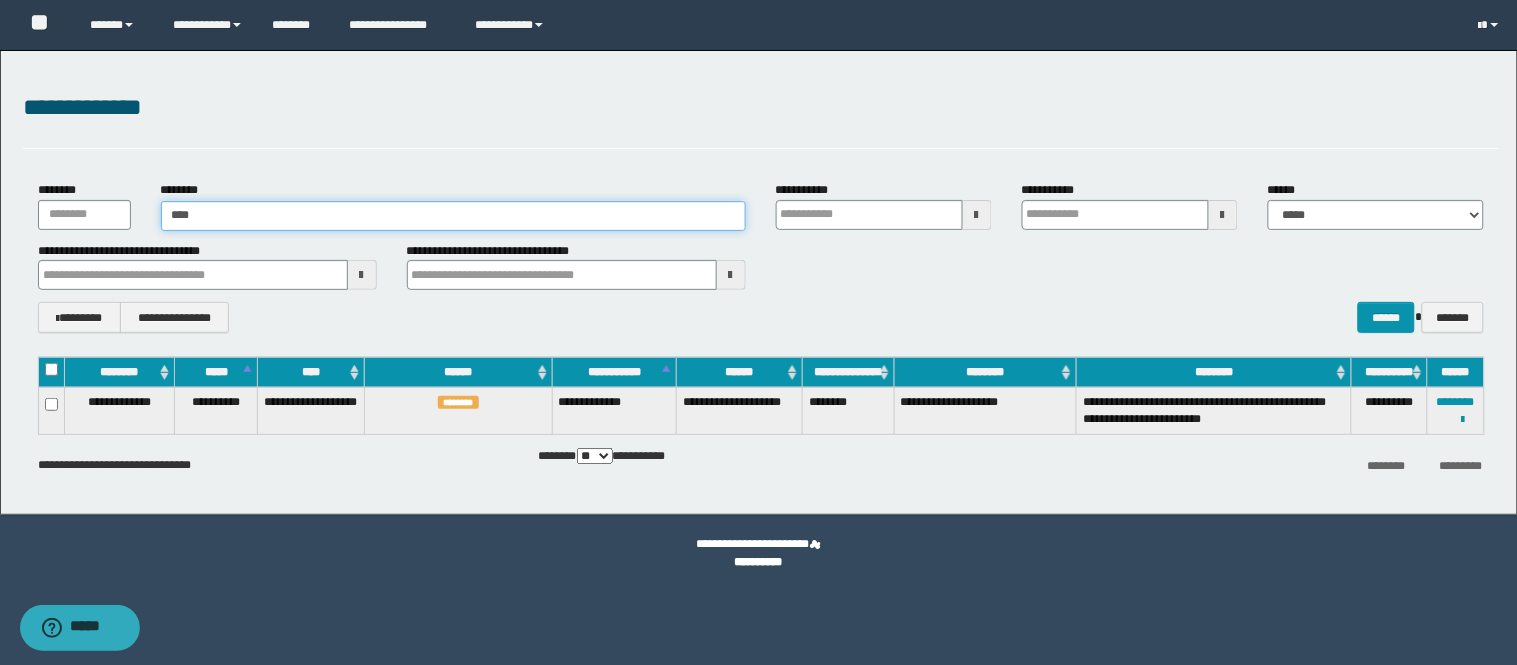 type on "****" 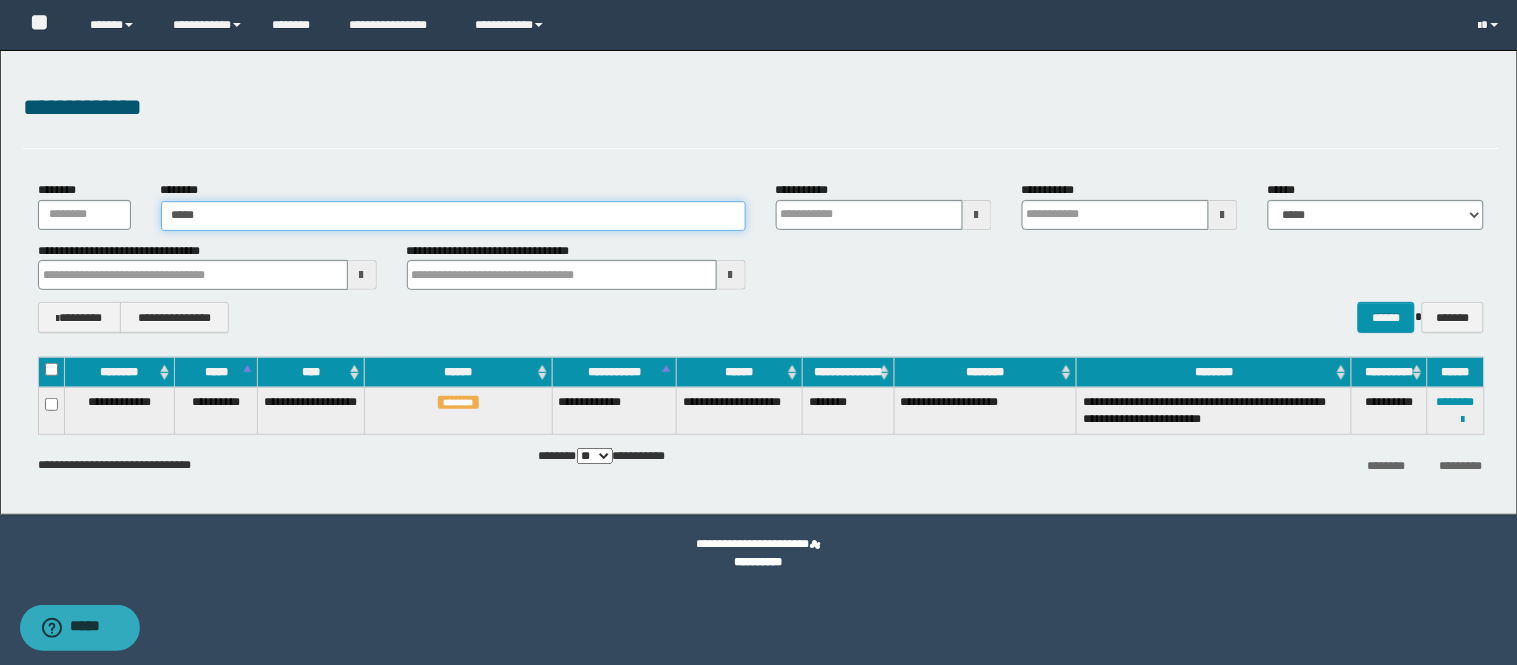 type on "****" 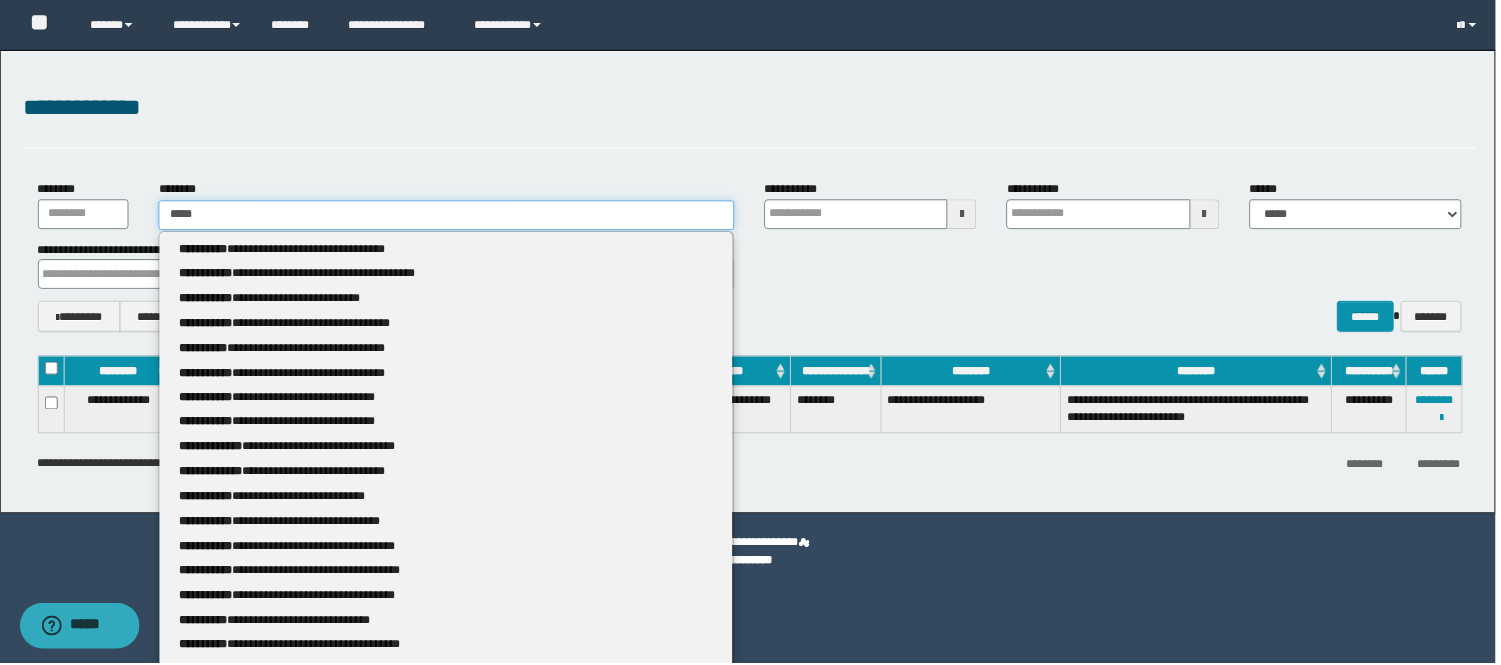 type 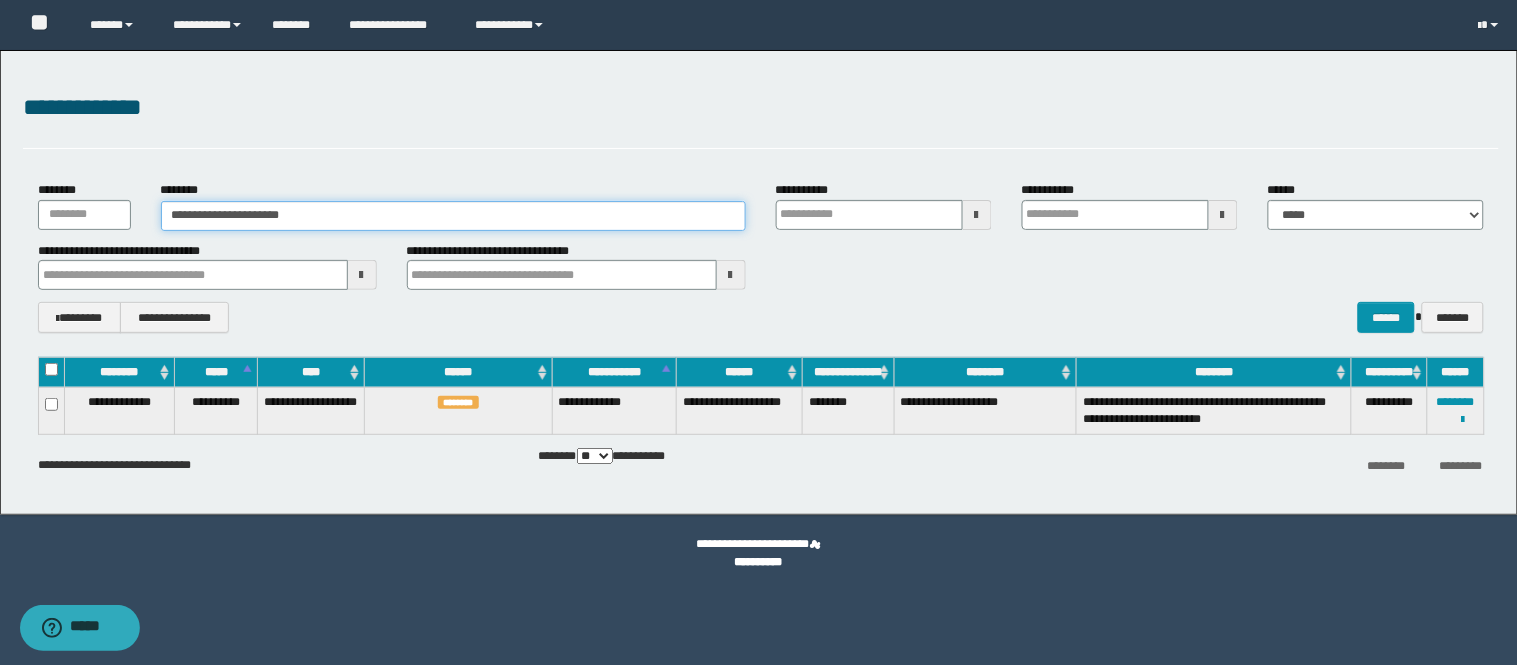 type on "**********" 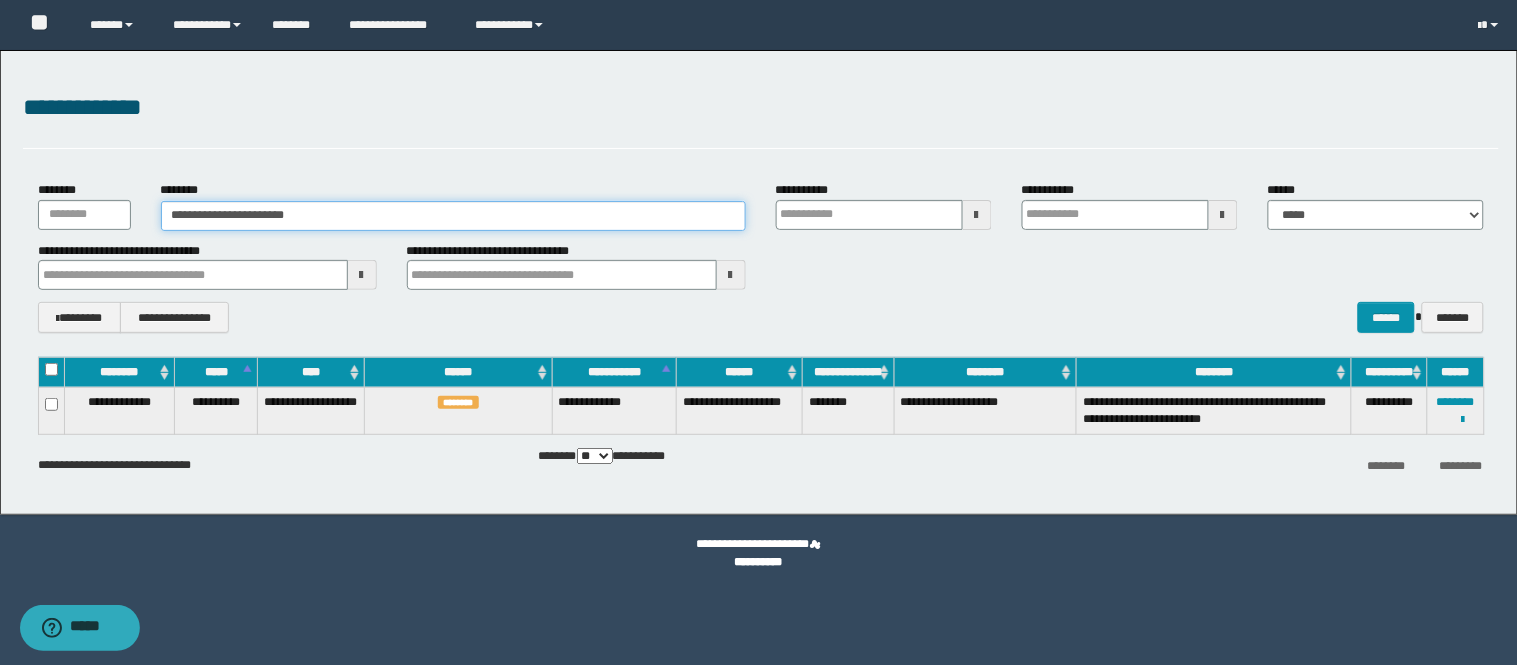 type on "**********" 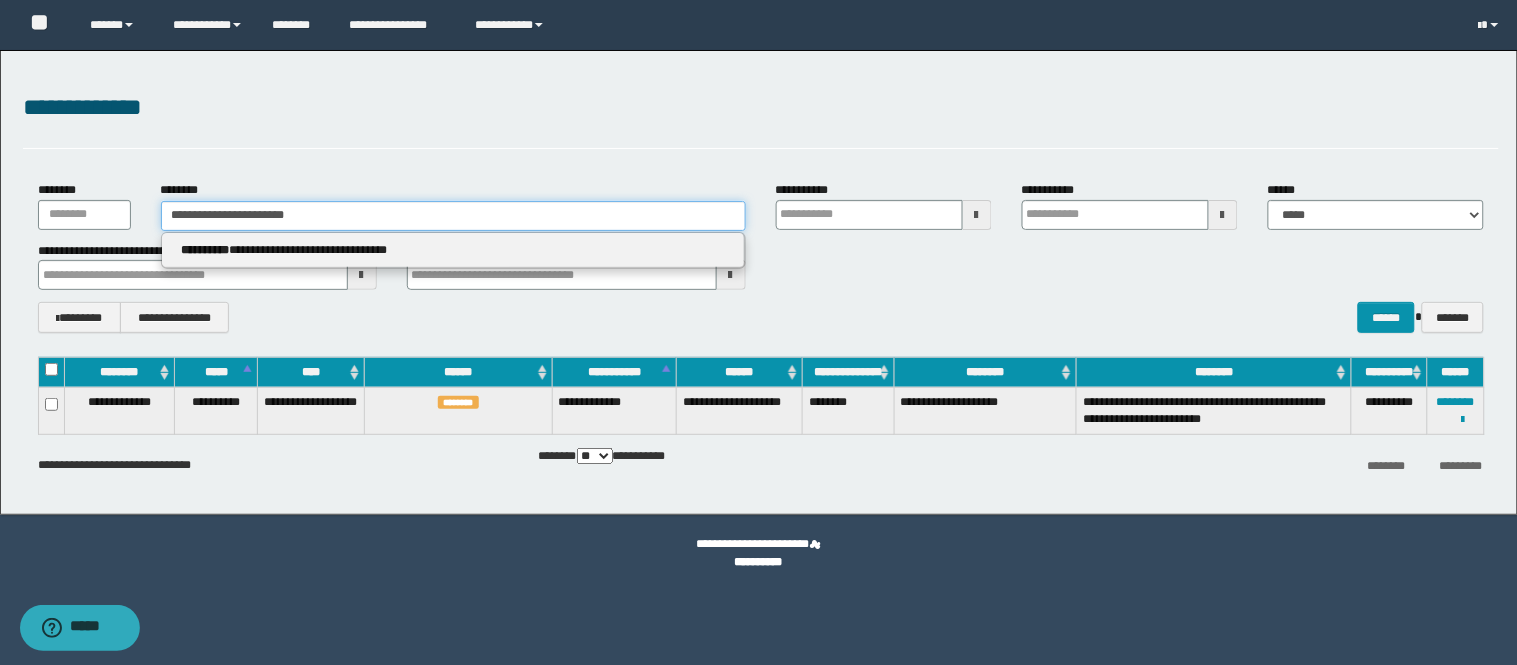 type 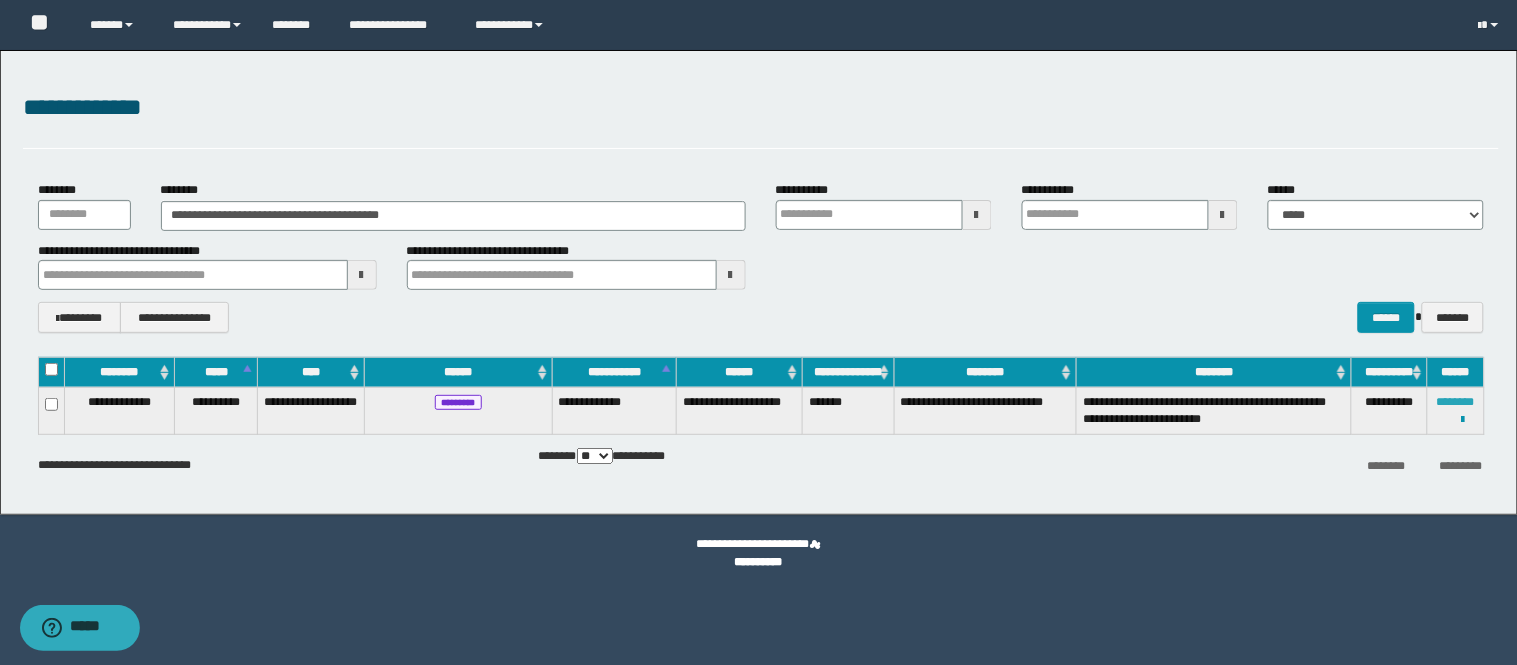 click on "********" at bounding box center (1456, 402) 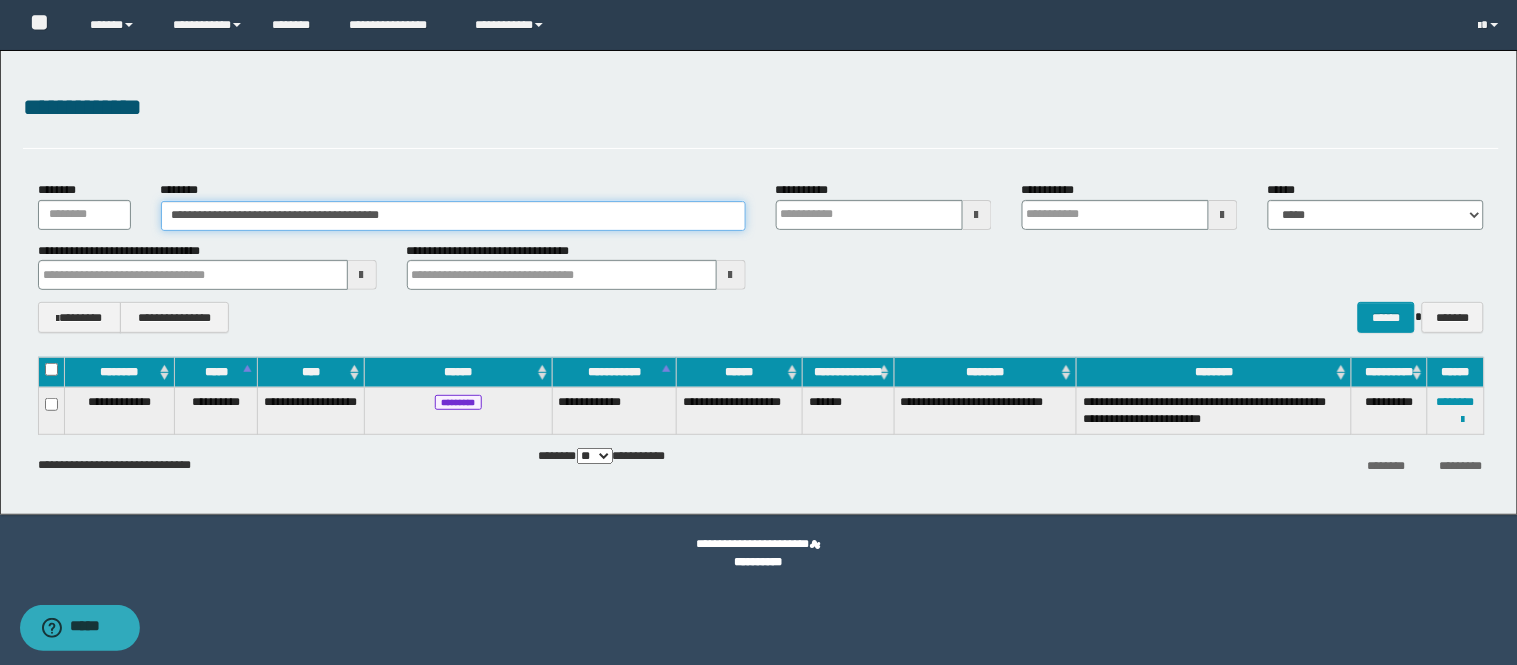 drag, startPoint x: 557, startPoint y: 222, endPoint x: 0, endPoint y: 214, distance: 557.05743 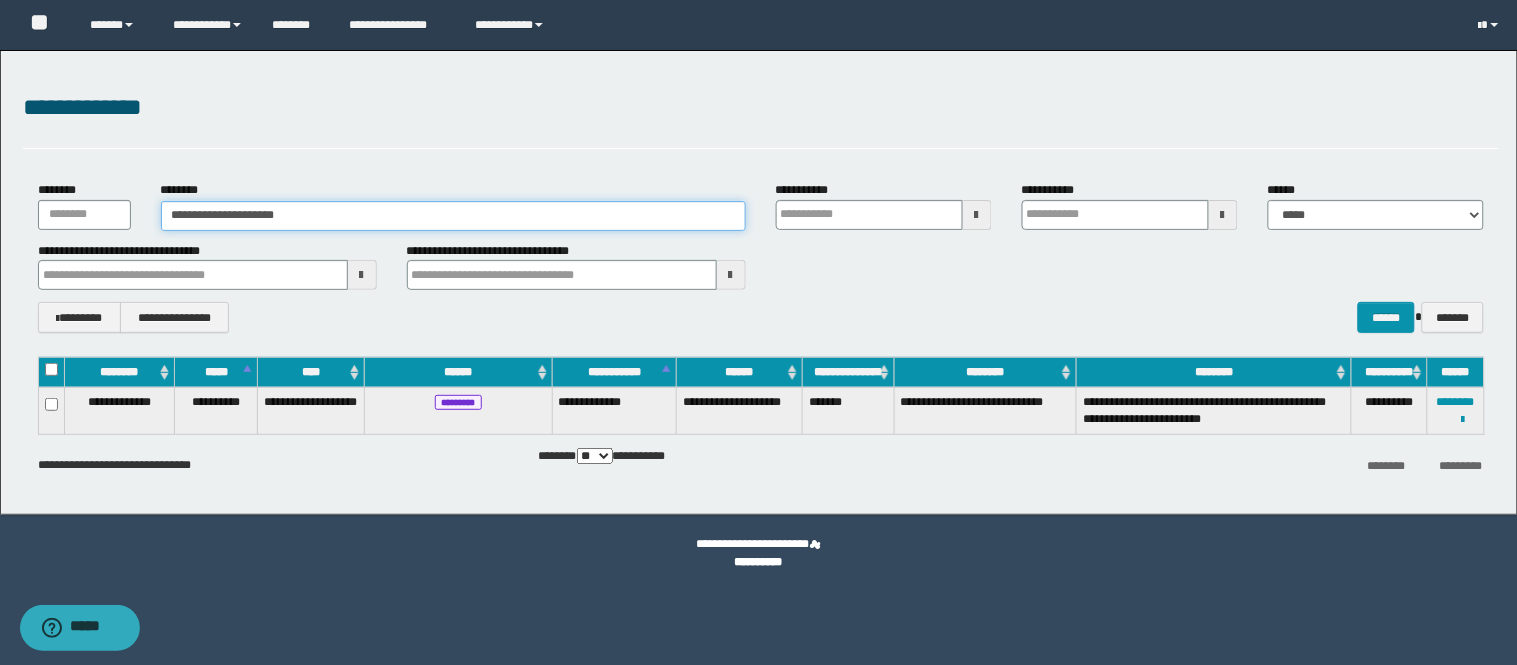 type on "**********" 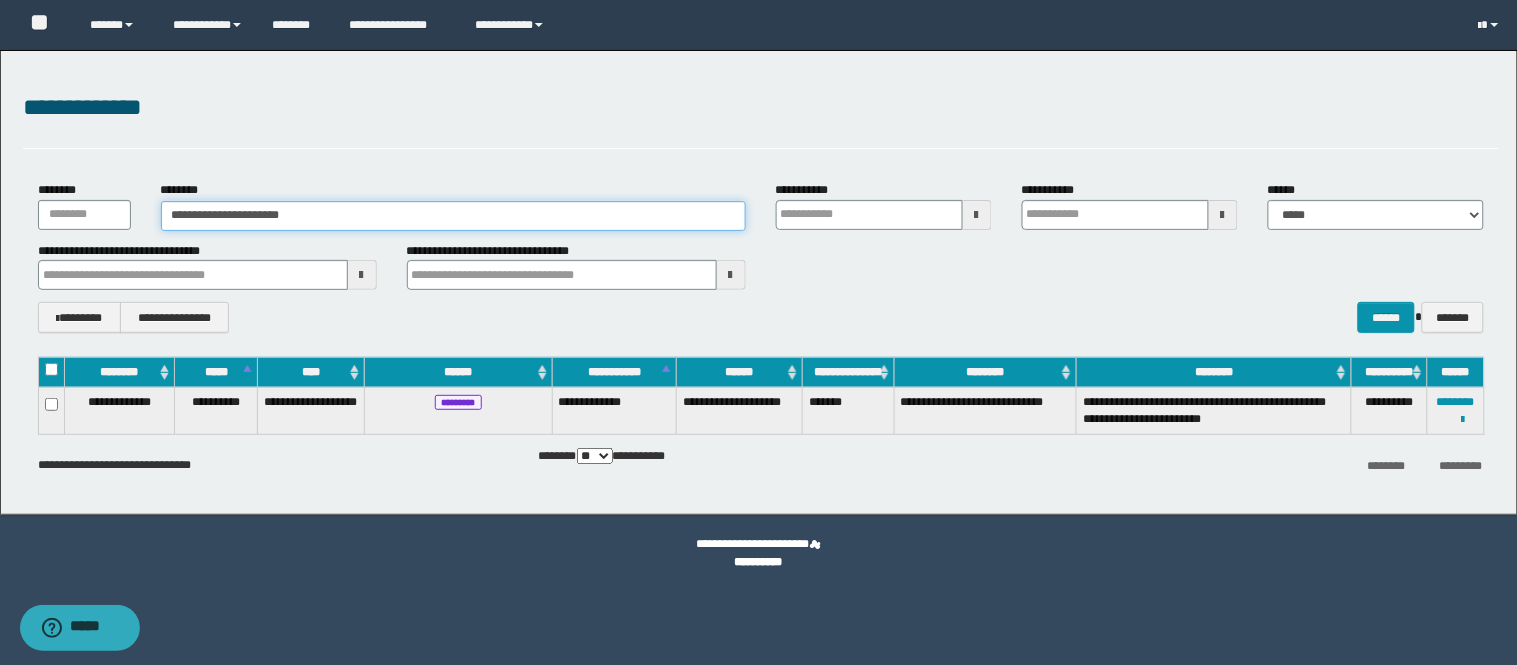 type on "**********" 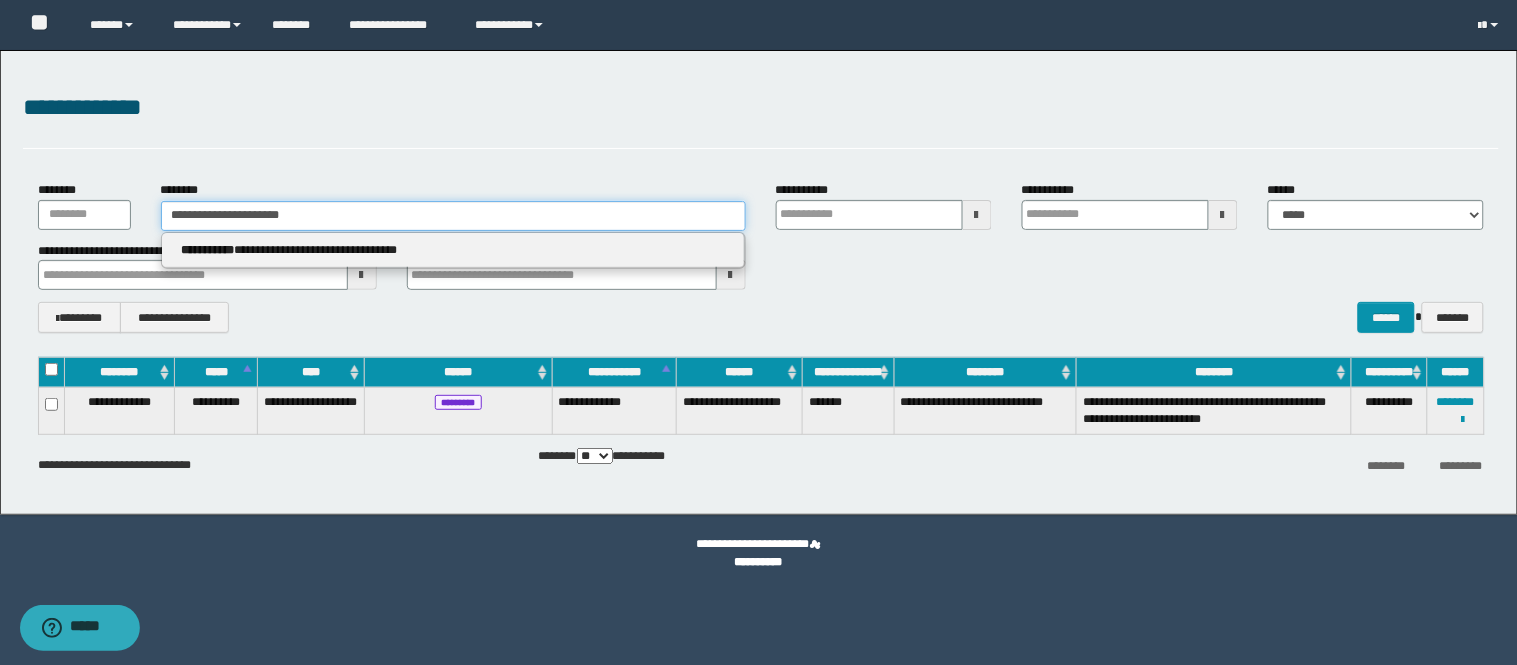 type 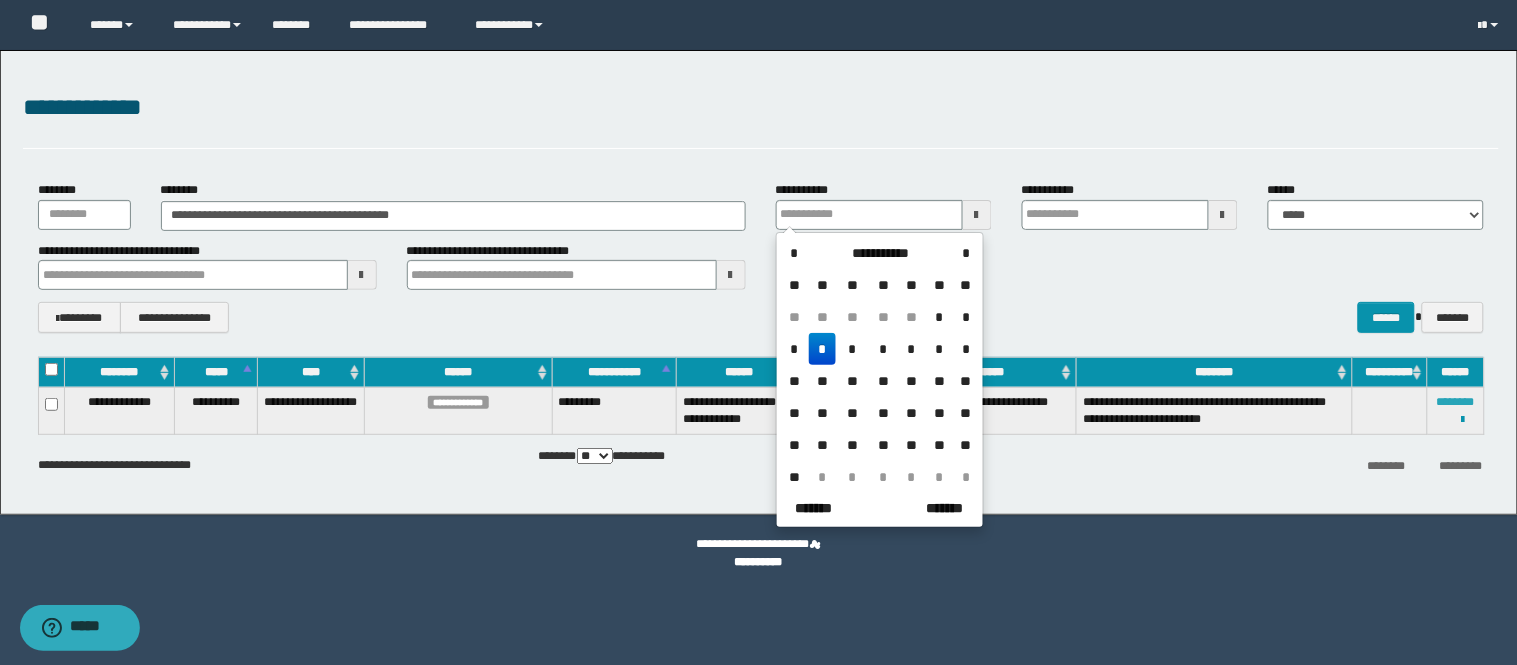 click on "********" at bounding box center (1456, 402) 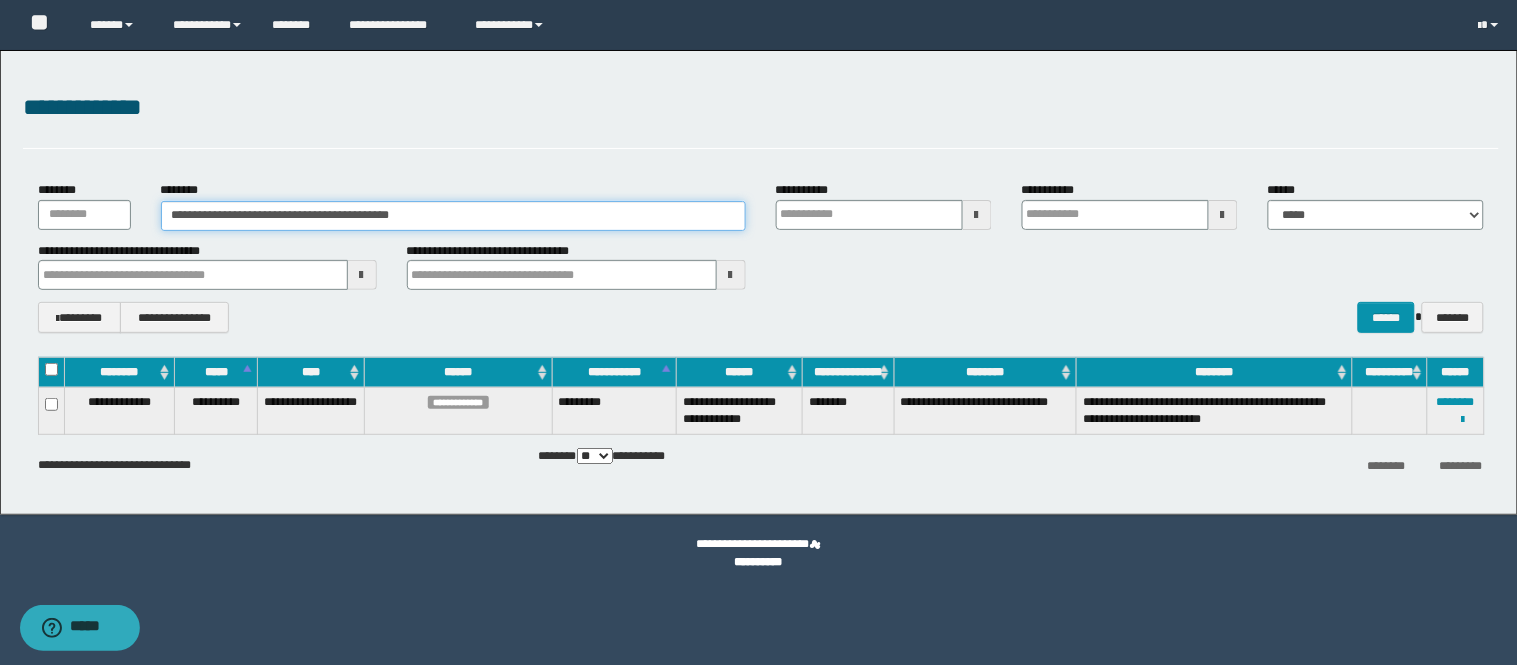drag, startPoint x: 493, startPoint y: 210, endPoint x: 0, endPoint y: 194, distance: 493.25955 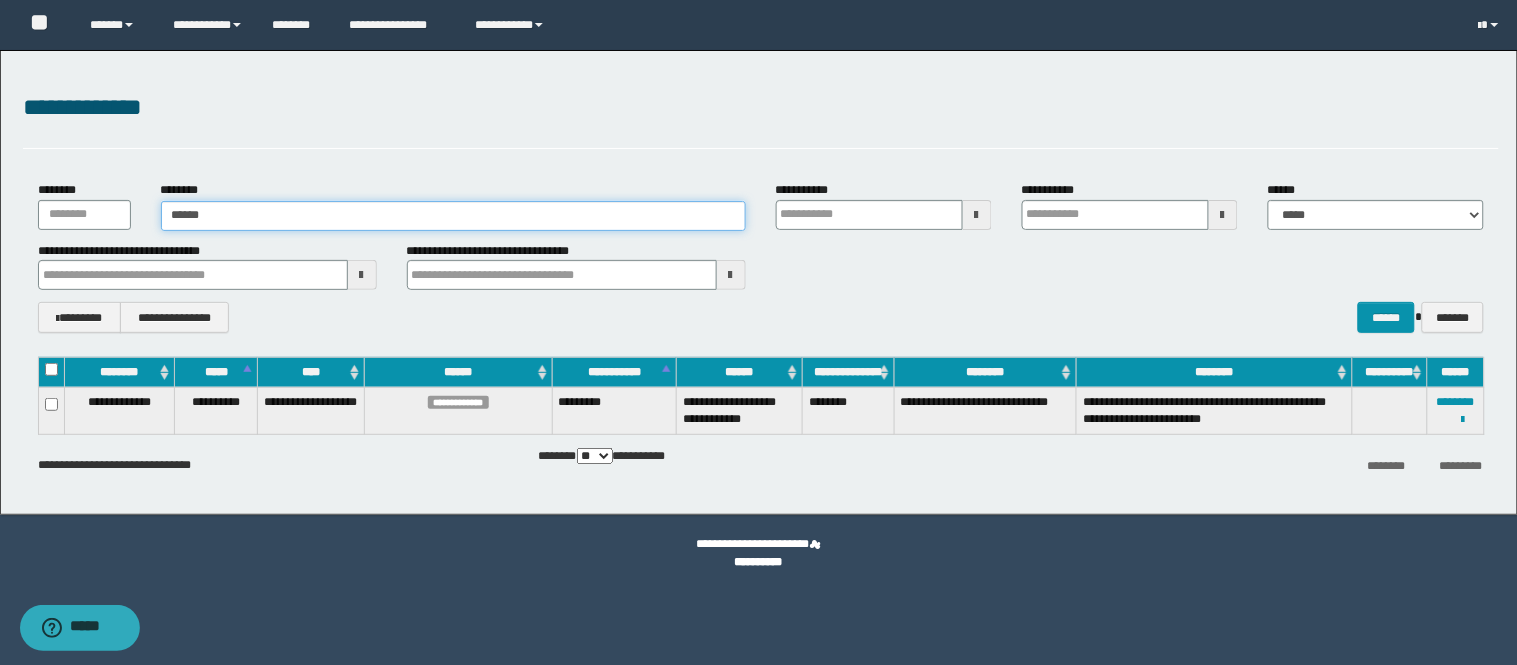 type on "*******" 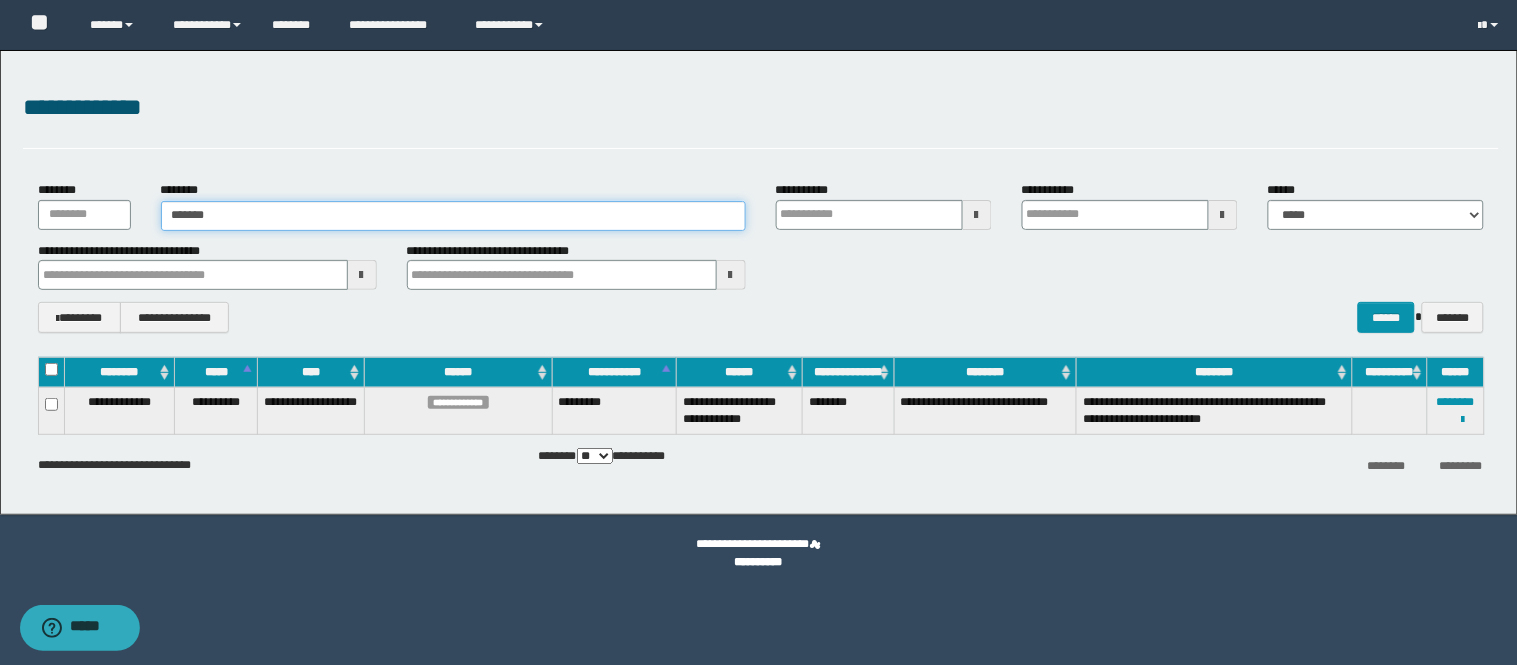 type on "*******" 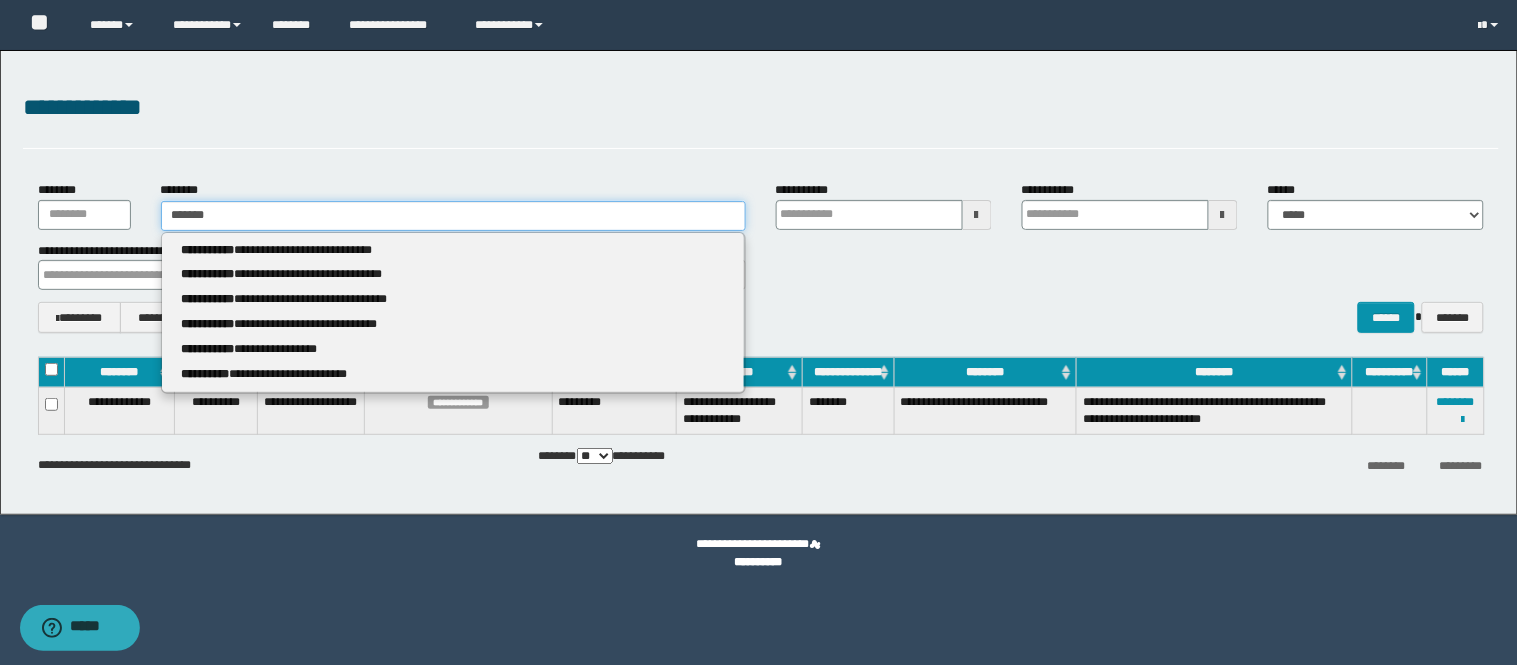 type 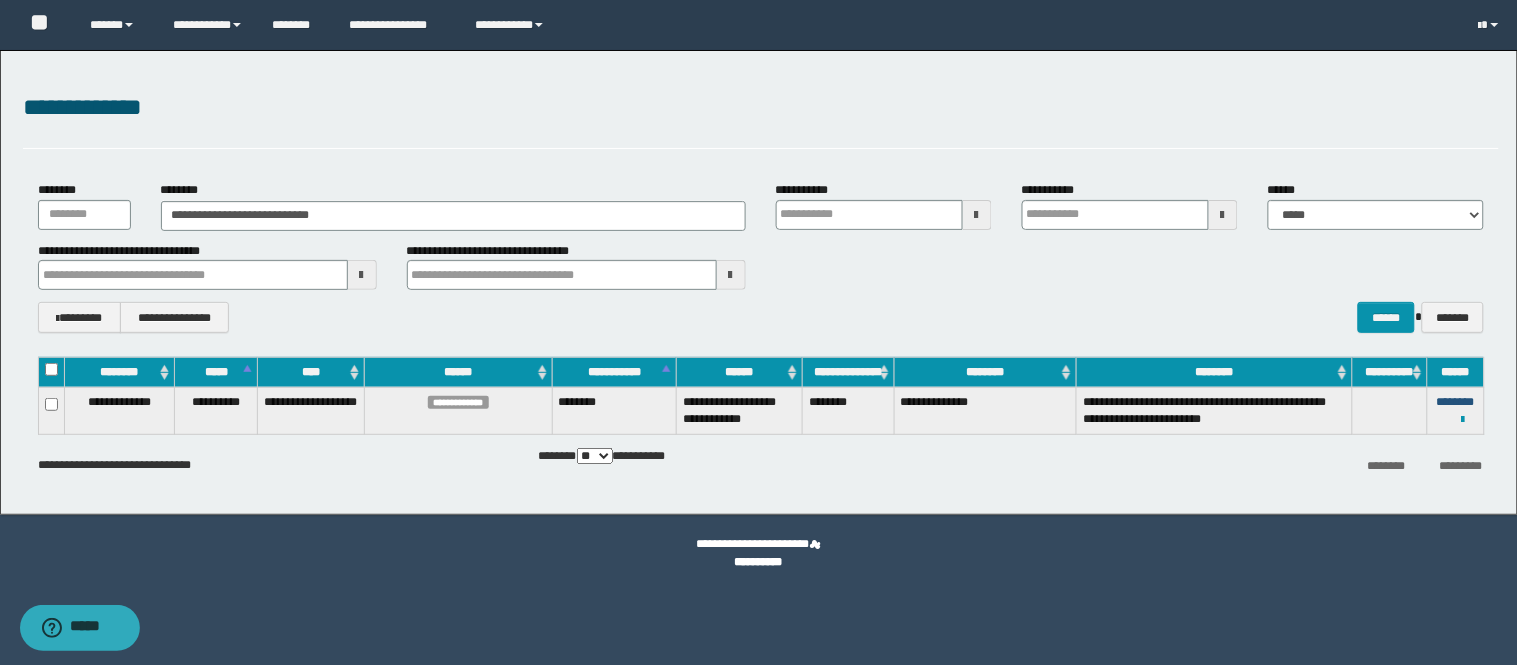 click on "********" at bounding box center [1456, 402] 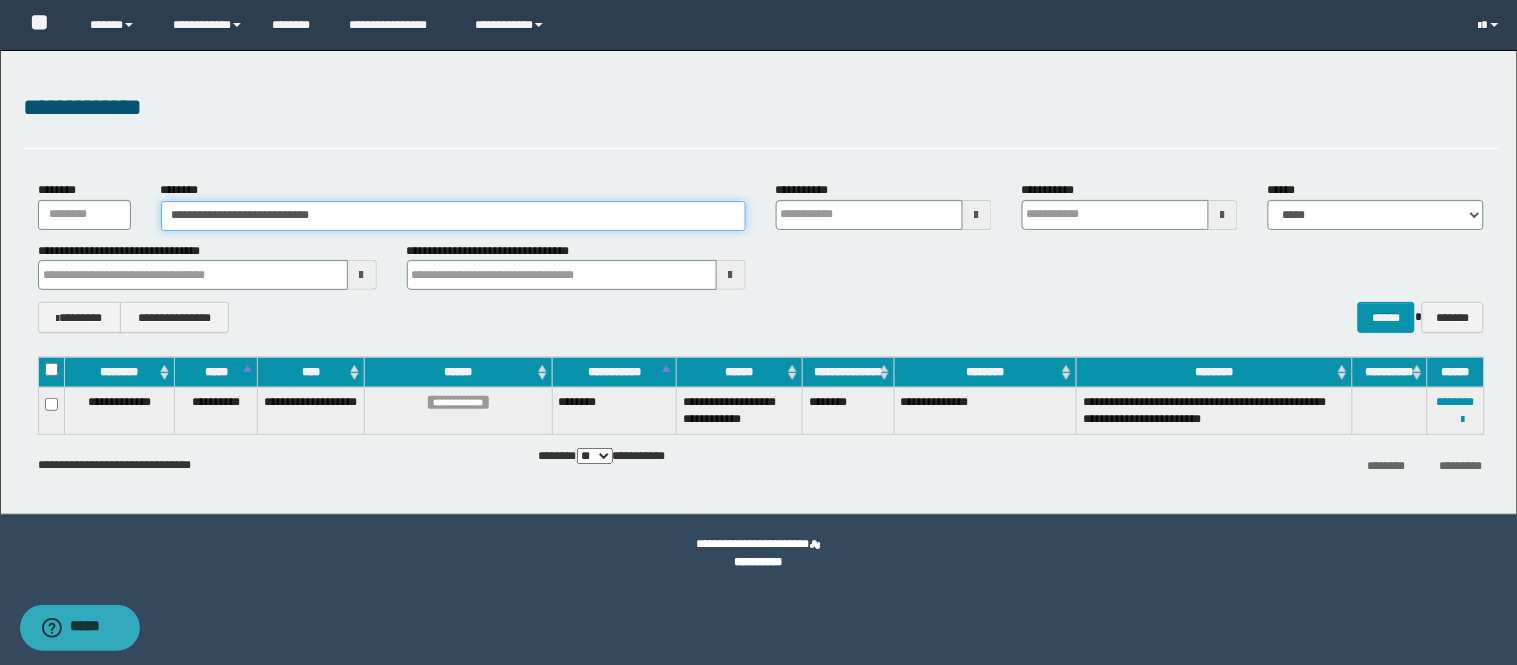 drag, startPoint x: 388, startPoint y: 213, endPoint x: 0, endPoint y: 226, distance: 388.2177 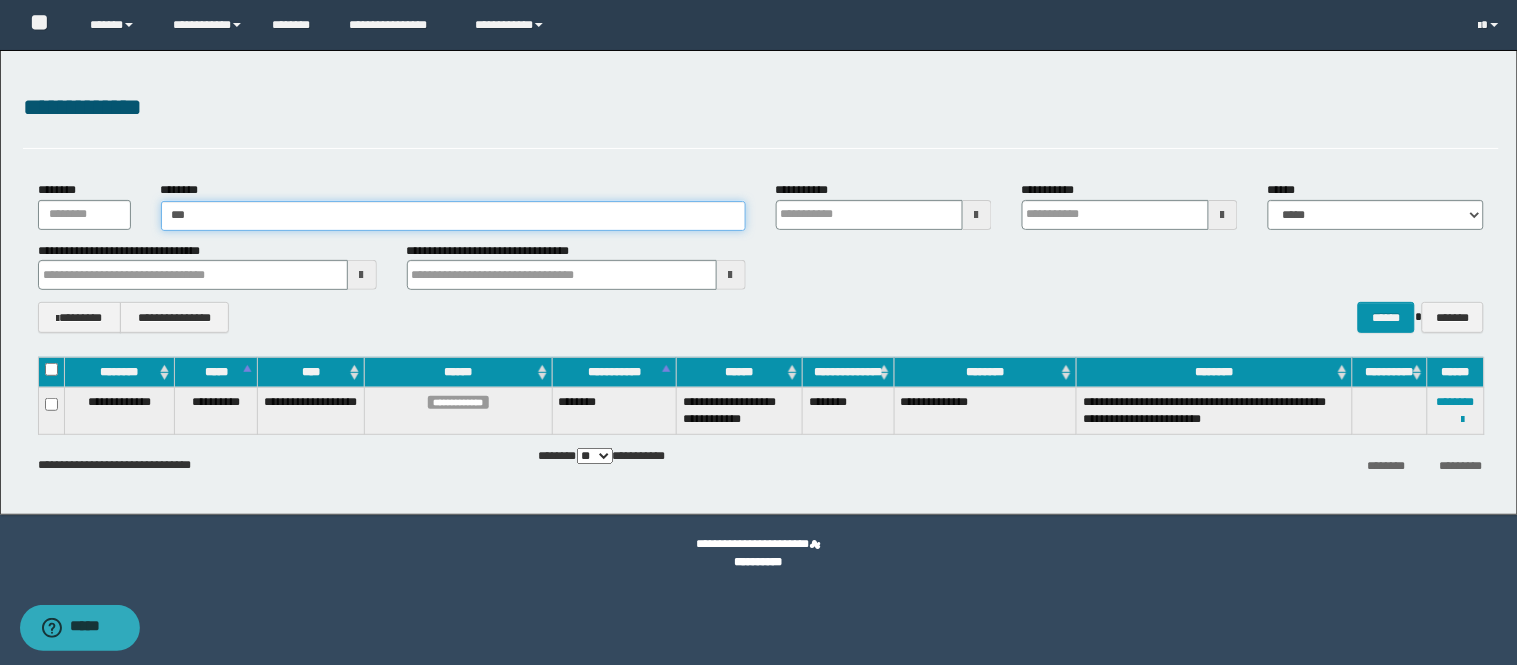 type on "****" 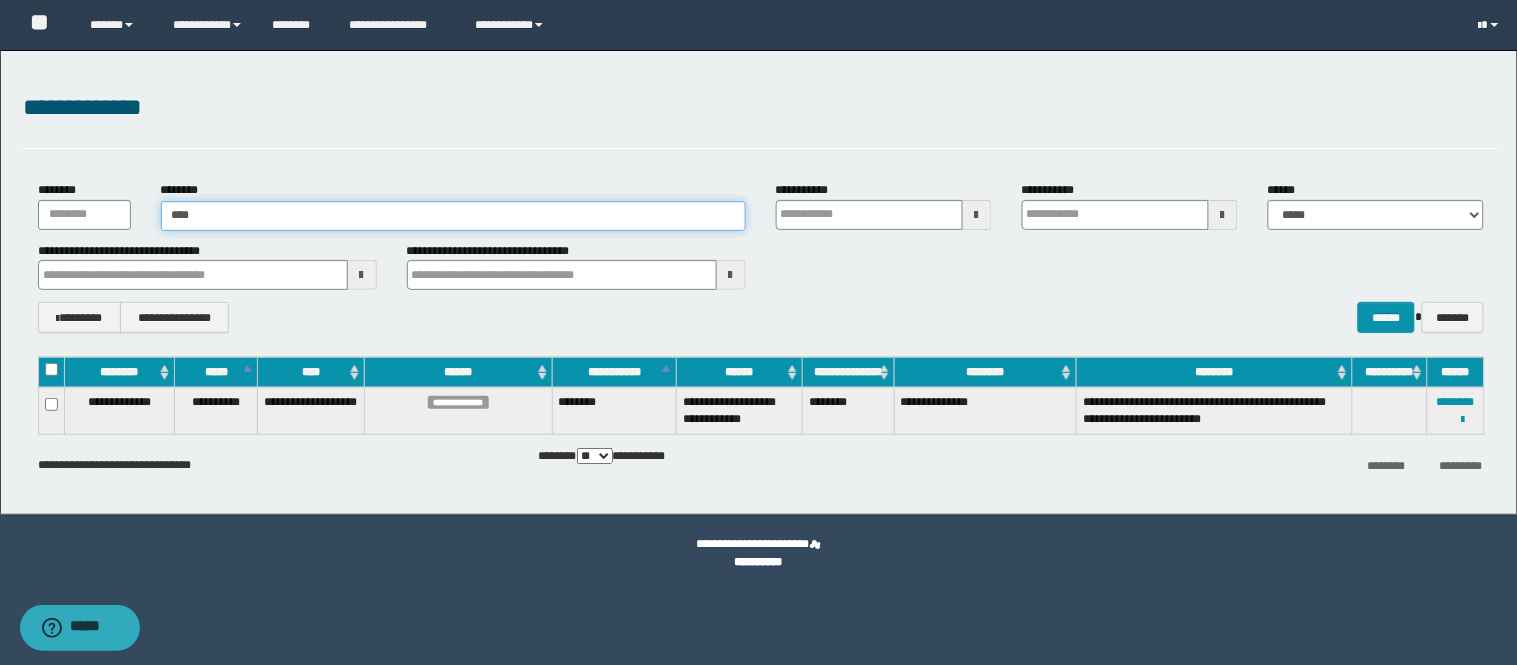 type on "****" 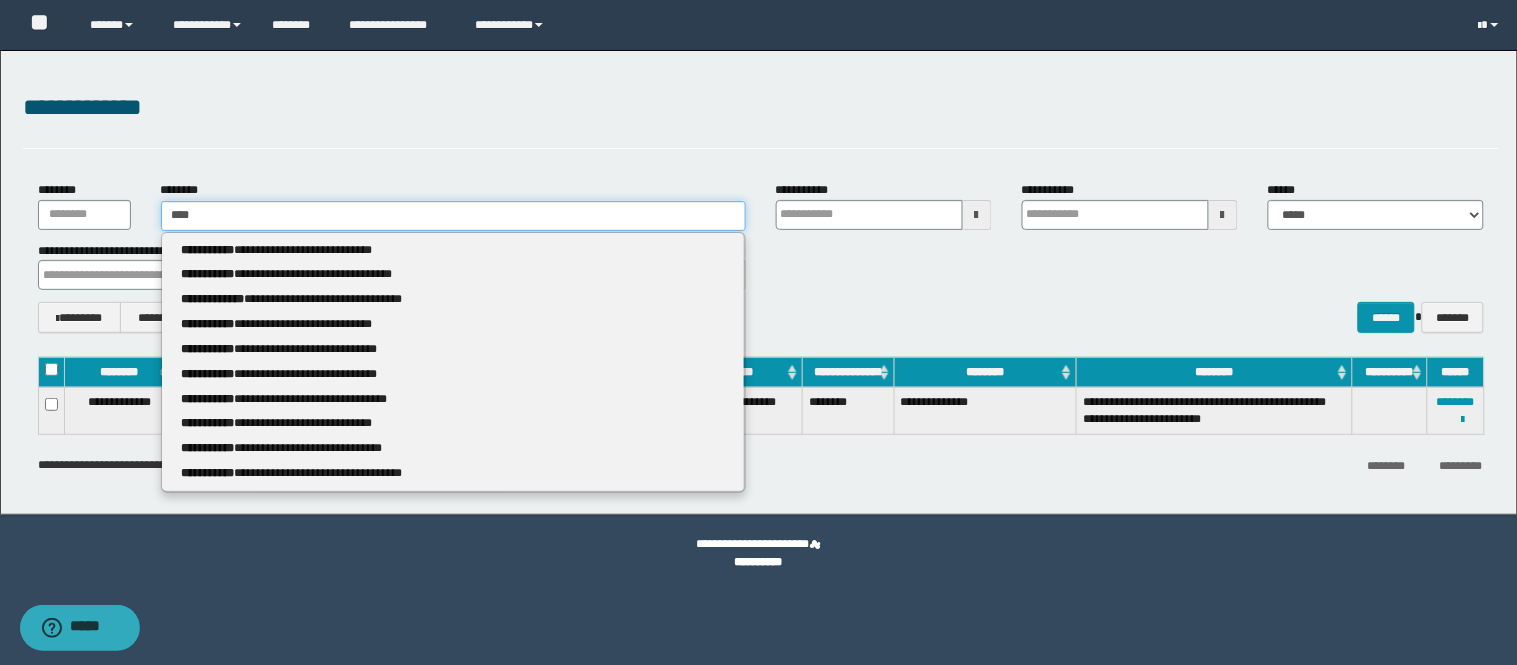 type 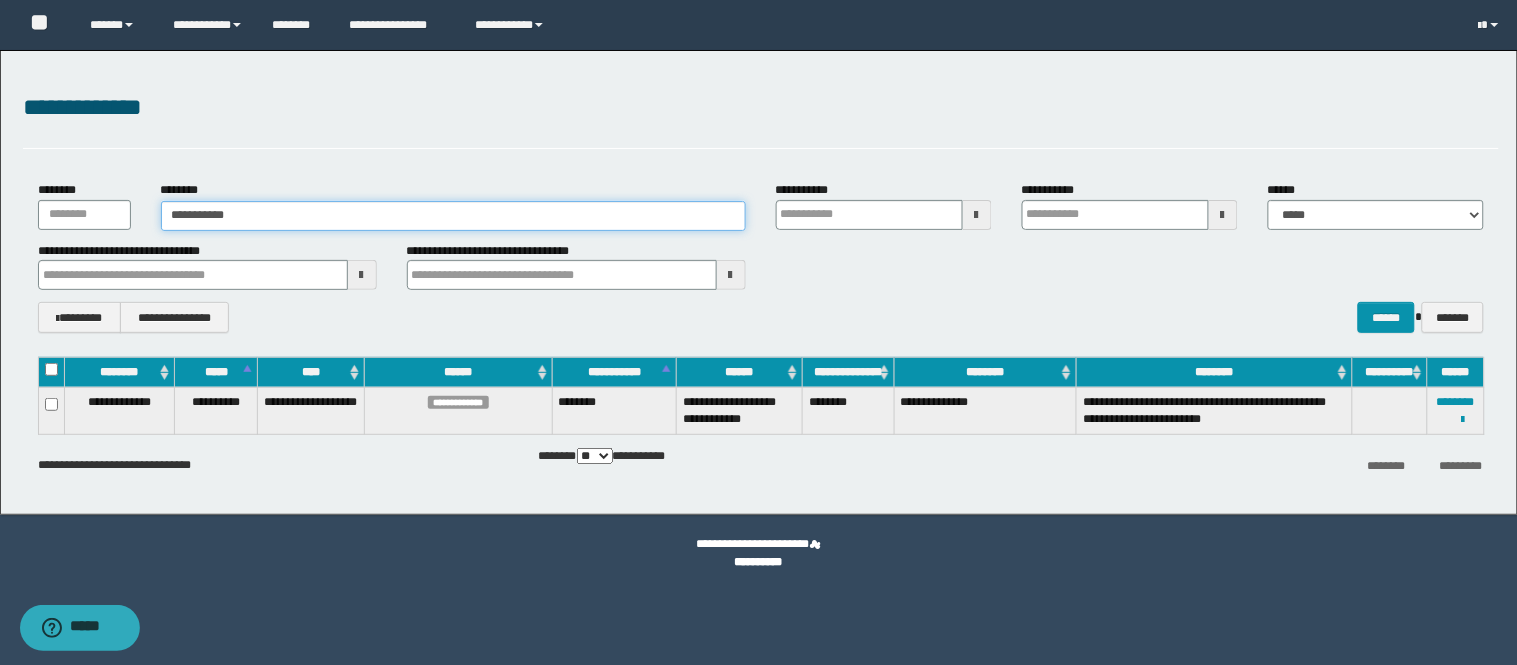 type on "**********" 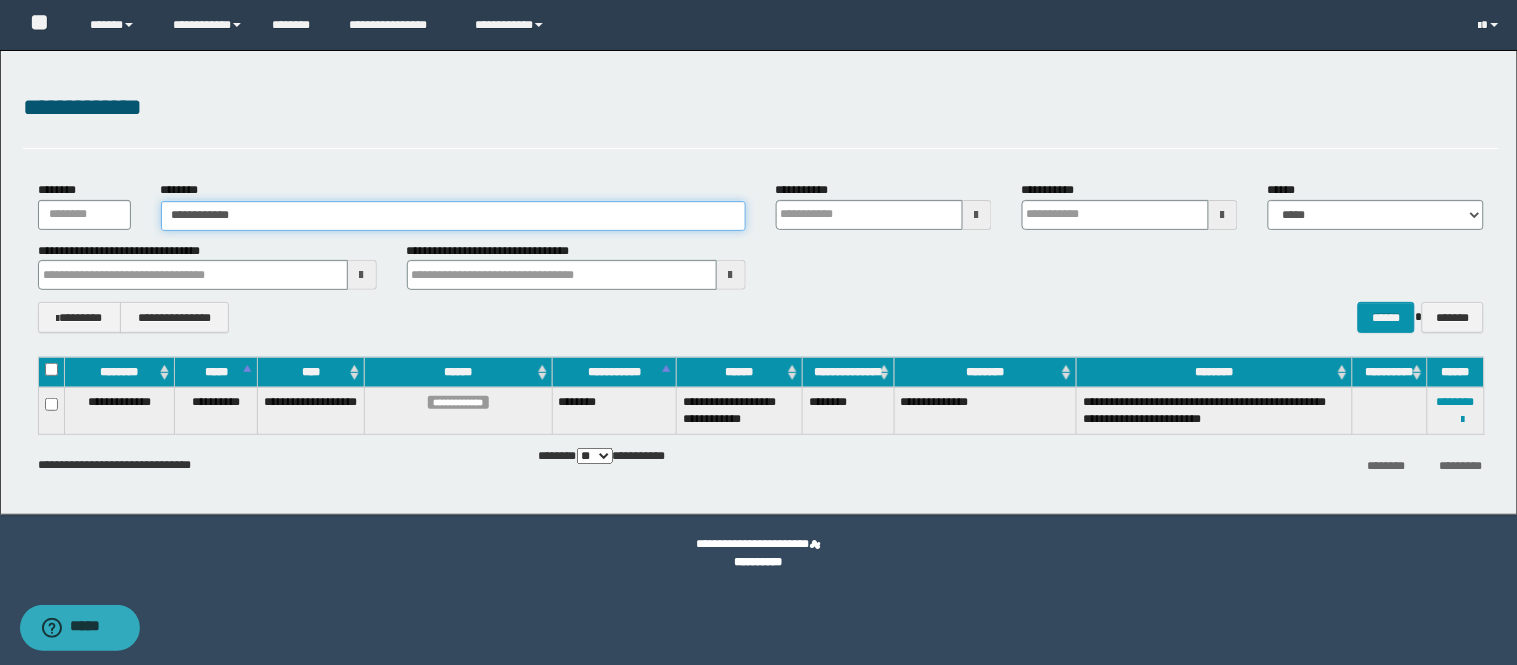 type on "**********" 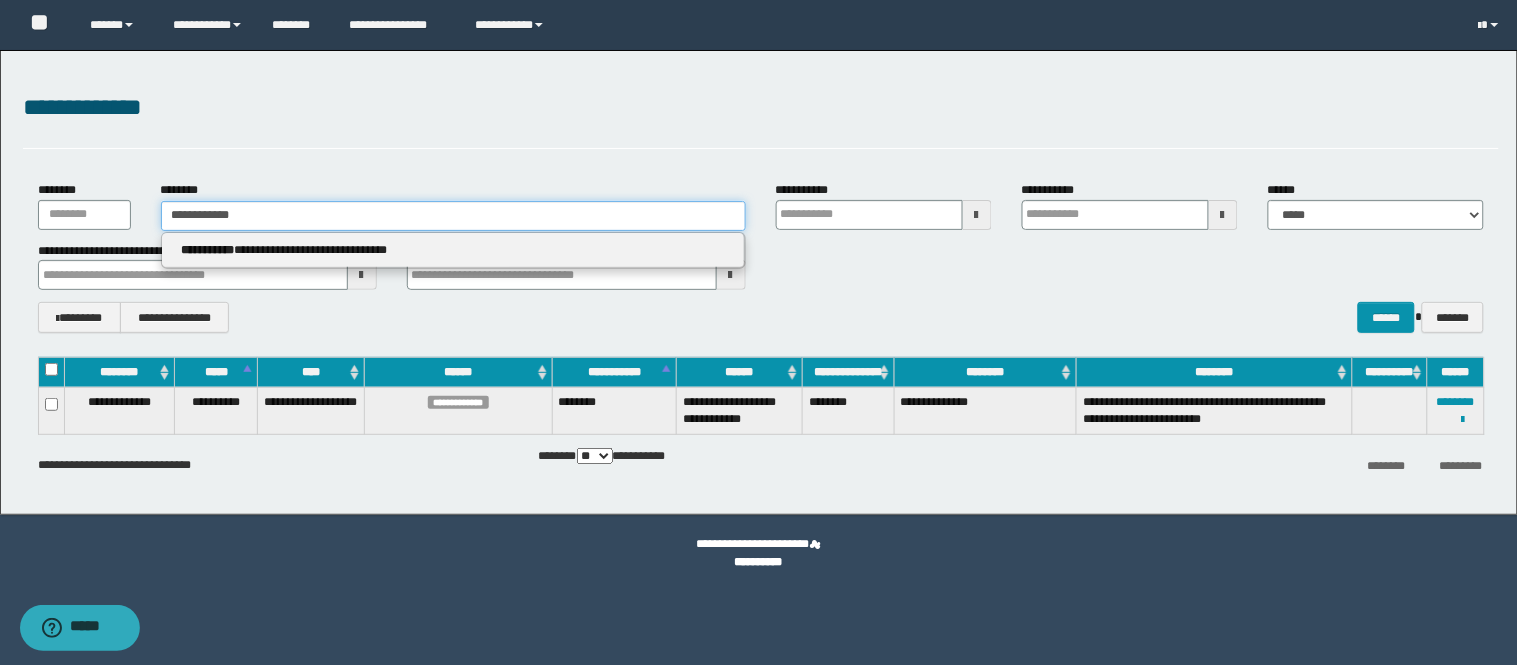 type 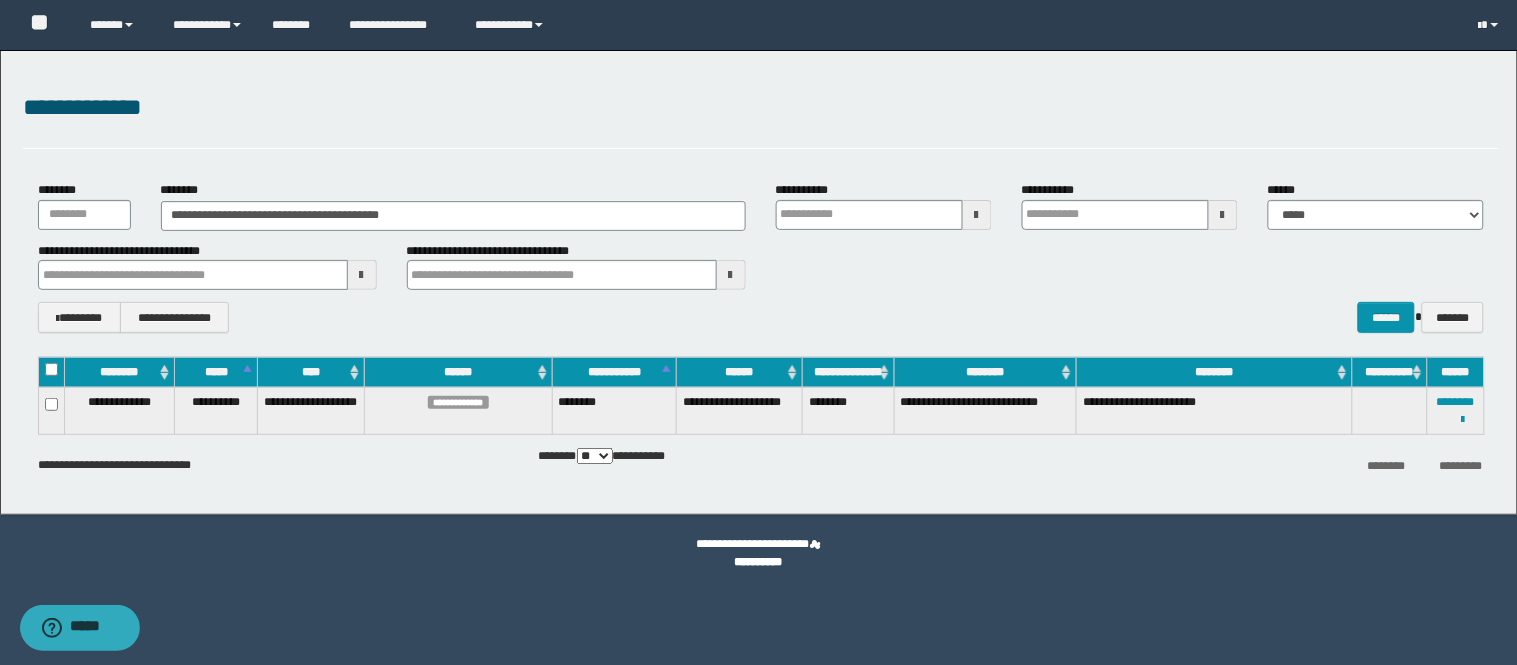 click on "**********" at bounding box center (761, 317) 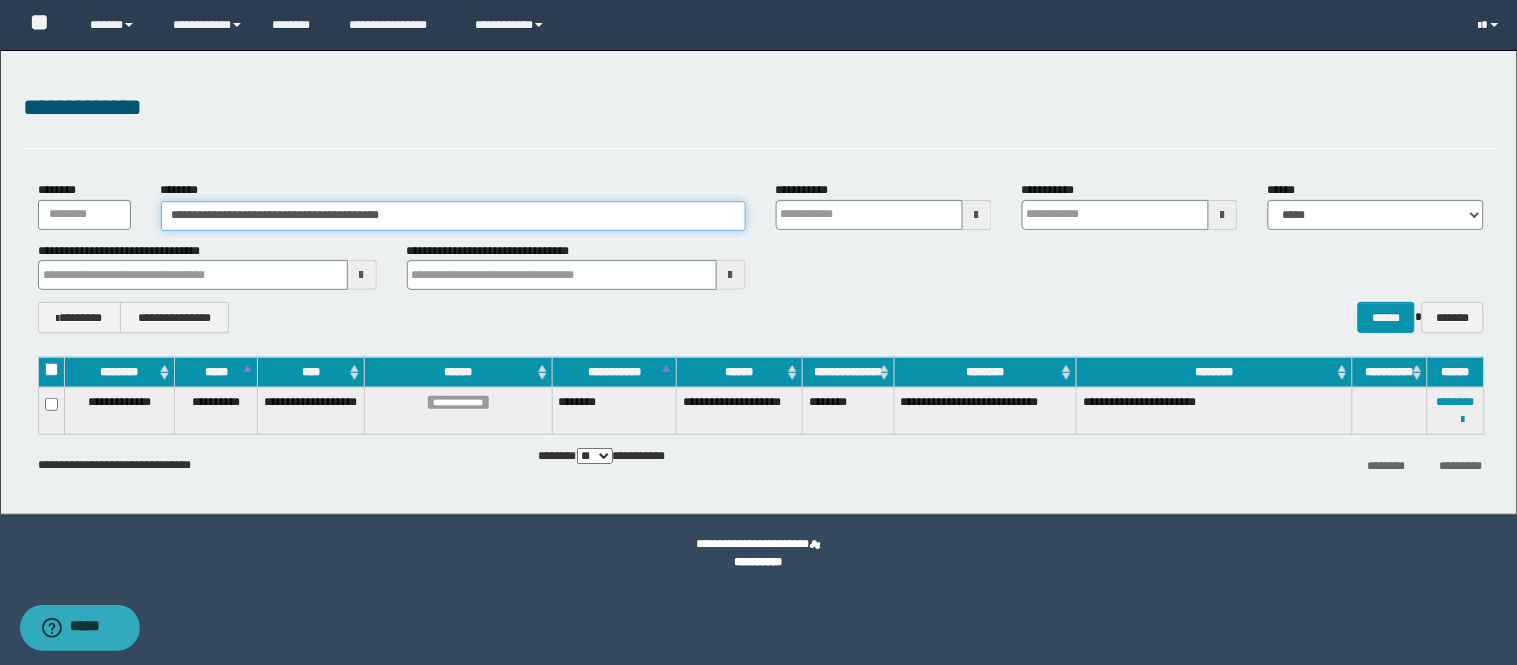 drag, startPoint x: 471, startPoint y: 207, endPoint x: 0, endPoint y: 100, distance: 483.00104 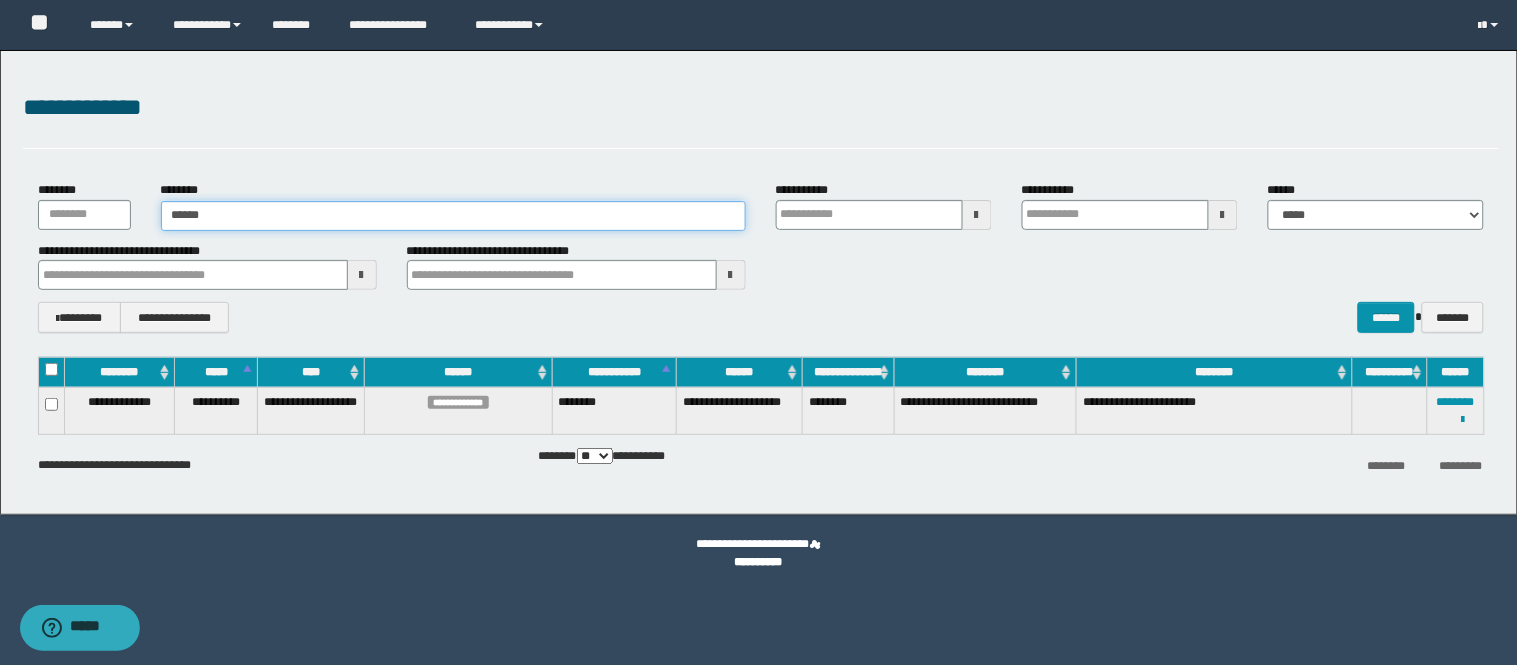 type on "******" 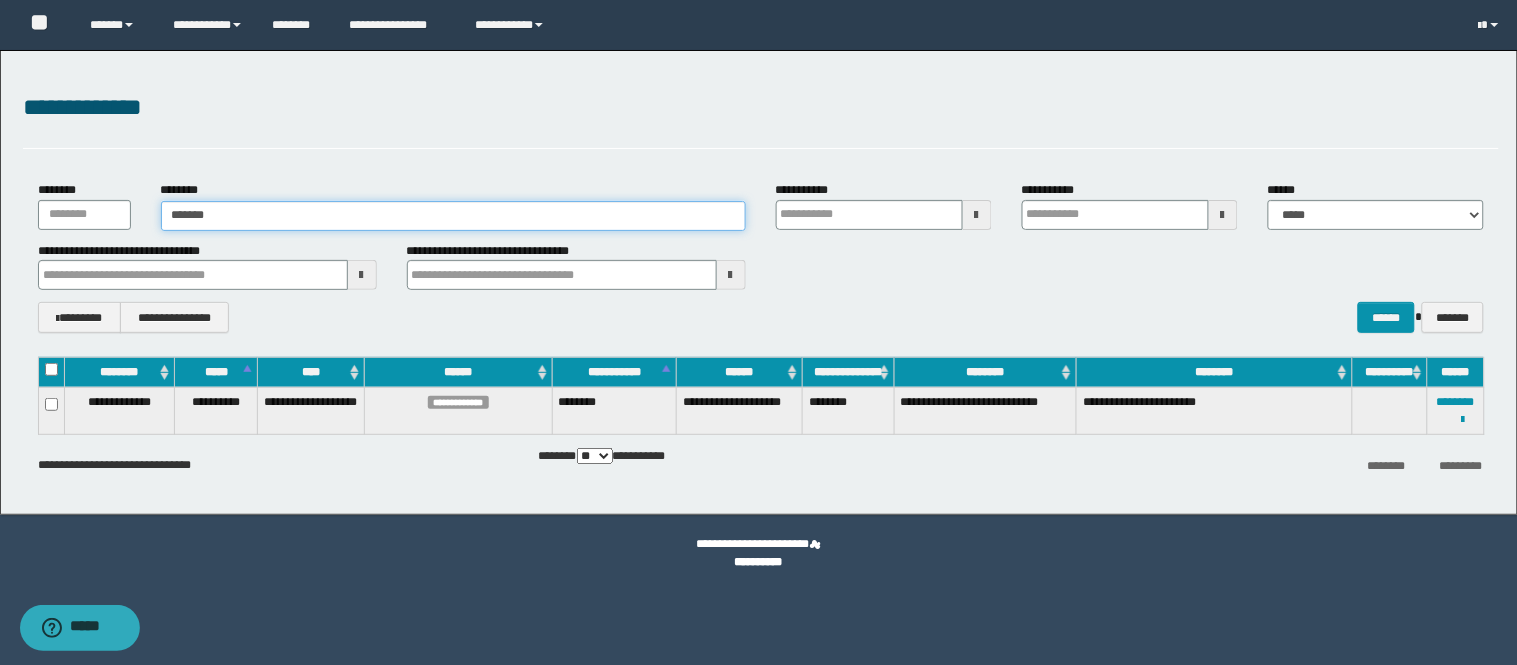 type on "******" 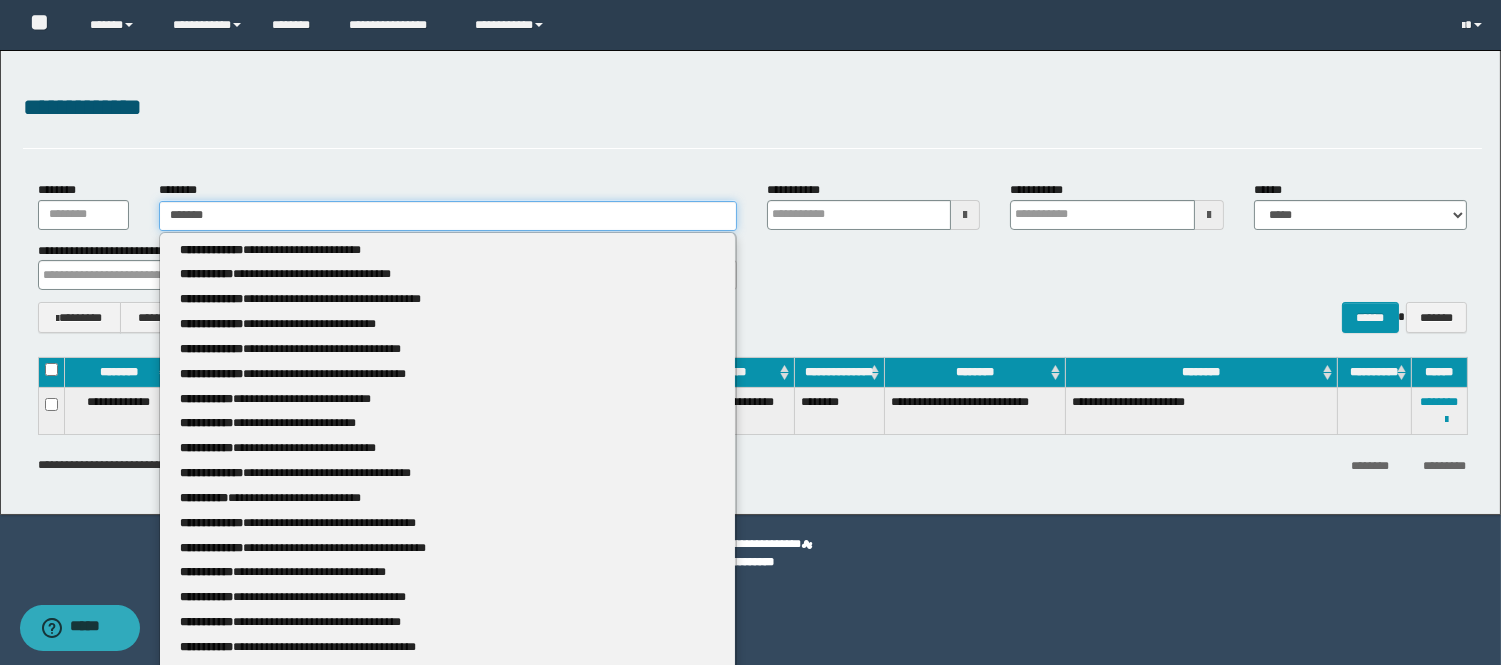 type 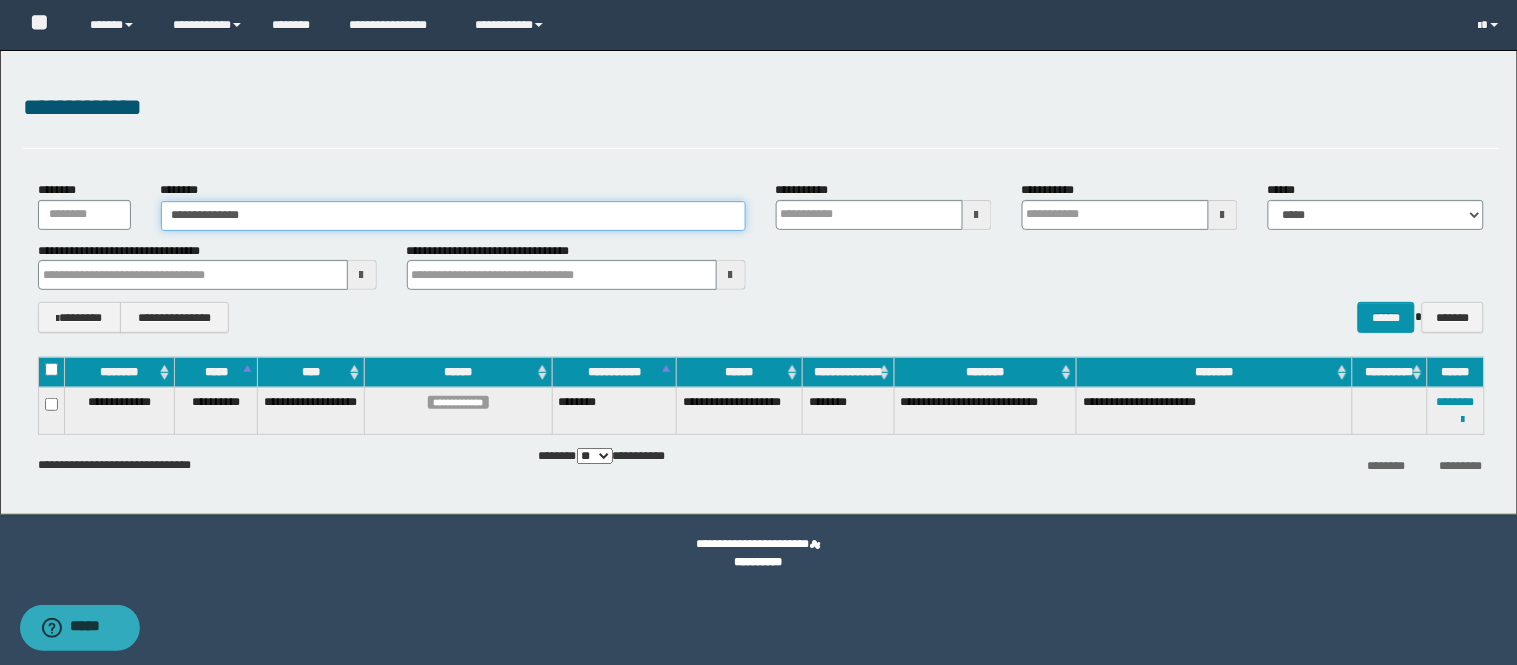type on "**********" 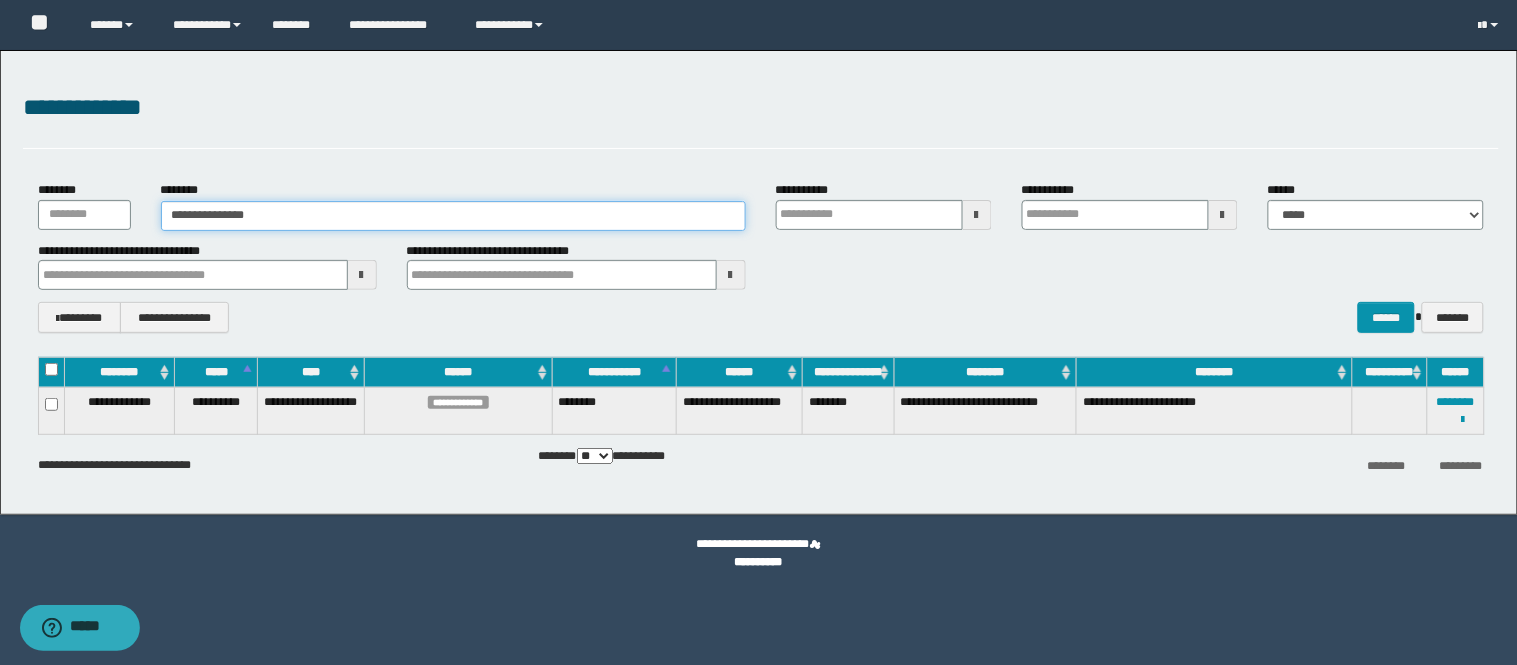 type on "**********" 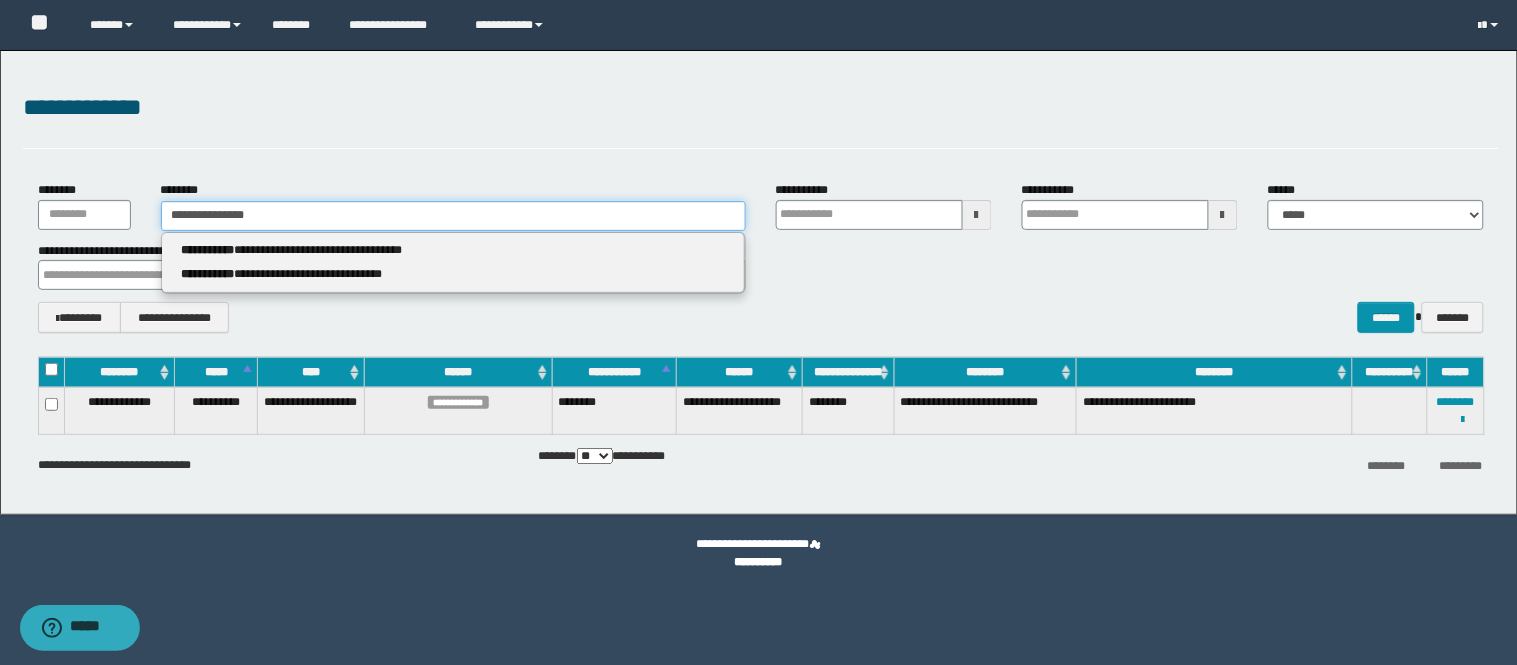 type 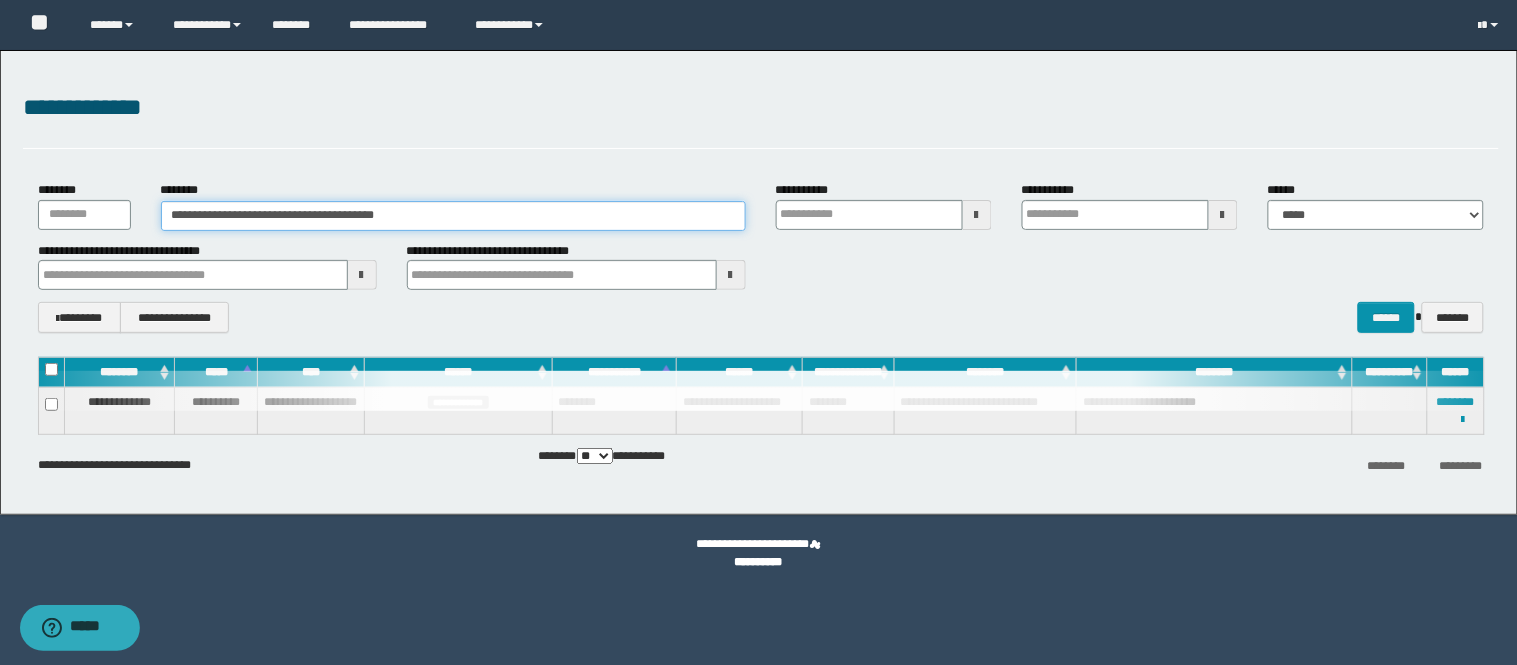 type on "**********" 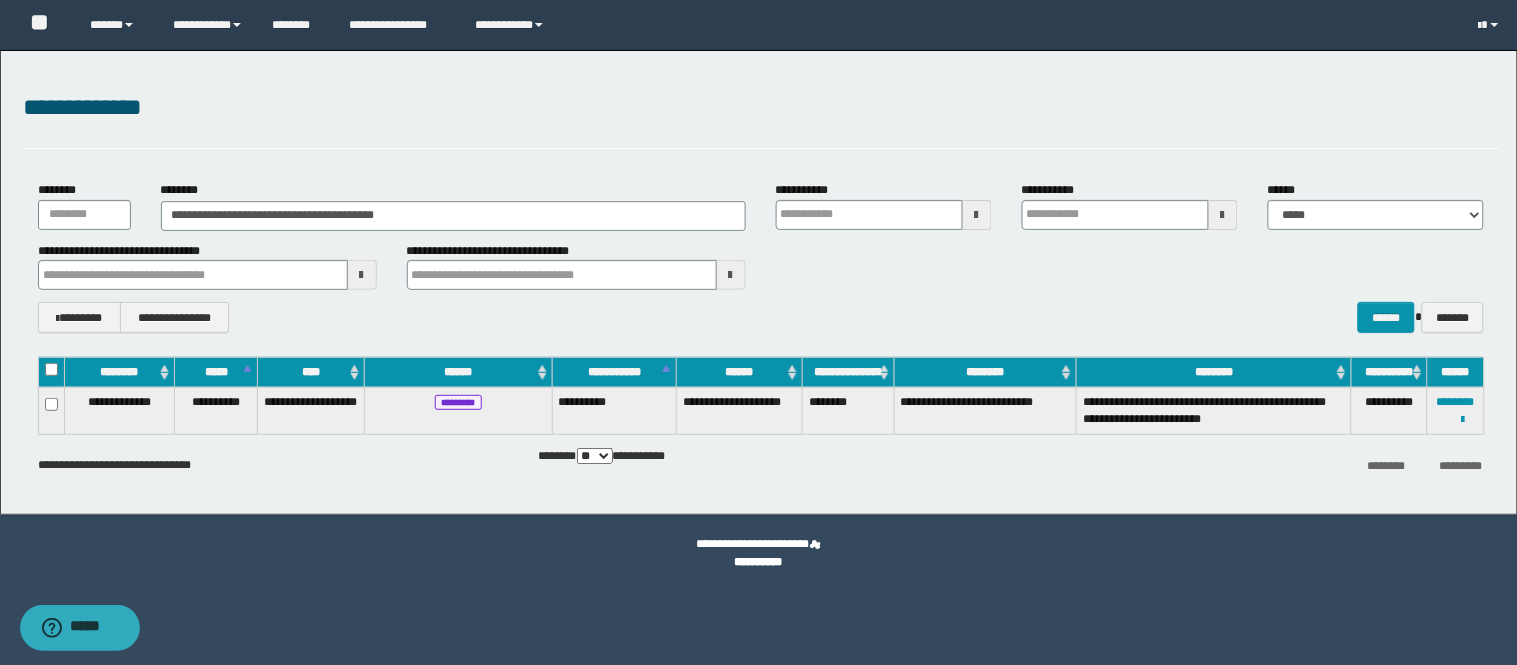 click on "**********" at bounding box center (759, 282) 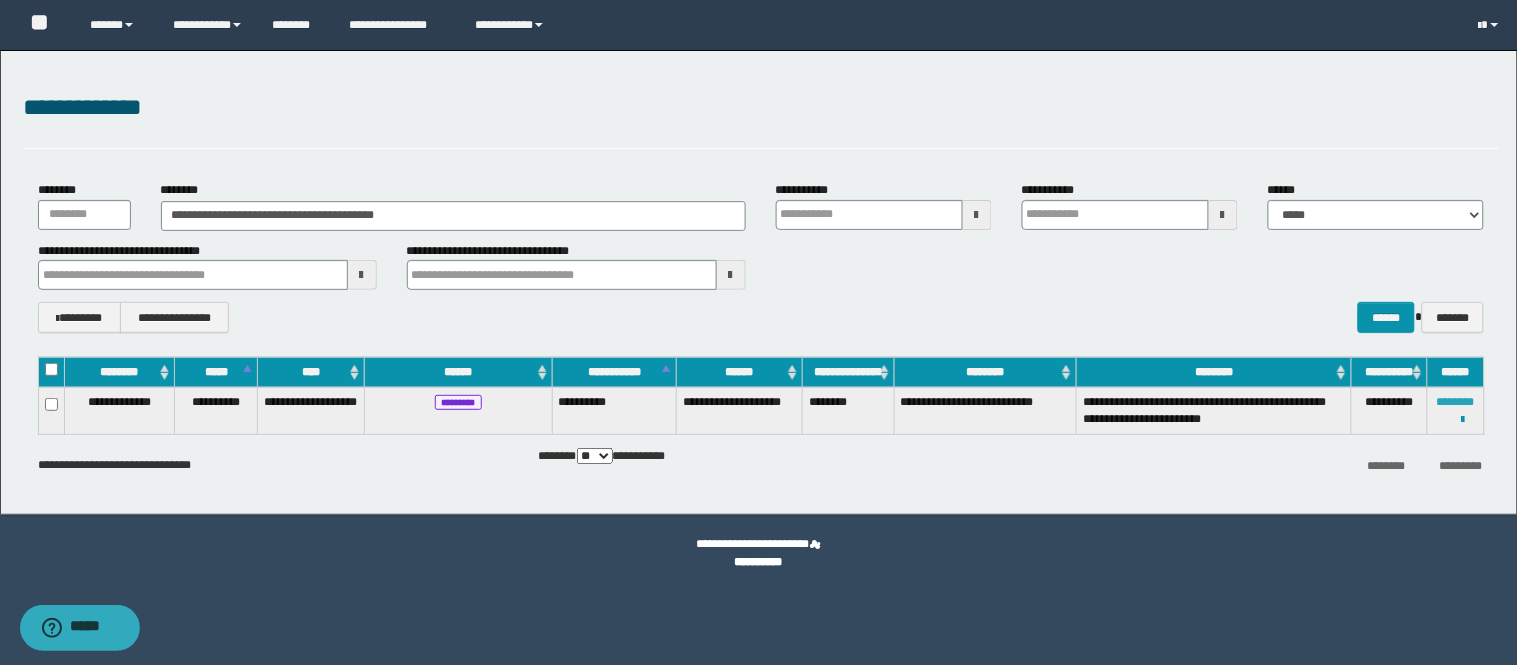 click on "********" at bounding box center (1456, 402) 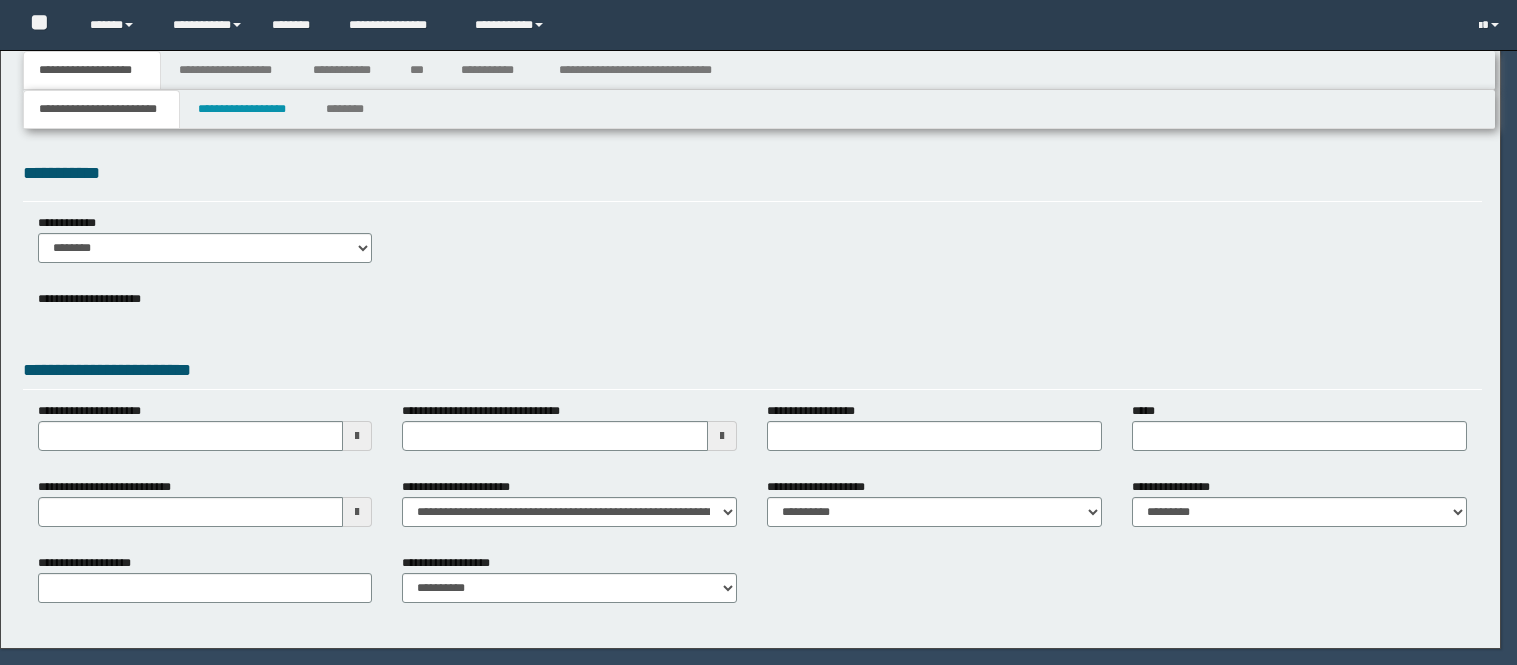 scroll, scrollTop: 0, scrollLeft: 0, axis: both 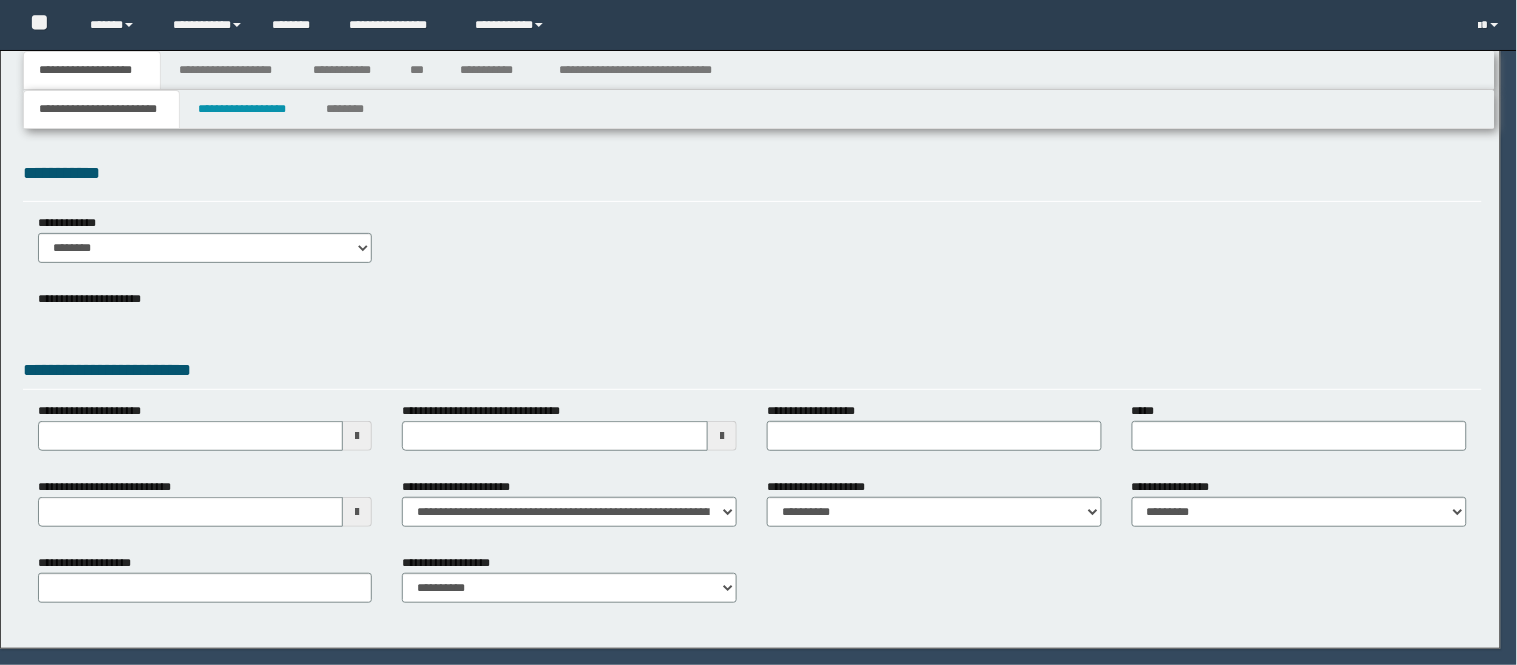 select on "*" 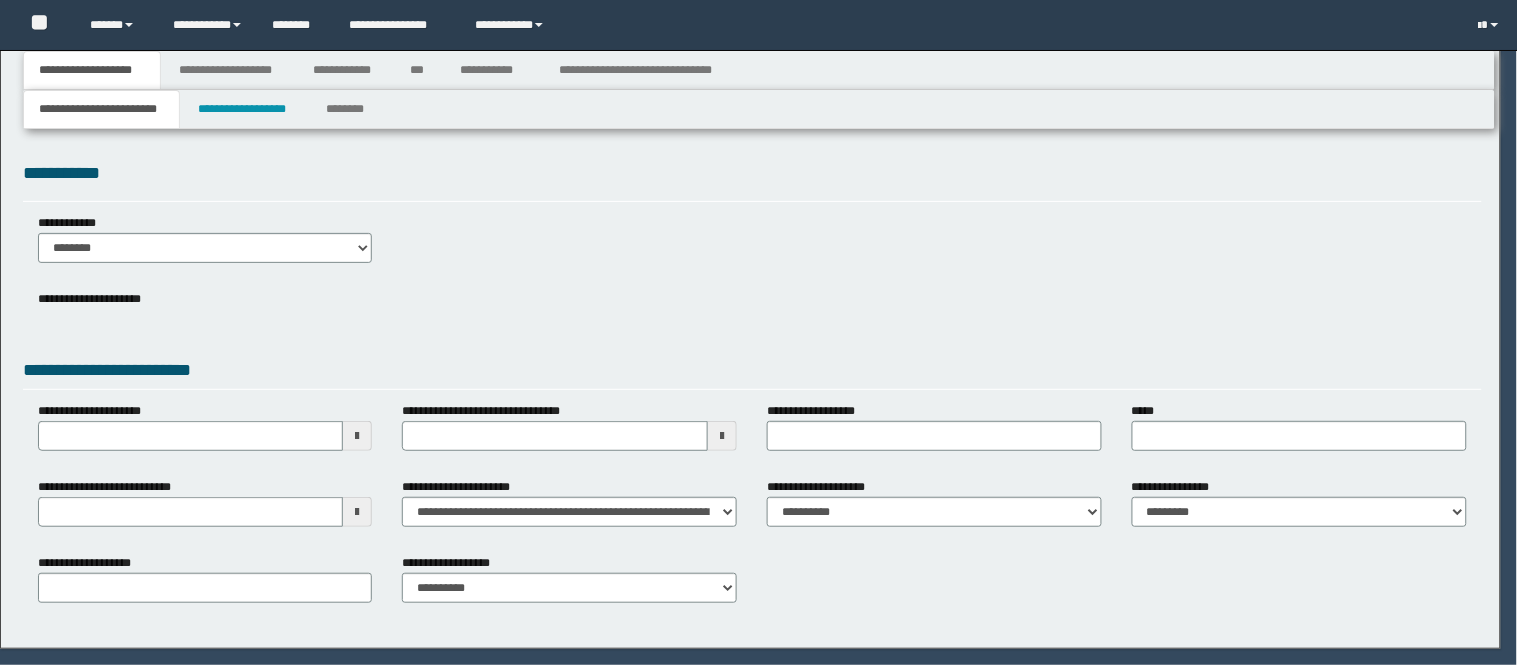 type on "**********" 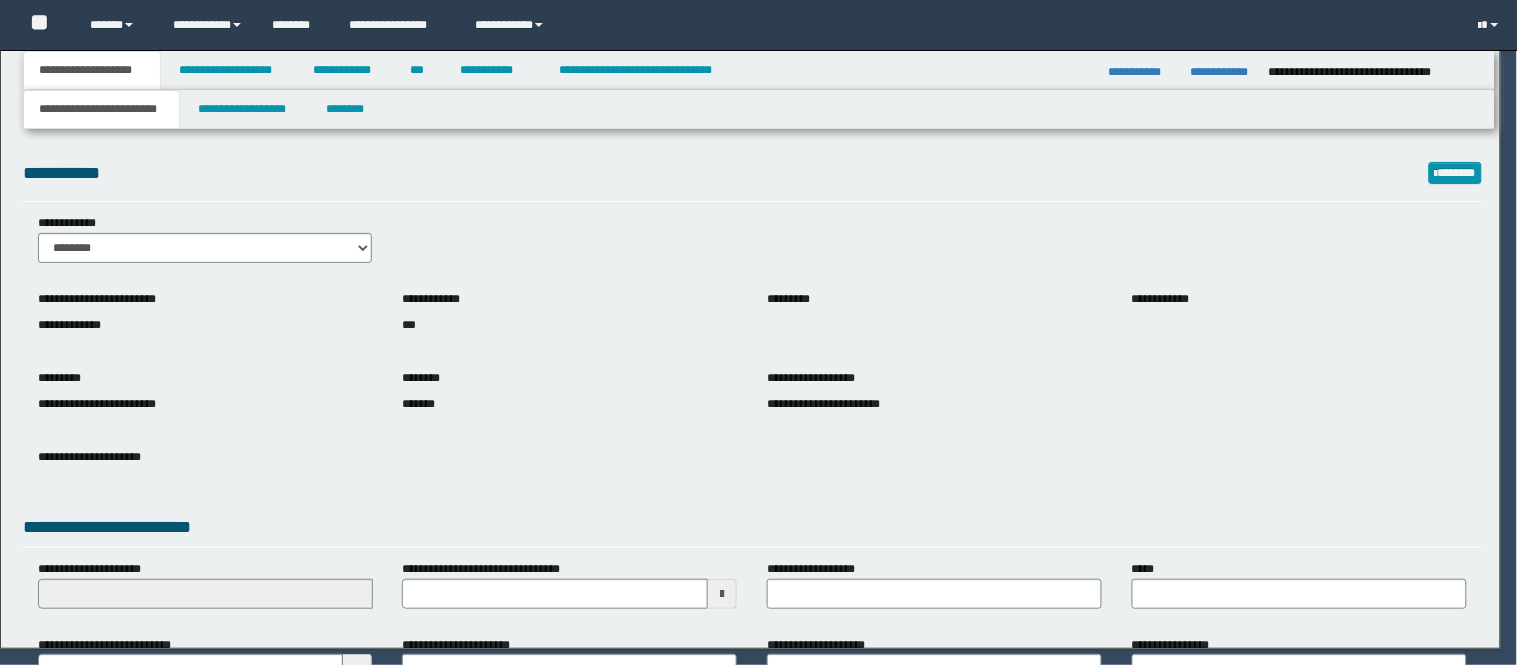 scroll, scrollTop: 0, scrollLeft: 0, axis: both 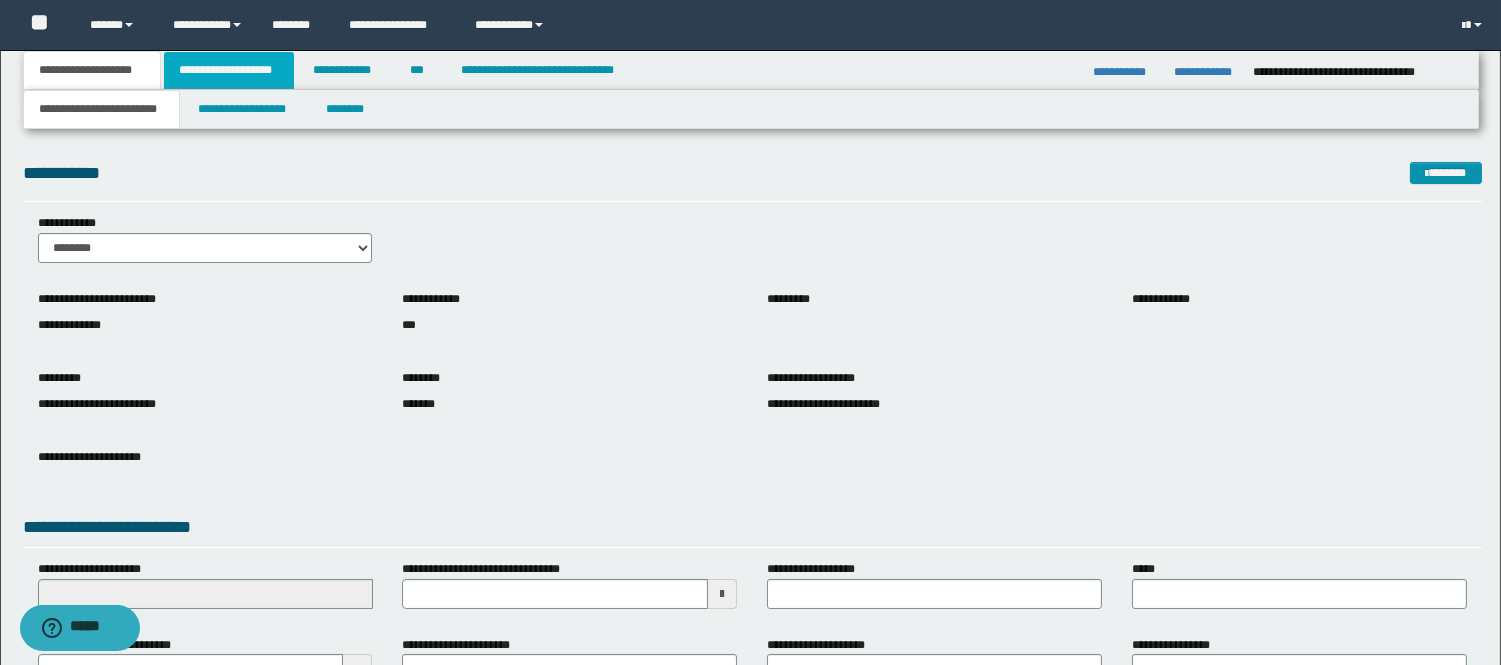 click on "**********" at bounding box center [229, 70] 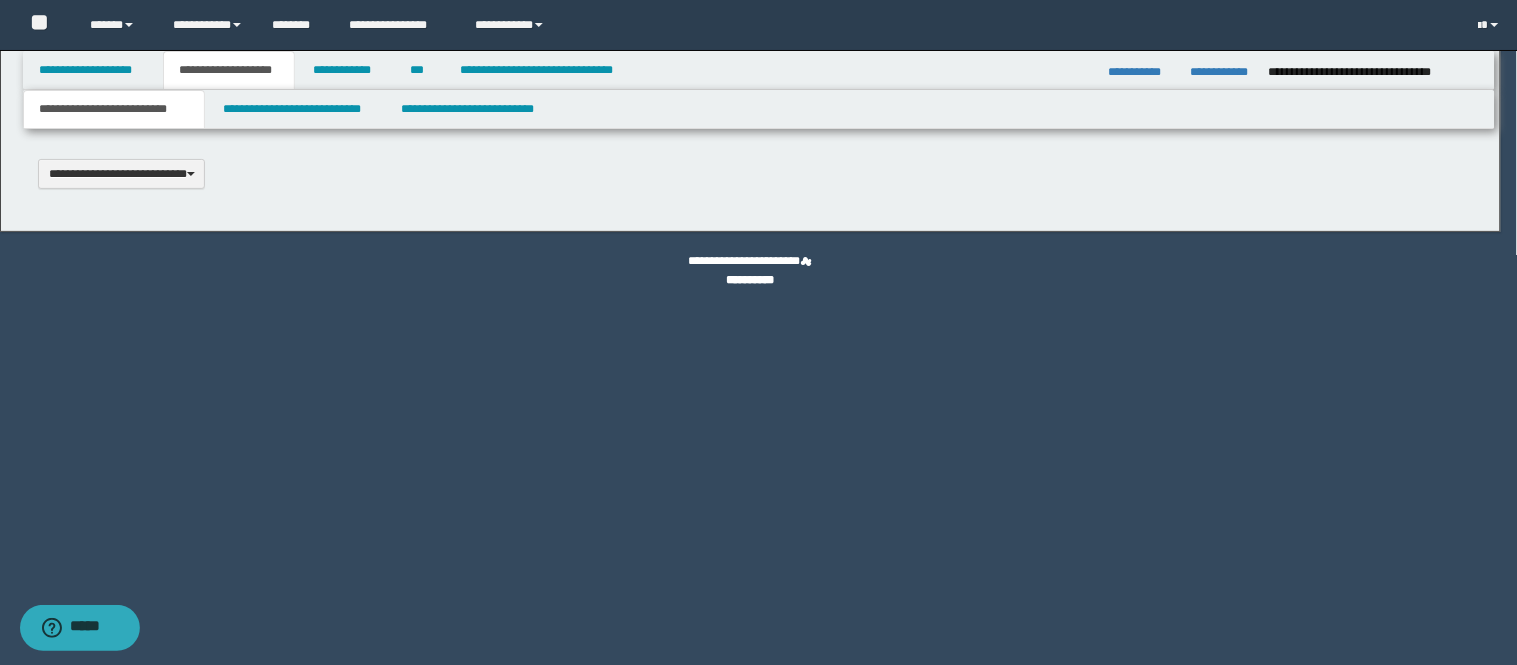 type 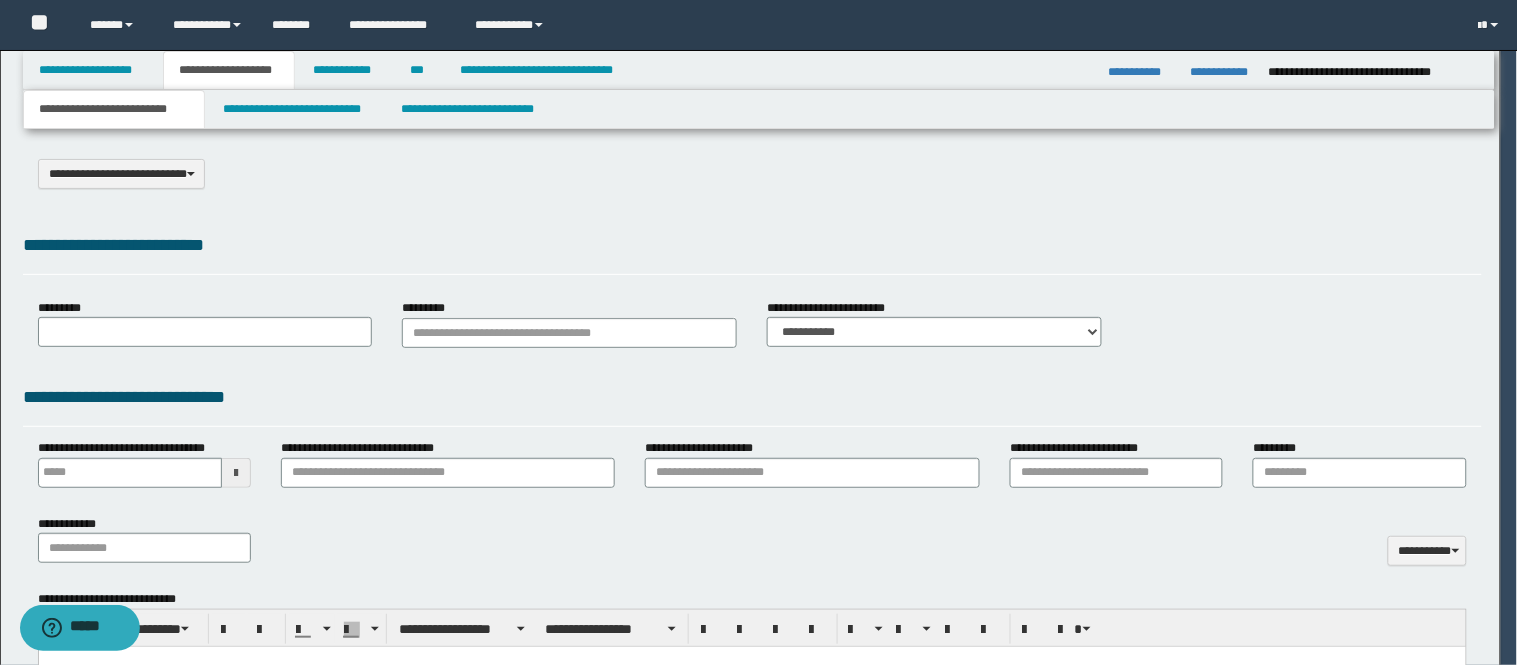 scroll, scrollTop: 0, scrollLeft: 0, axis: both 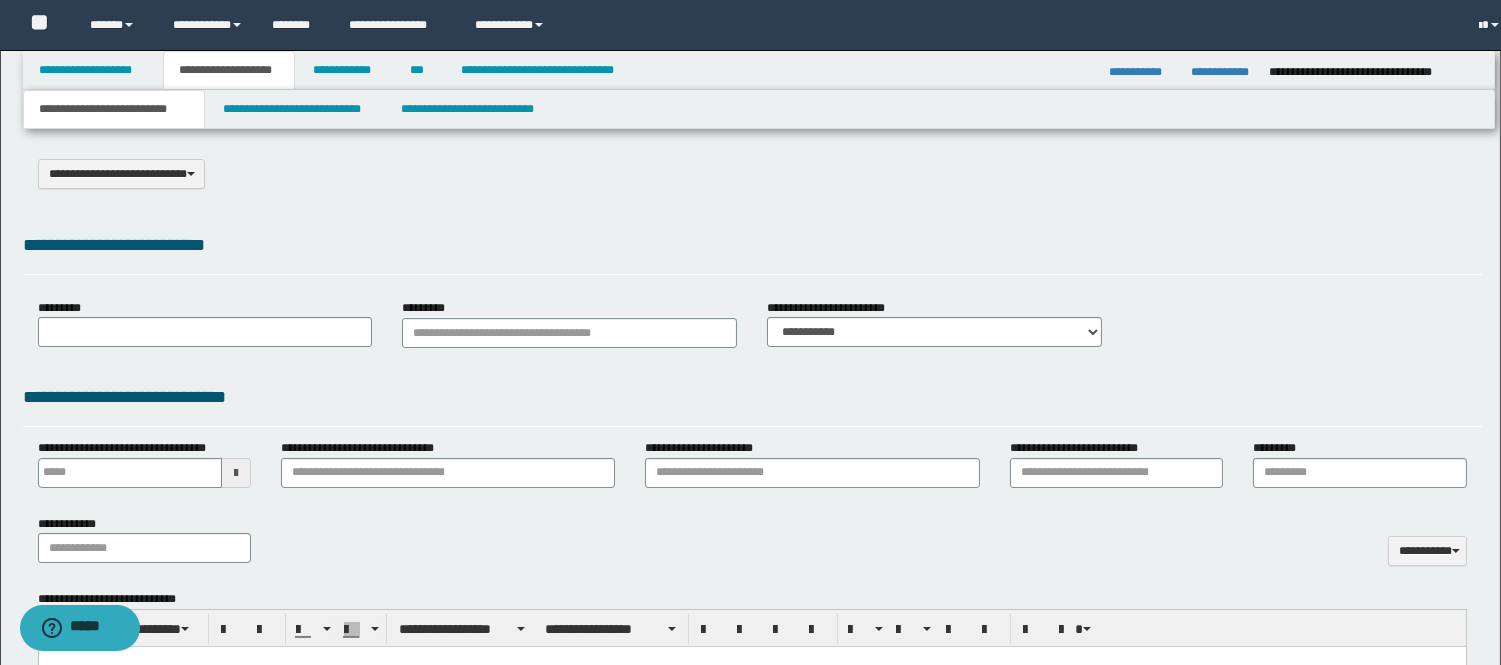 type on "**********" 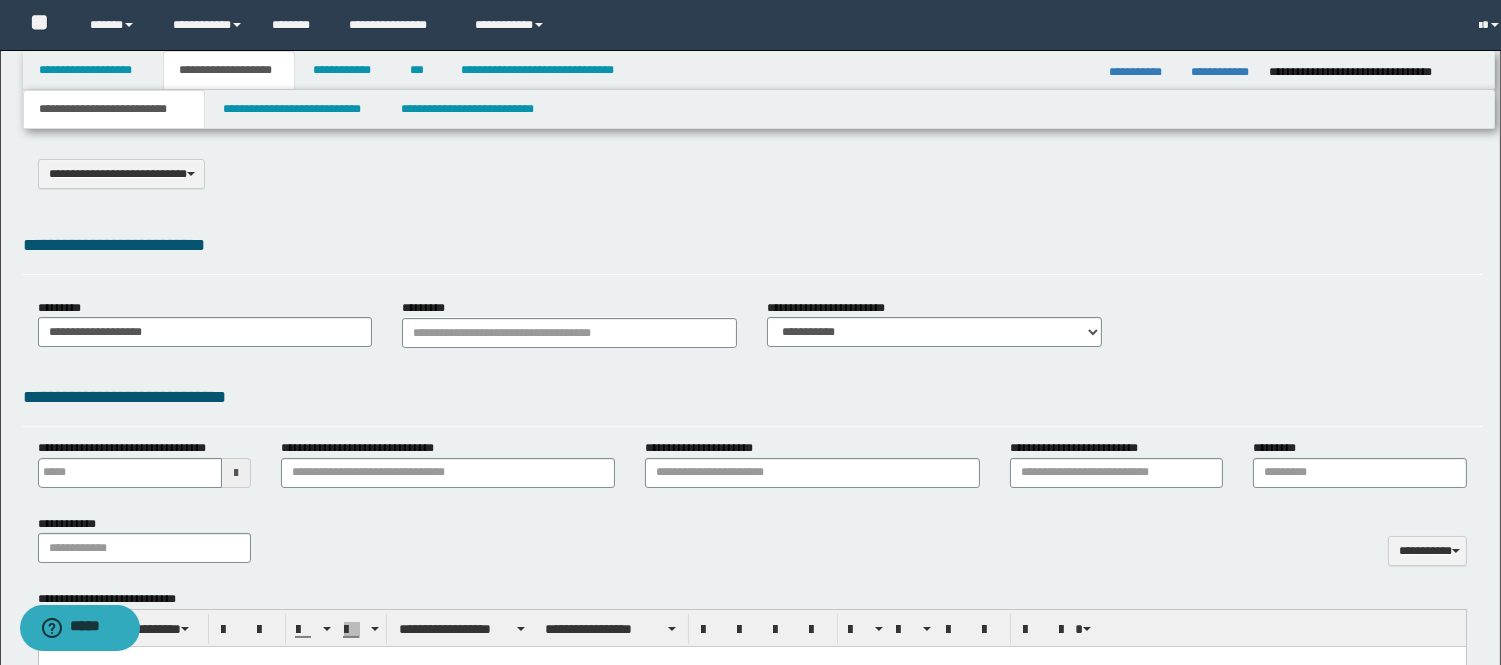 type 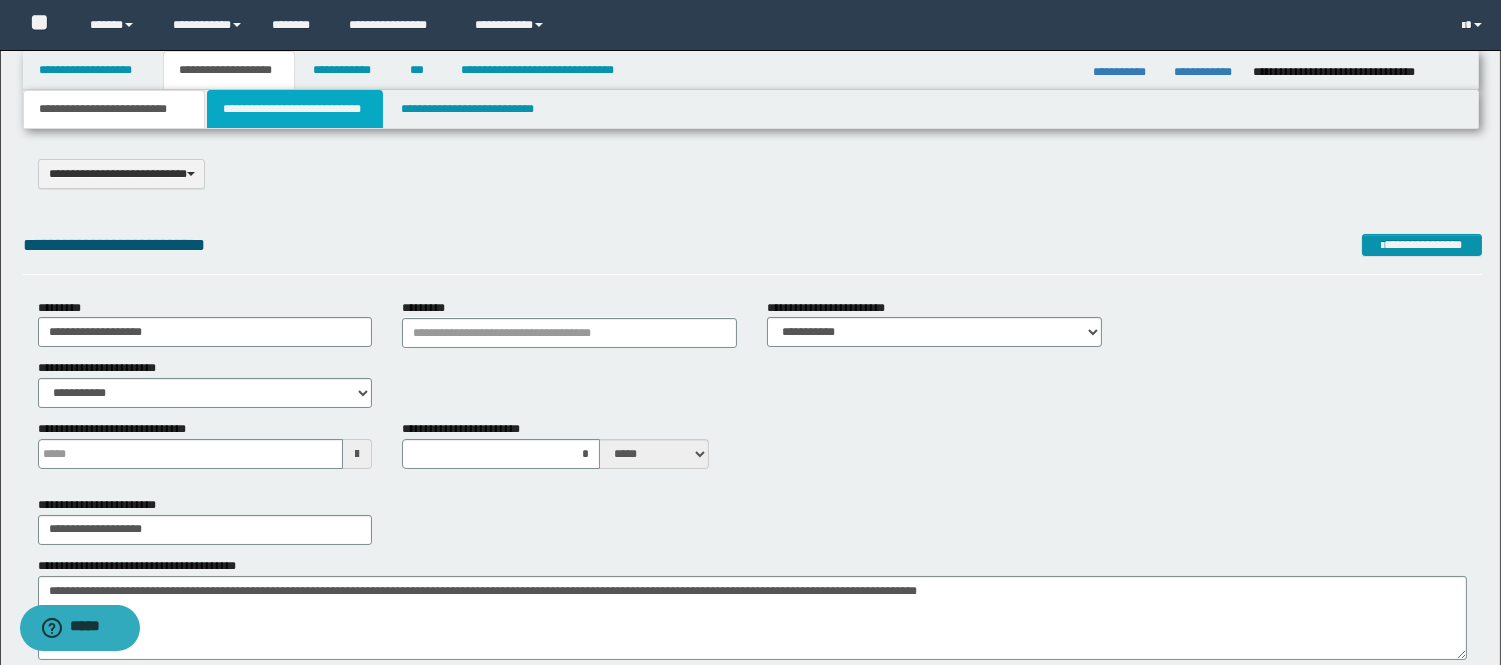 click on "**********" at bounding box center (295, 109) 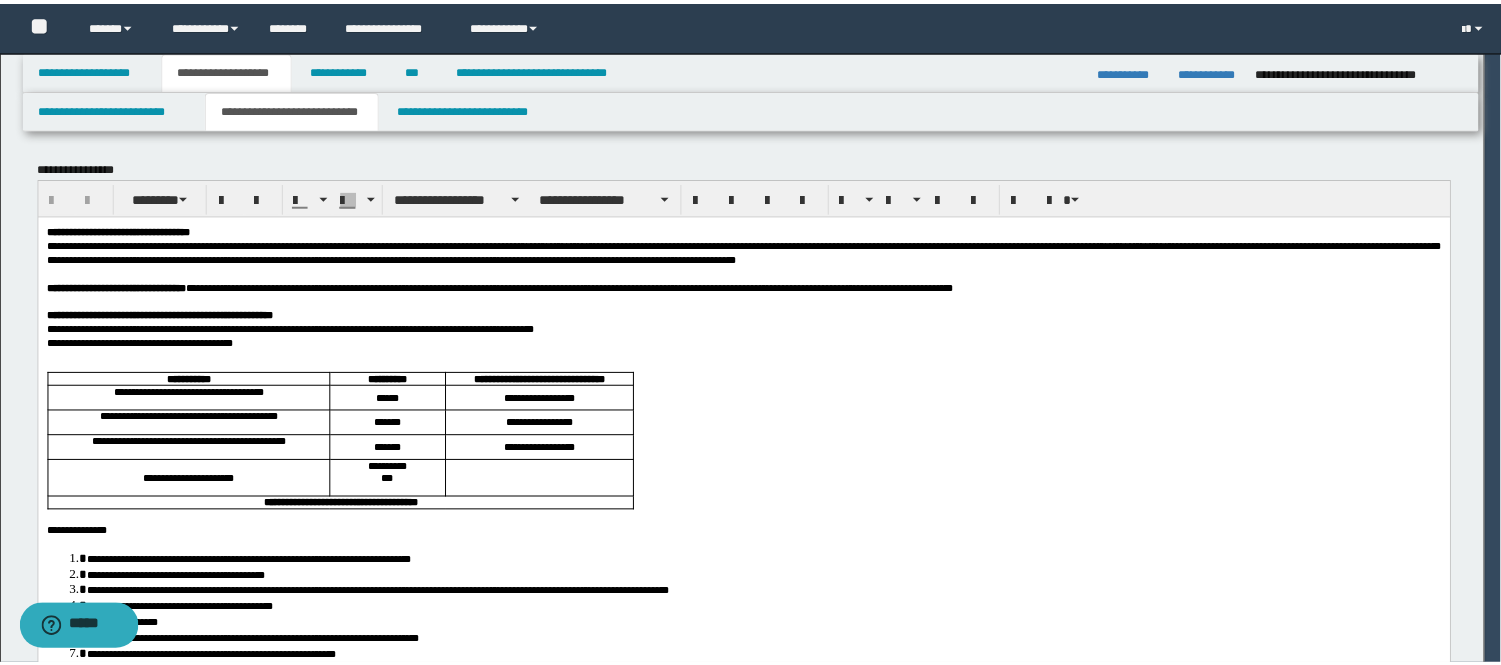 scroll, scrollTop: 0, scrollLeft: 0, axis: both 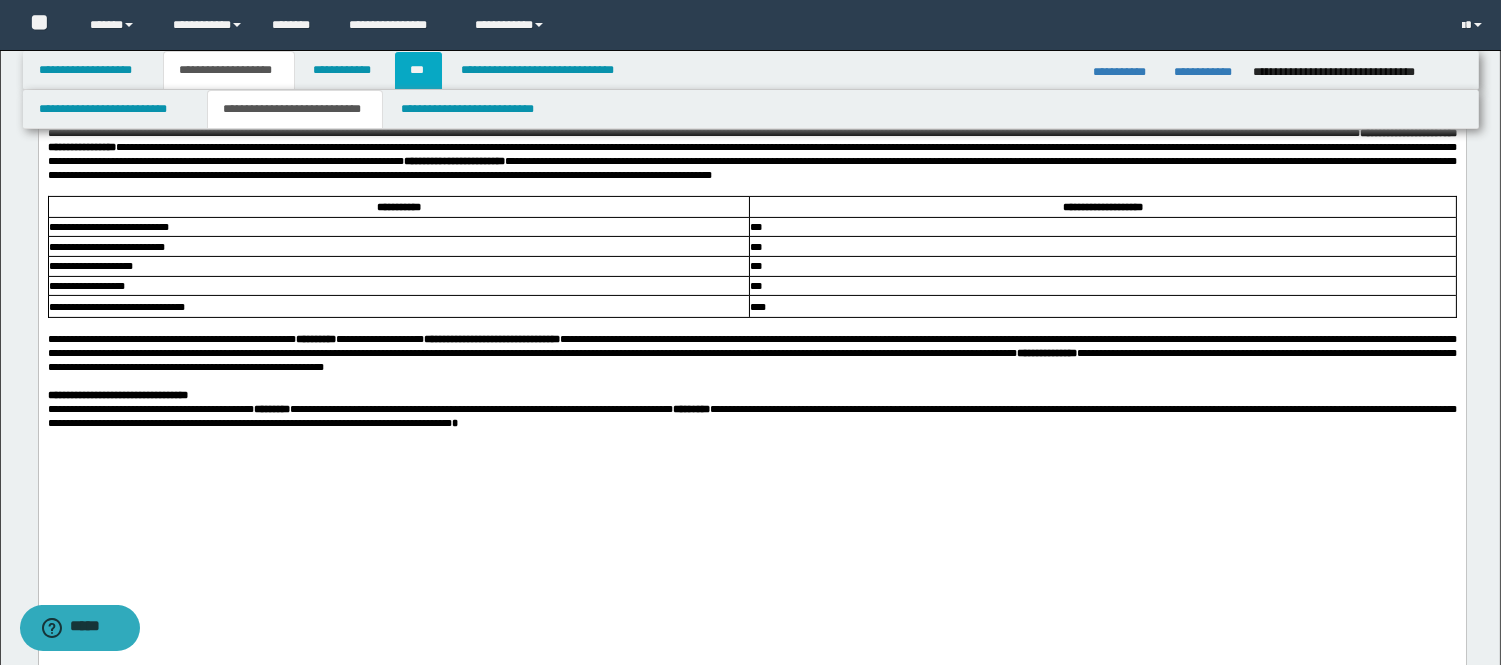 click on "***" at bounding box center (418, 70) 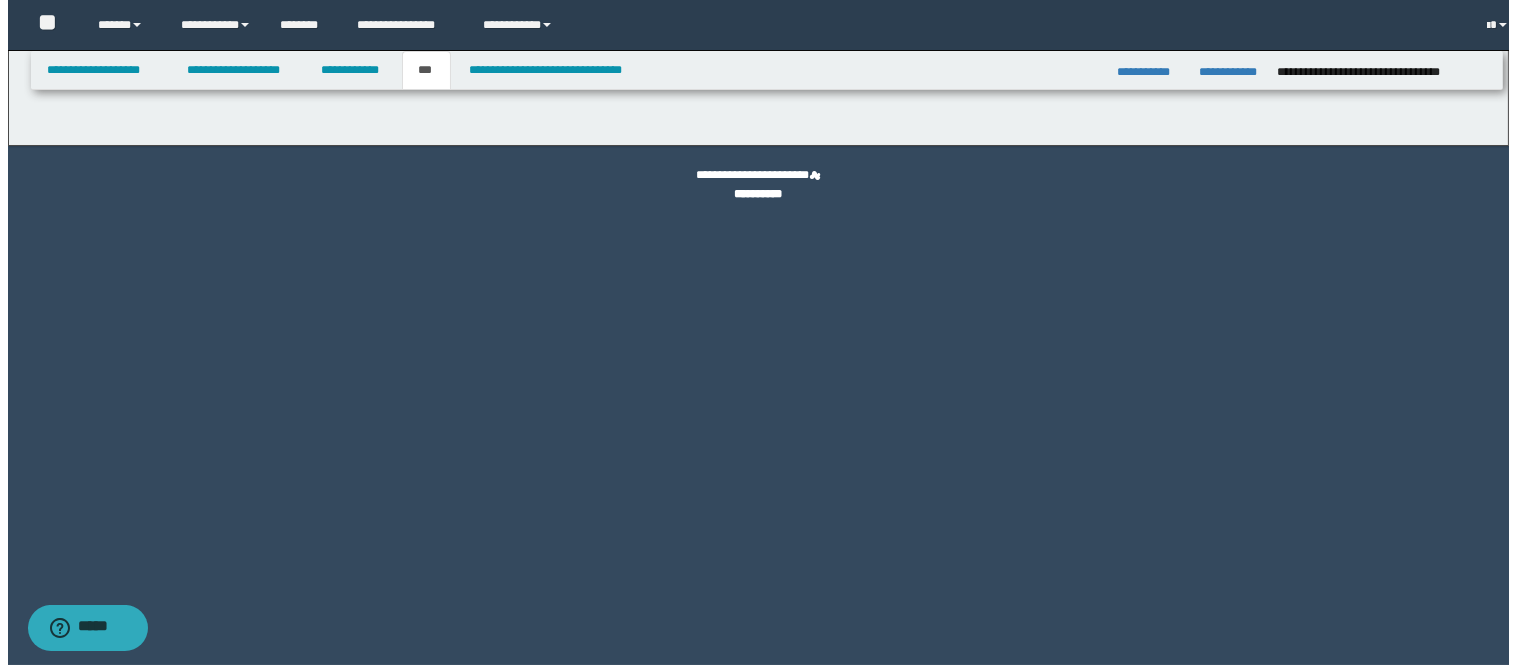 scroll, scrollTop: 0, scrollLeft: 0, axis: both 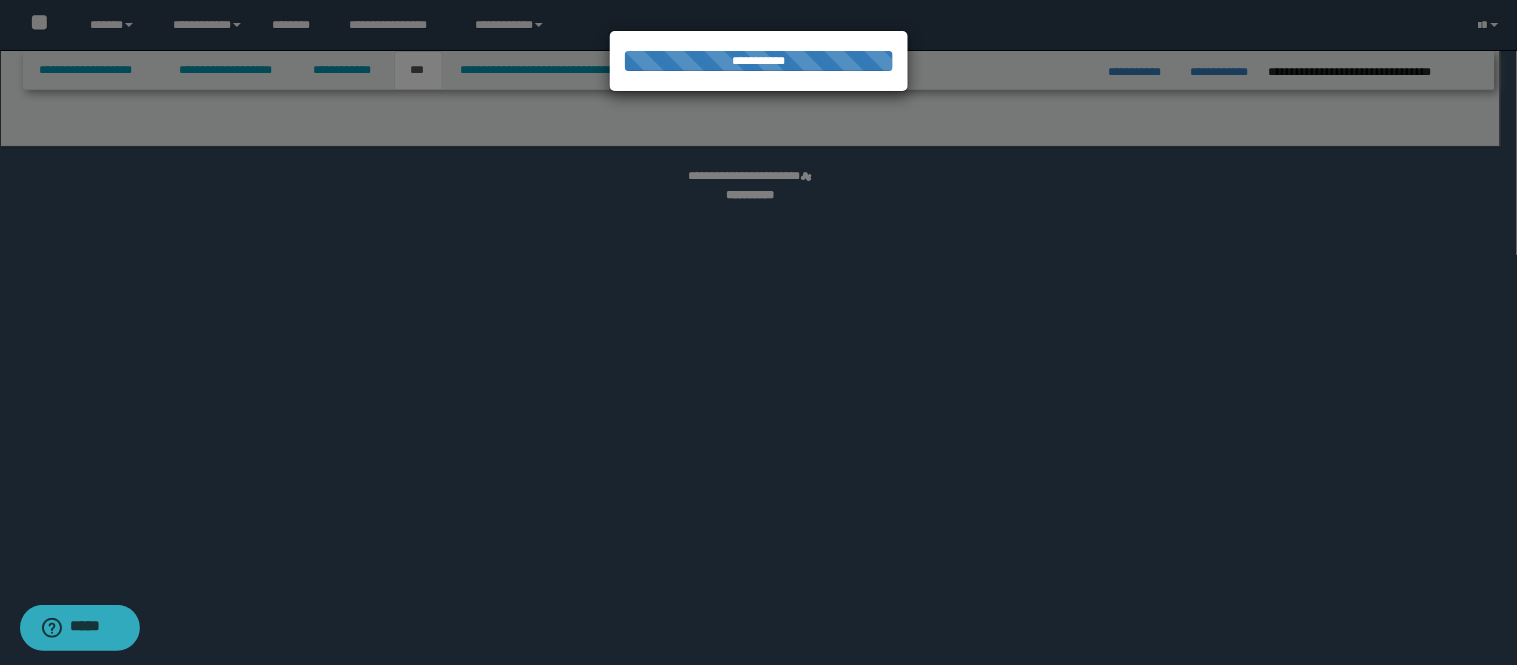select on "**" 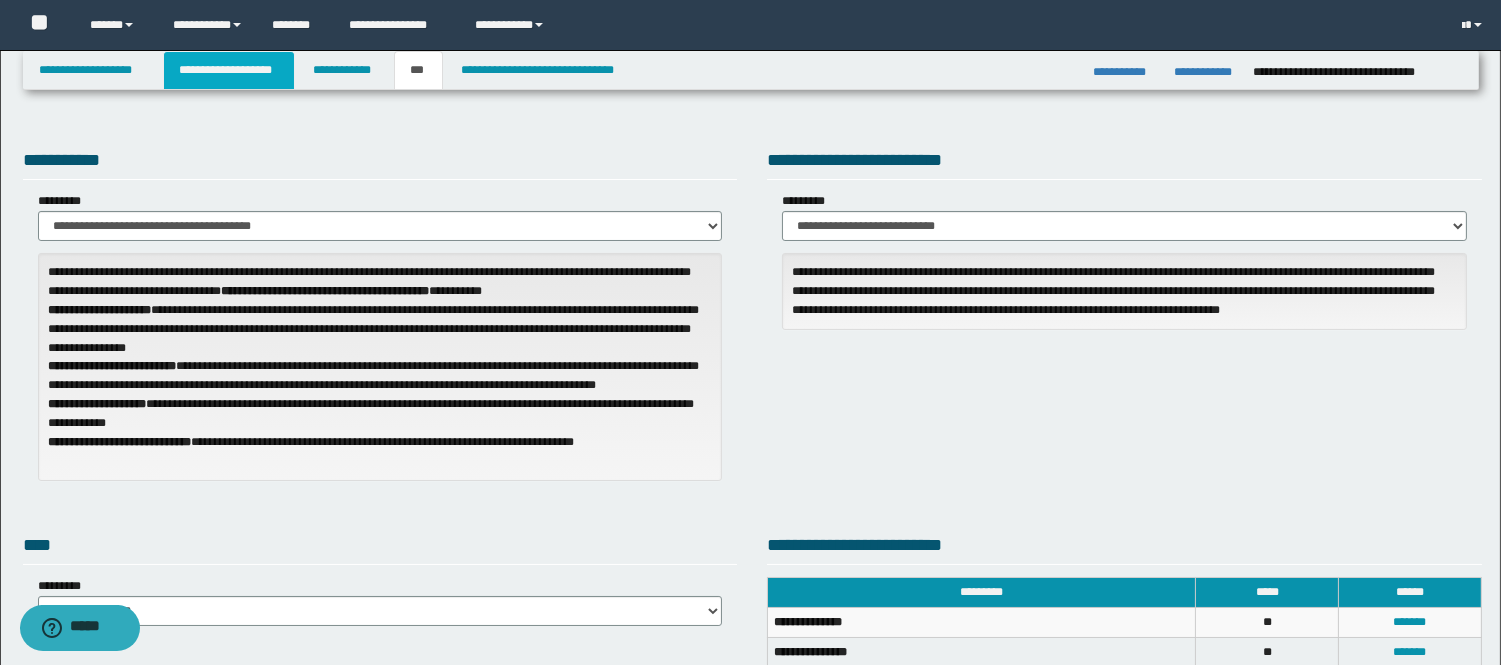 click on "**********" at bounding box center (229, 70) 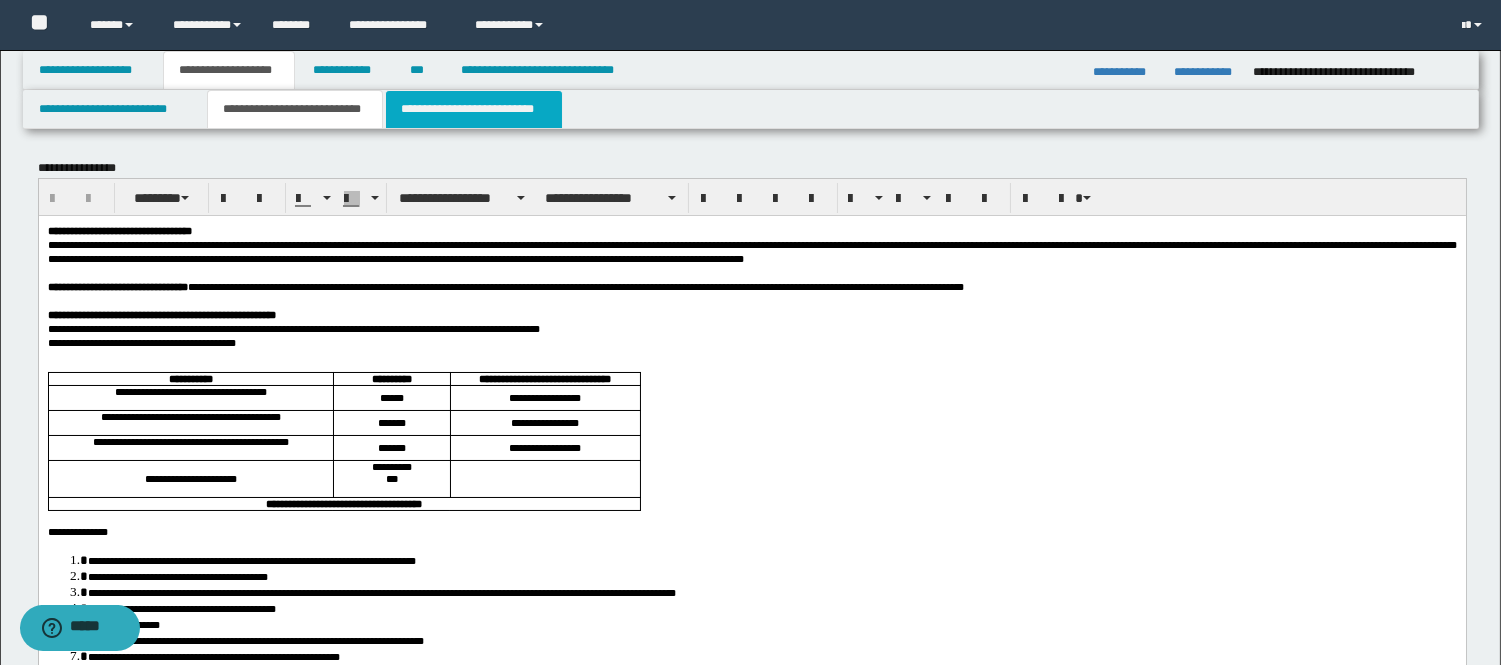 click on "**********" at bounding box center [474, 109] 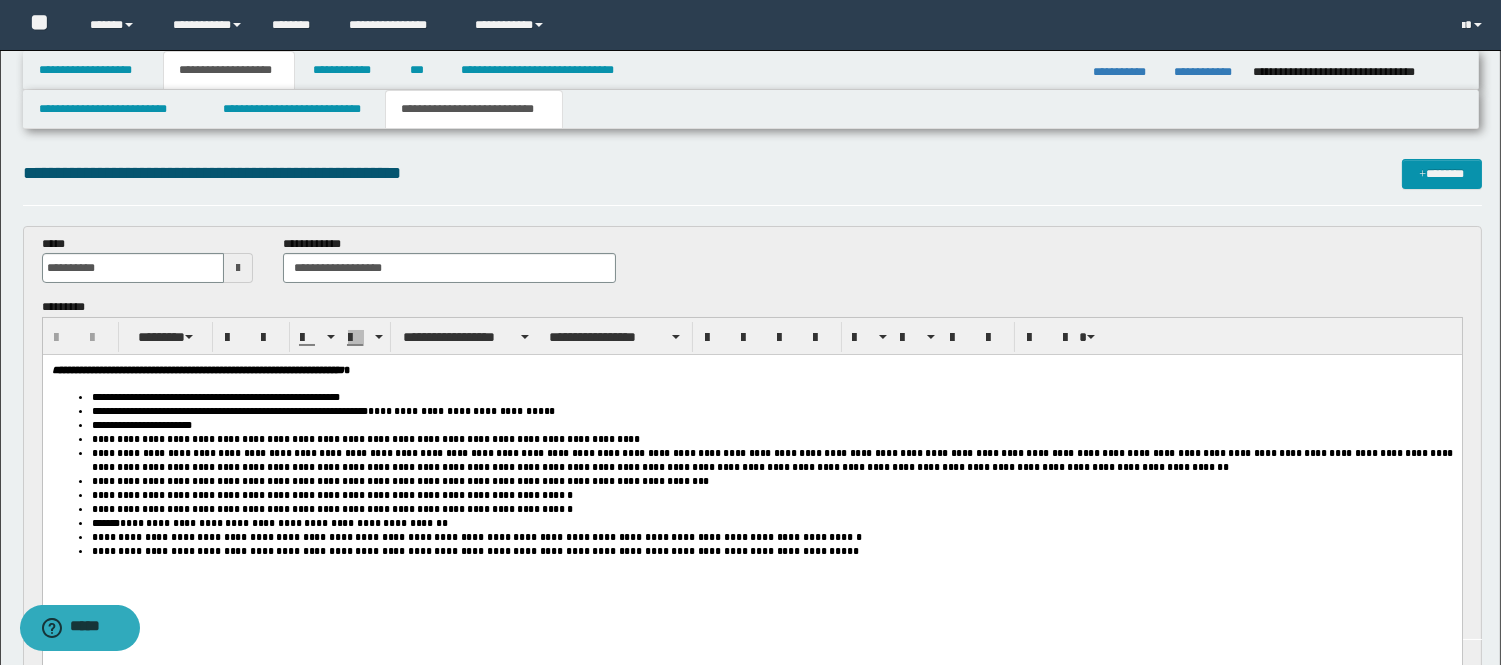 scroll, scrollTop: 0, scrollLeft: 0, axis: both 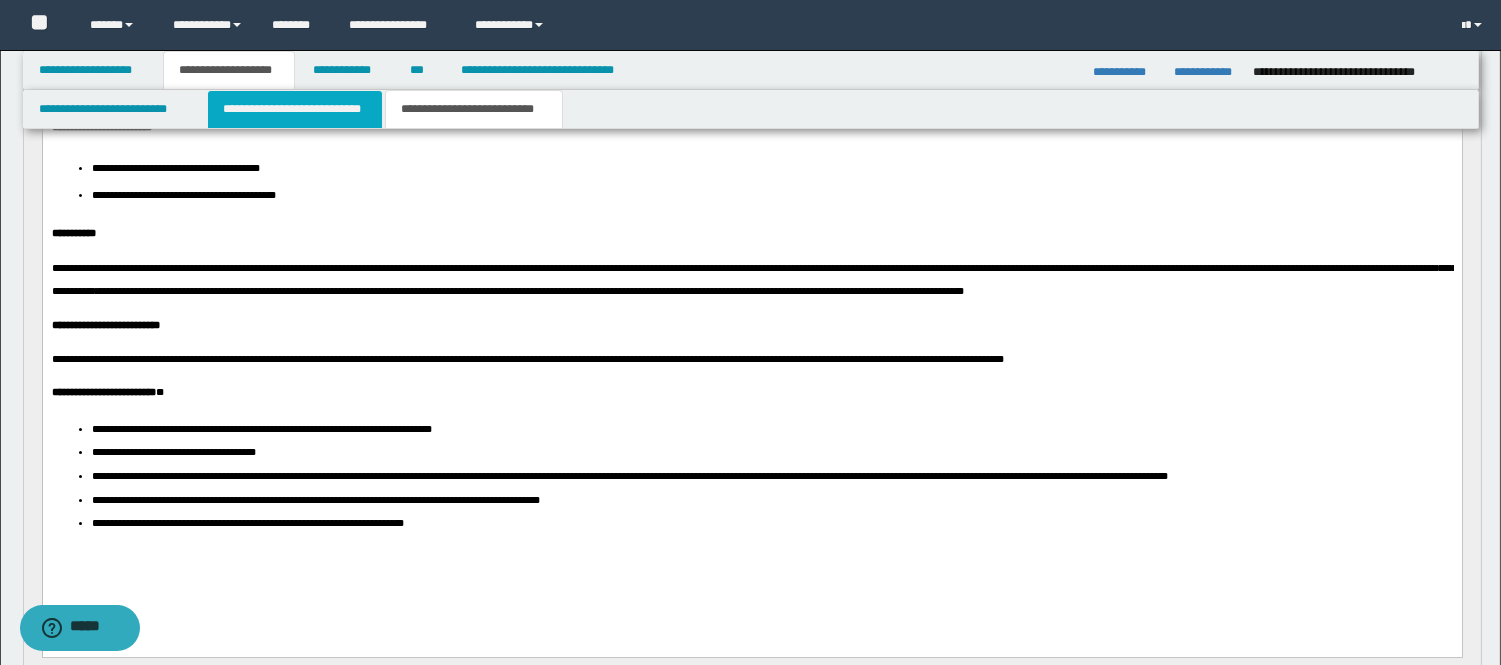 click on "**********" at bounding box center [751, 109] 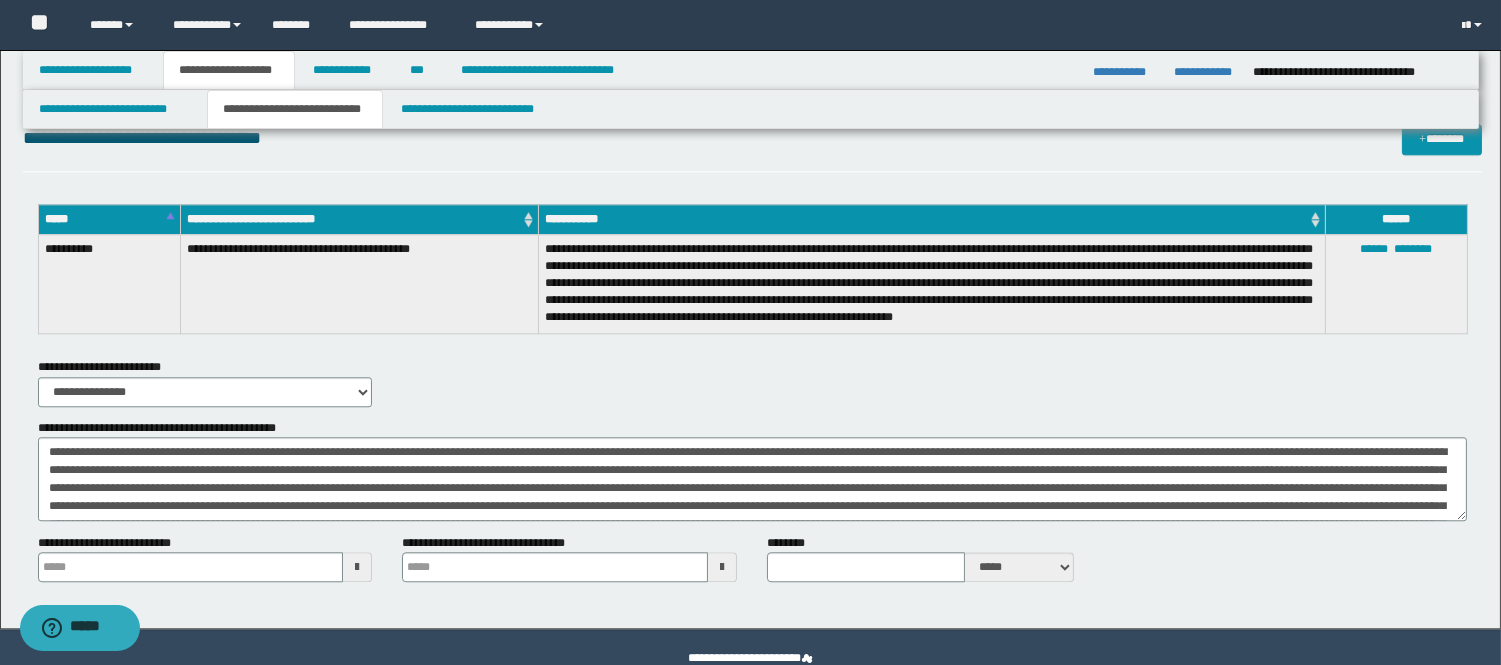 scroll, scrollTop: 9205, scrollLeft: 0, axis: vertical 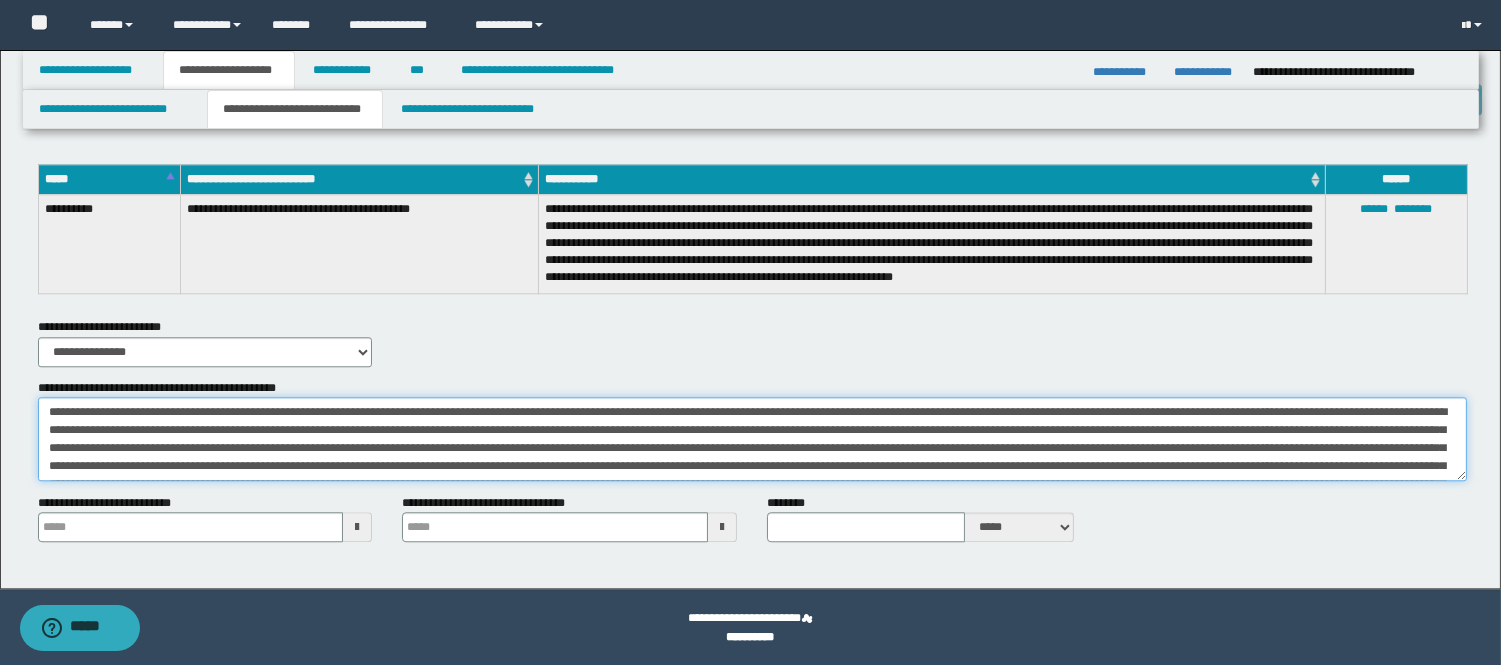 click on "**********" at bounding box center (752, 439) 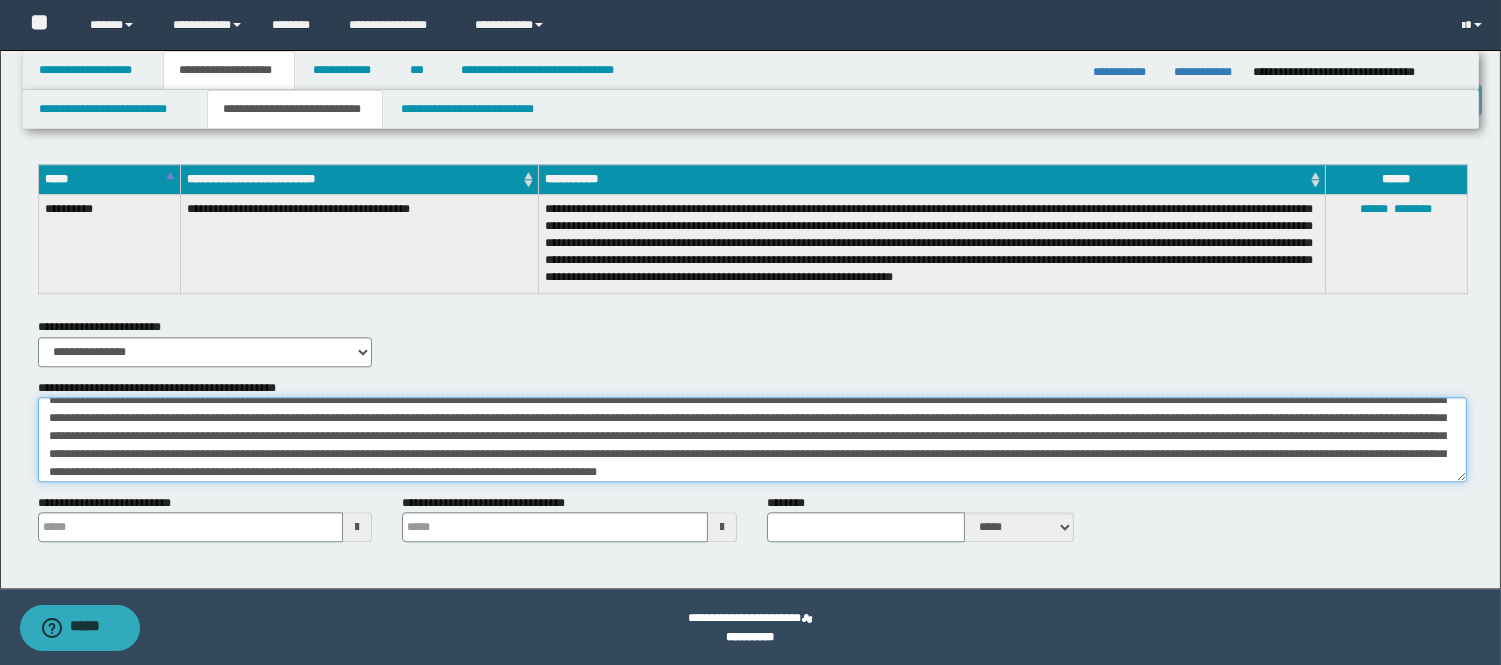 scroll, scrollTop: 227, scrollLeft: 0, axis: vertical 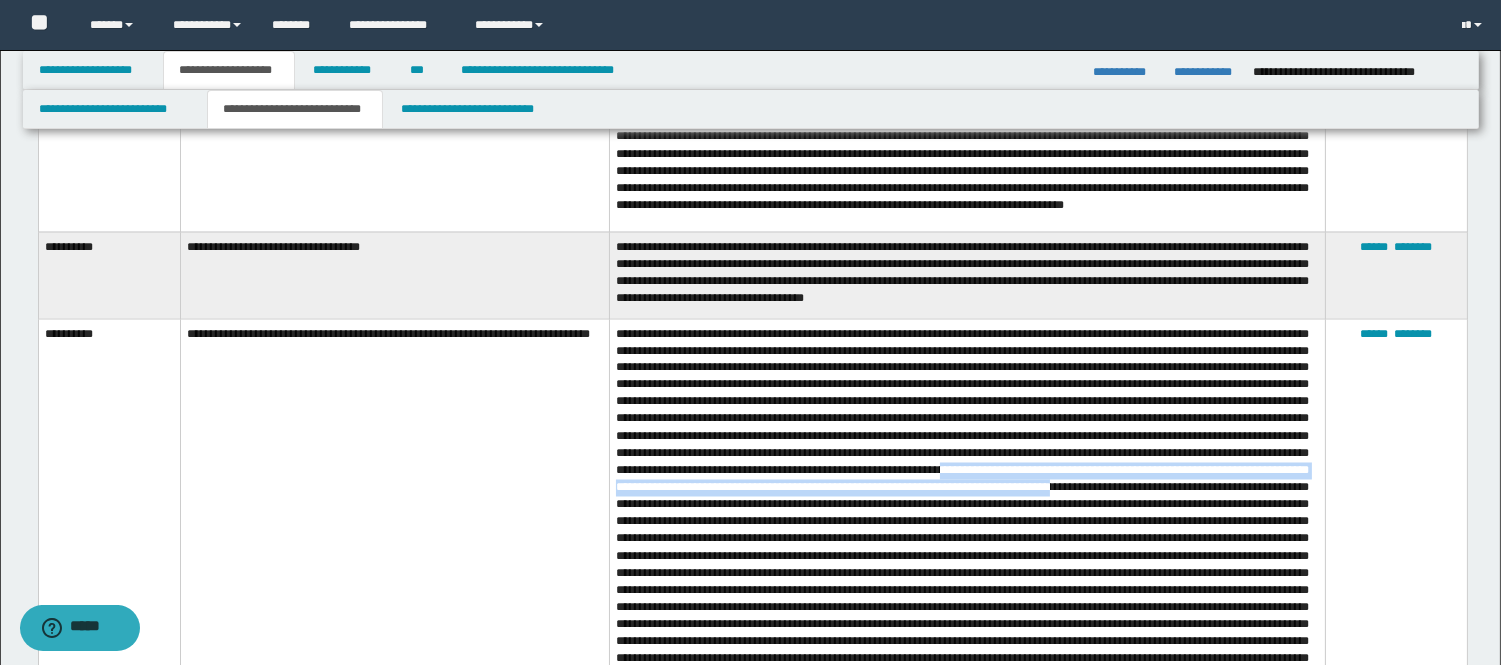 drag, startPoint x: 742, startPoint y: 480, endPoint x: 903, endPoint y: 504, distance: 162.77899 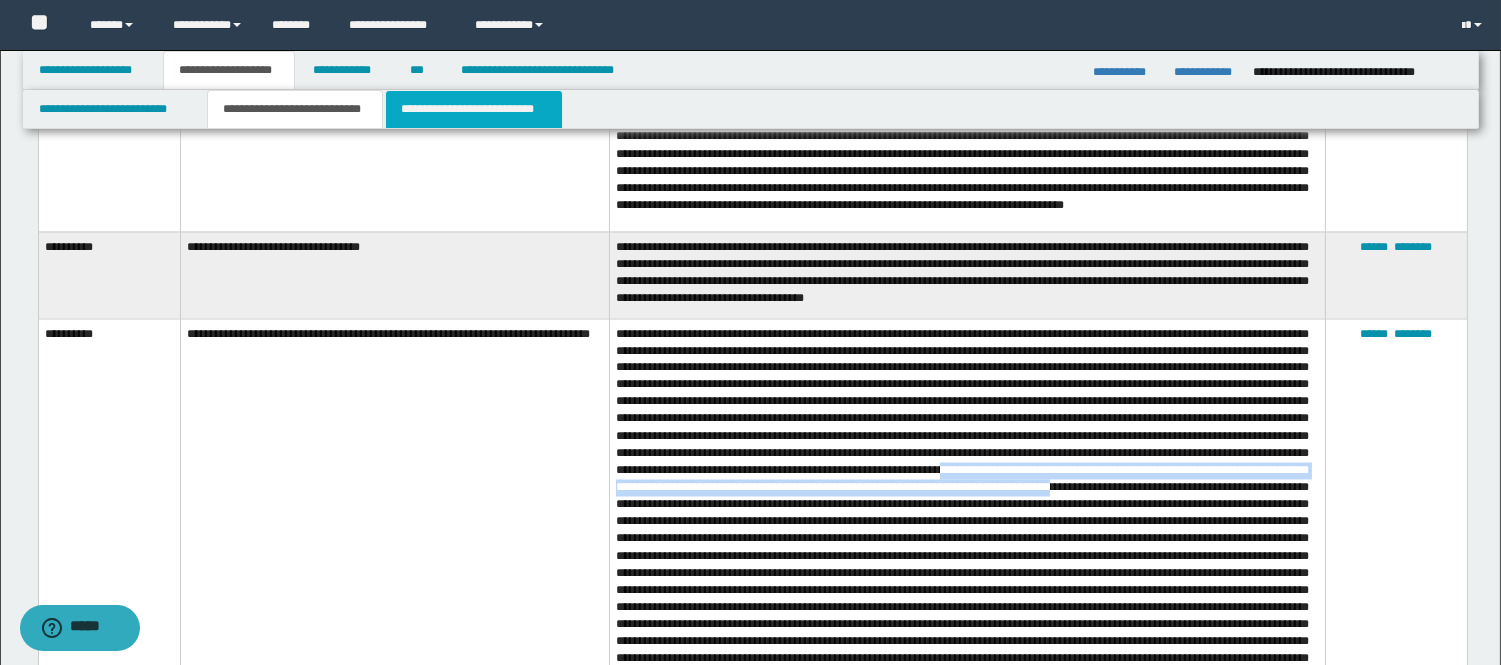 click on "**********" at bounding box center [474, 109] 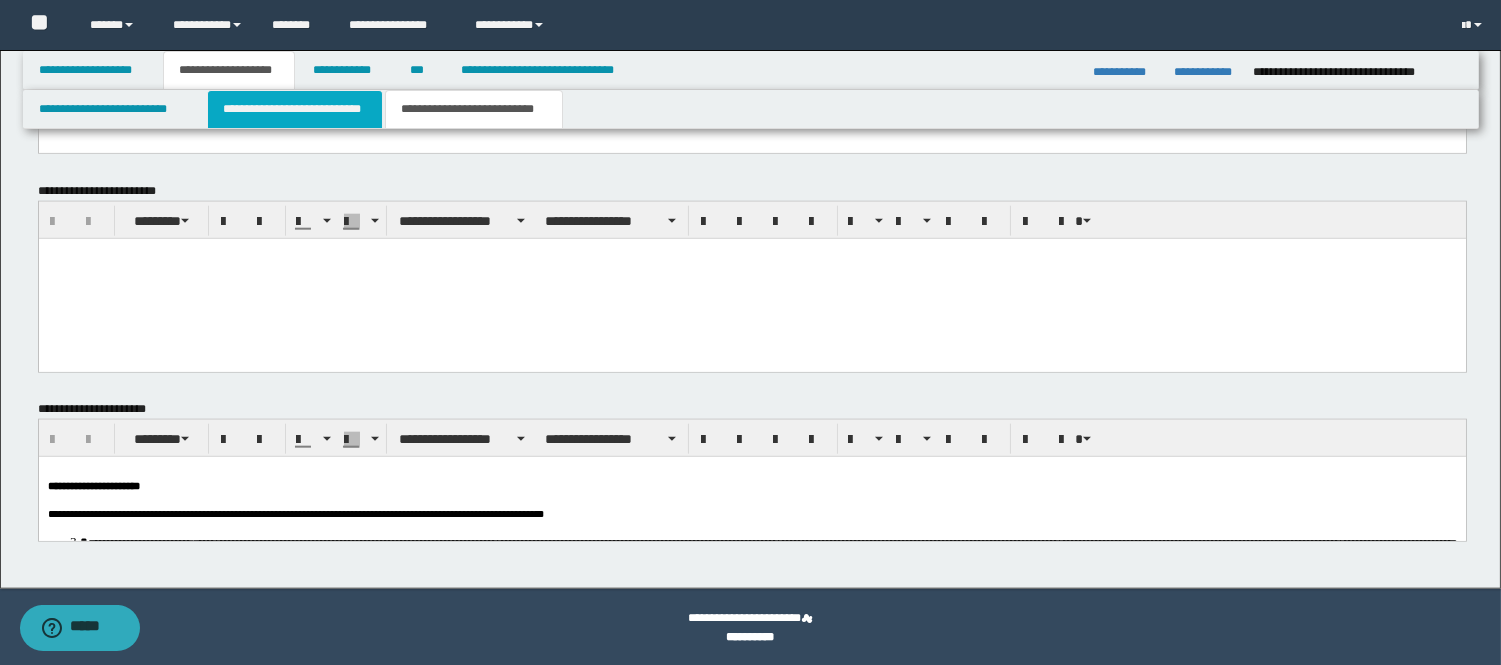 click on "**********" at bounding box center [295, 109] 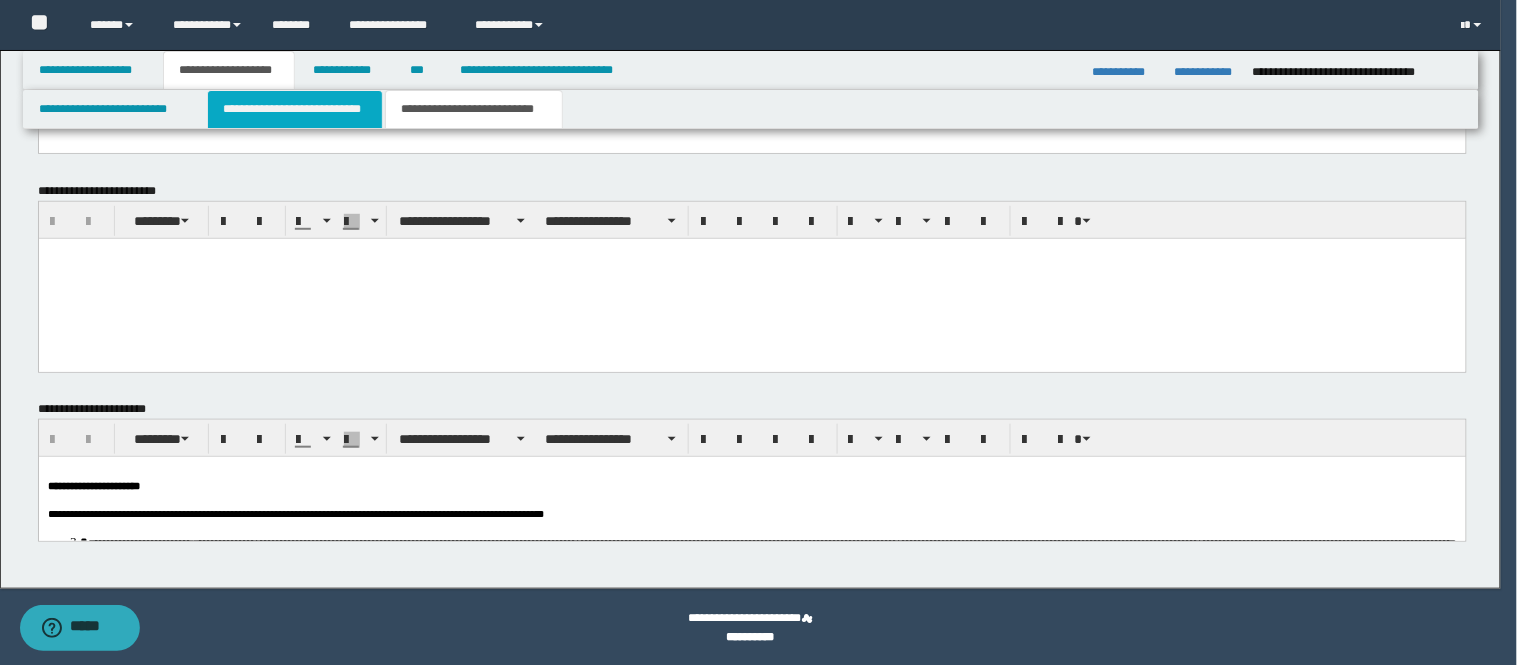 type 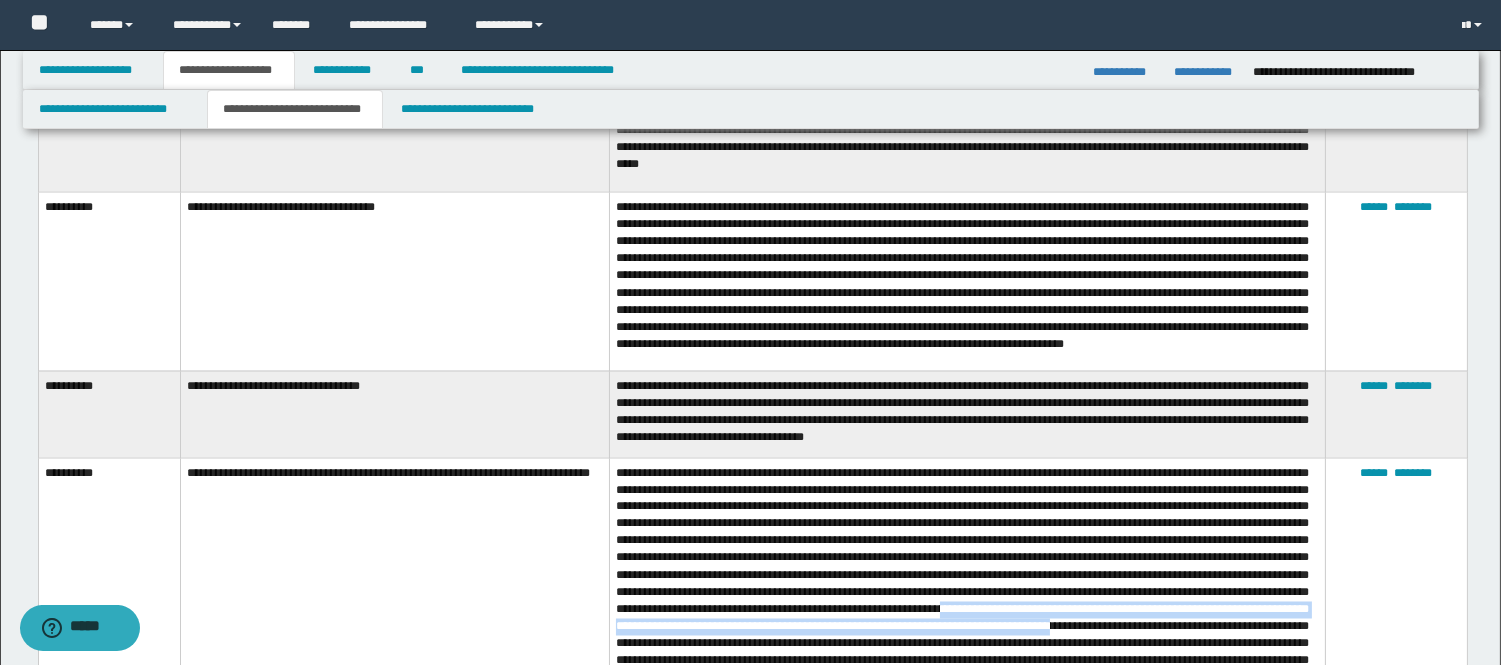 scroll, scrollTop: 6260, scrollLeft: 0, axis: vertical 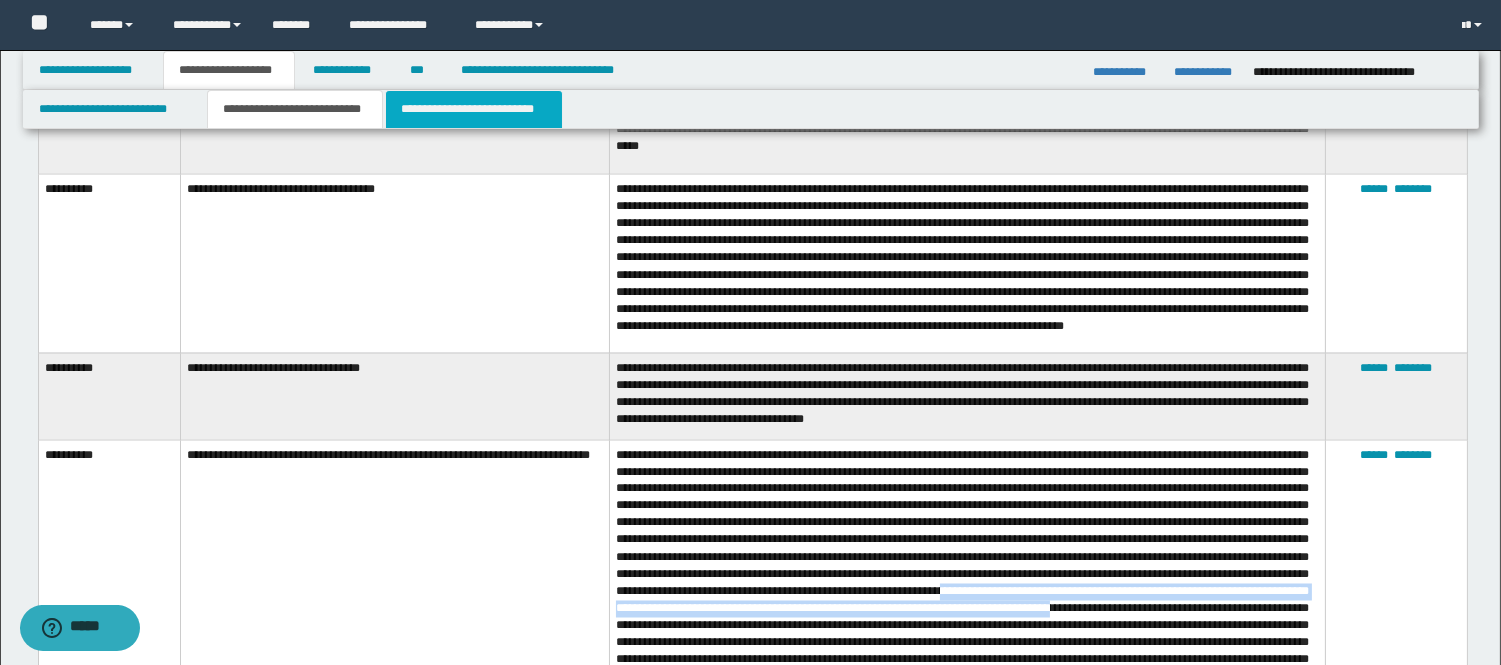 click on "**********" at bounding box center (474, 109) 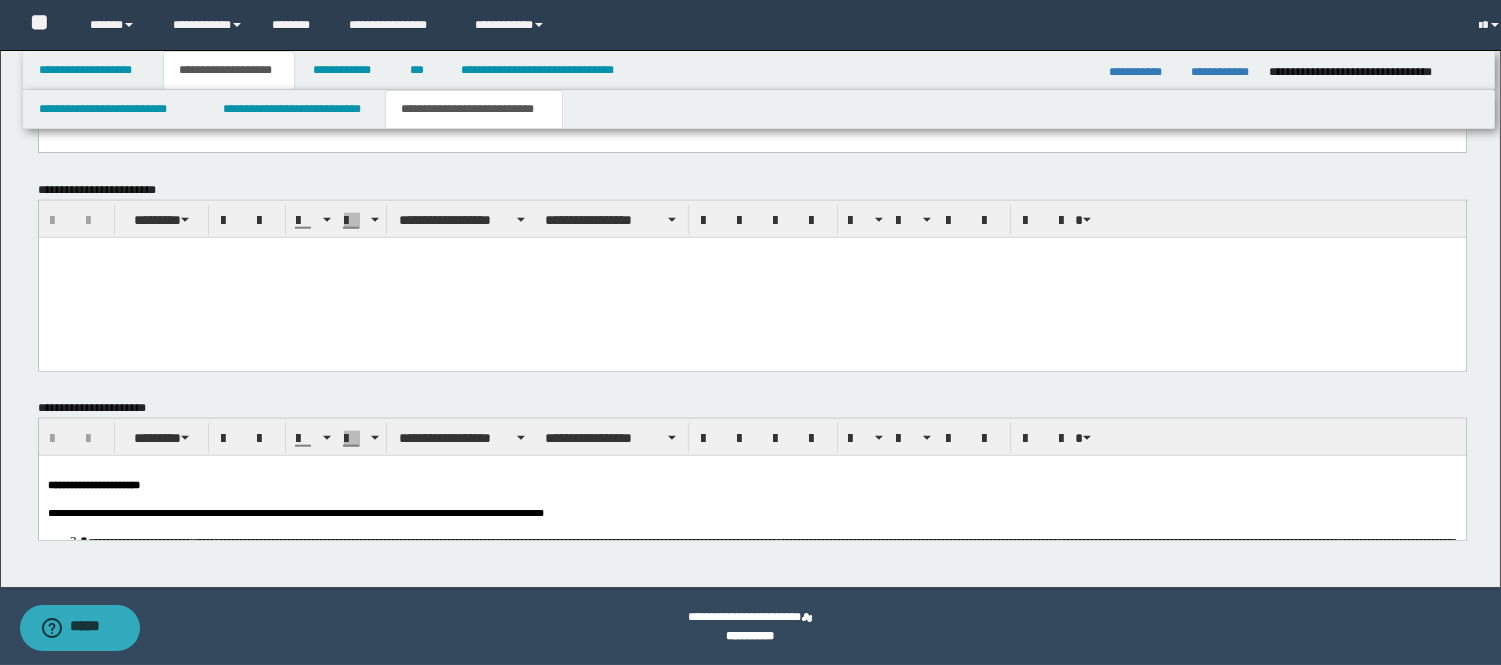 scroll, scrollTop: 4103, scrollLeft: 0, axis: vertical 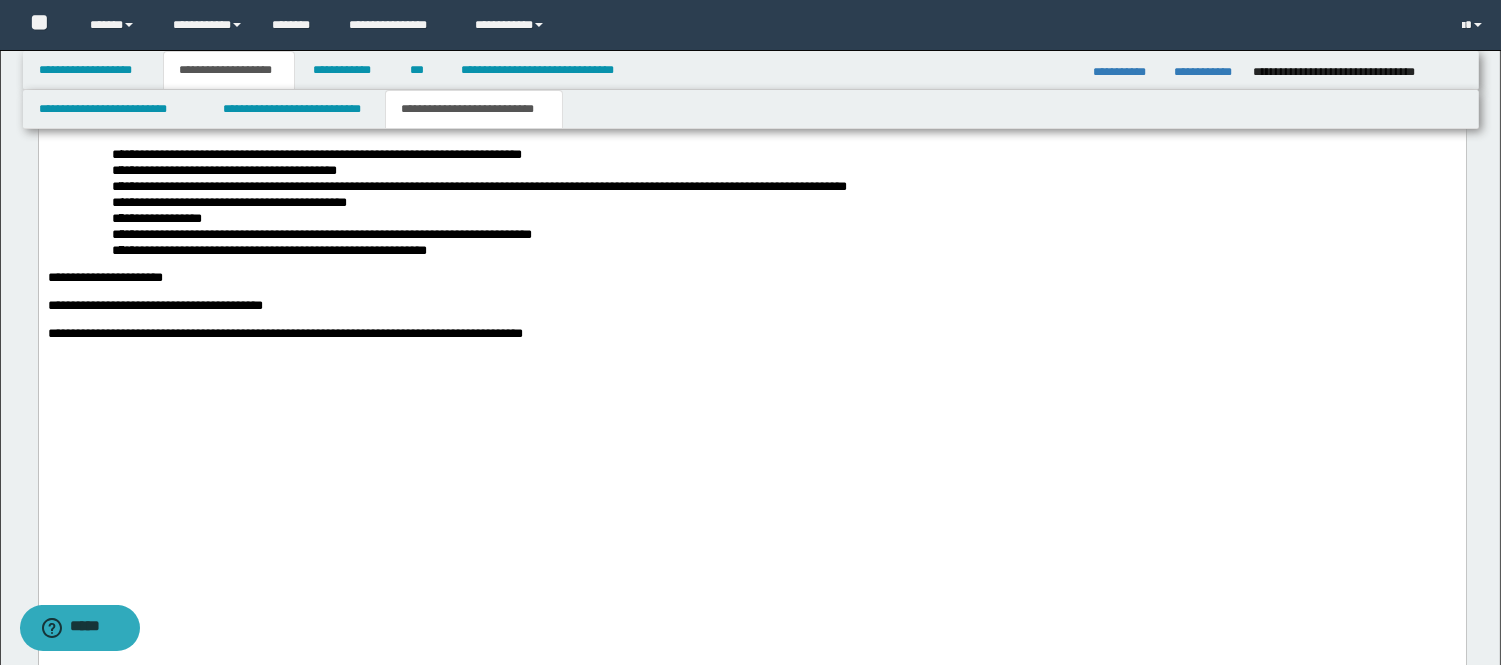 click on "**********" at bounding box center (751, 19) 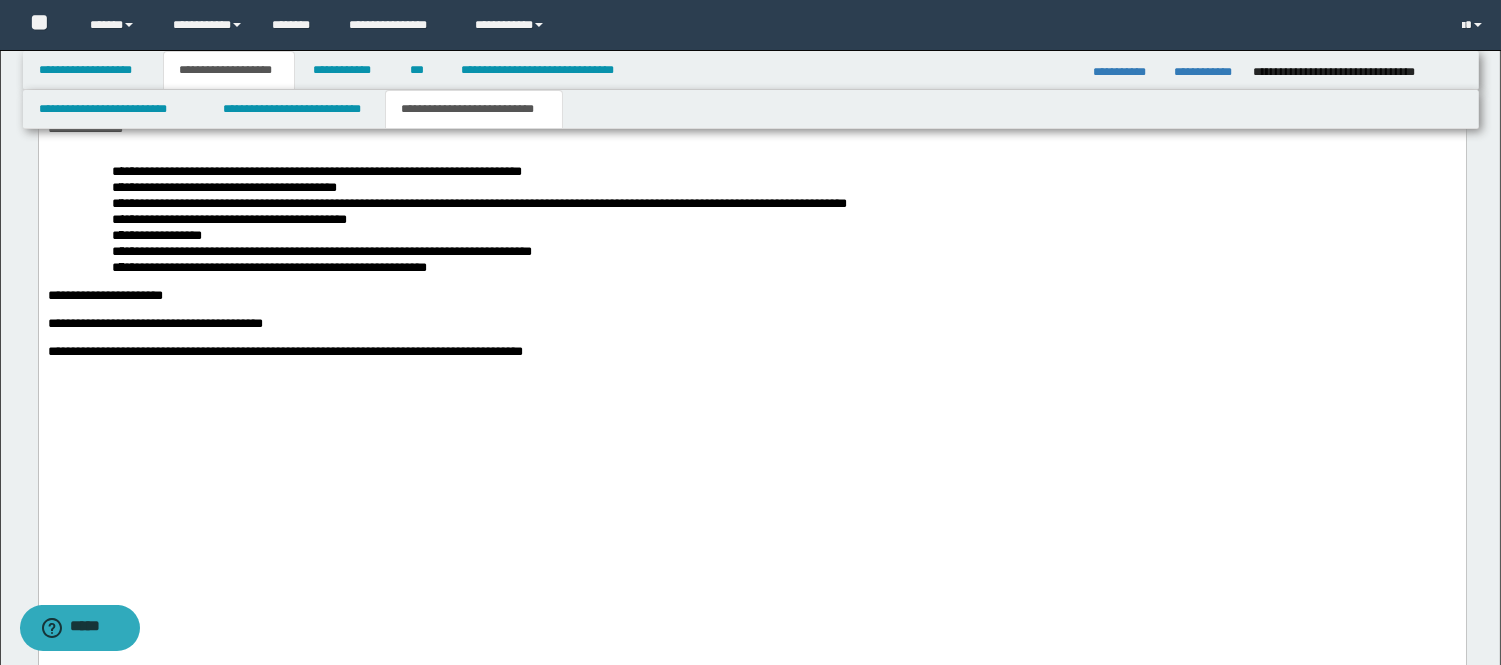 type 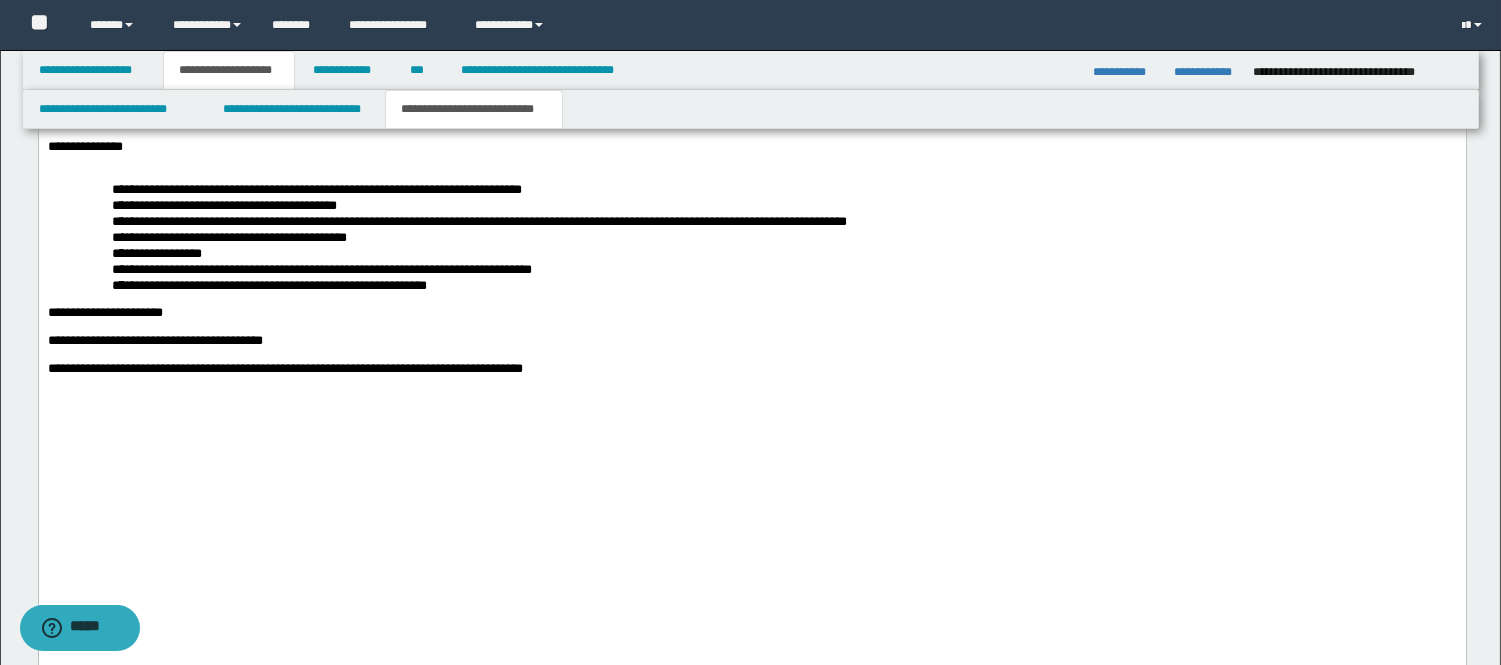 click on "**********" at bounding box center [751, 45] 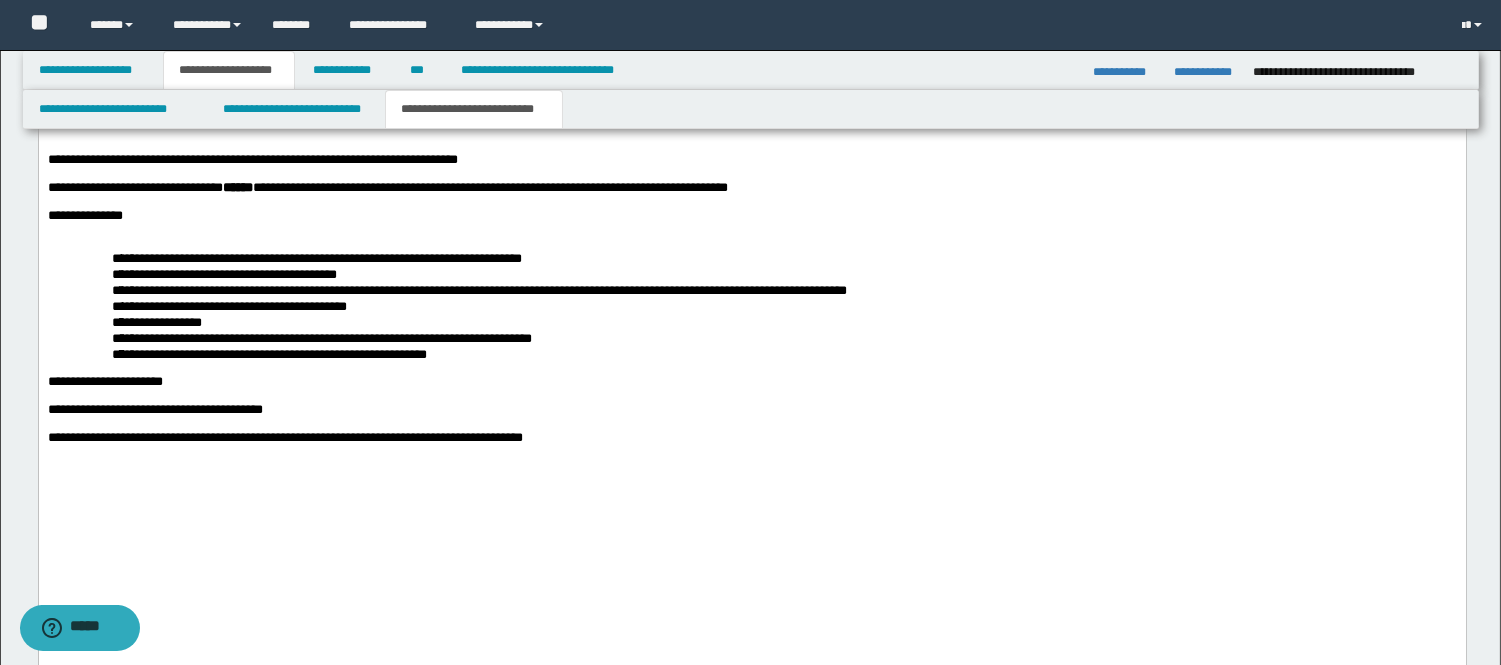 click on "**********" at bounding box center [751, 117] 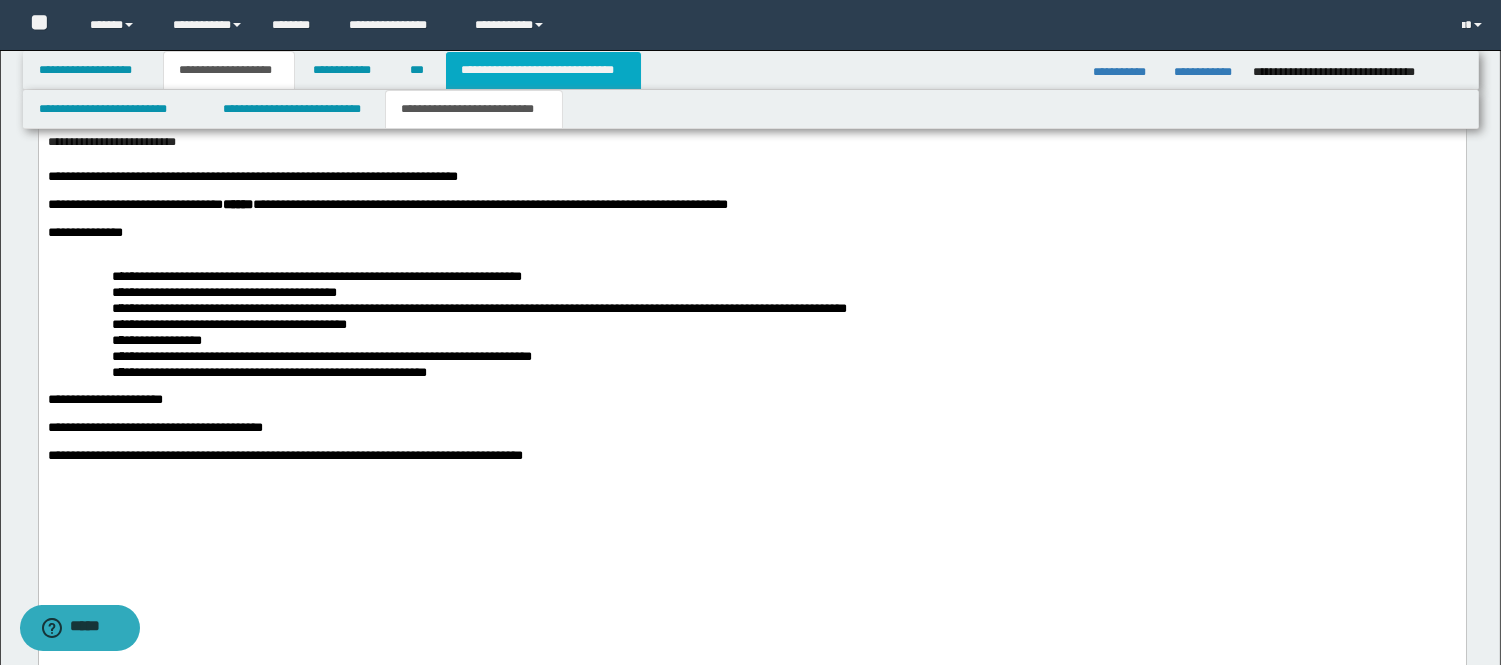 click on "**********" at bounding box center [543, 70] 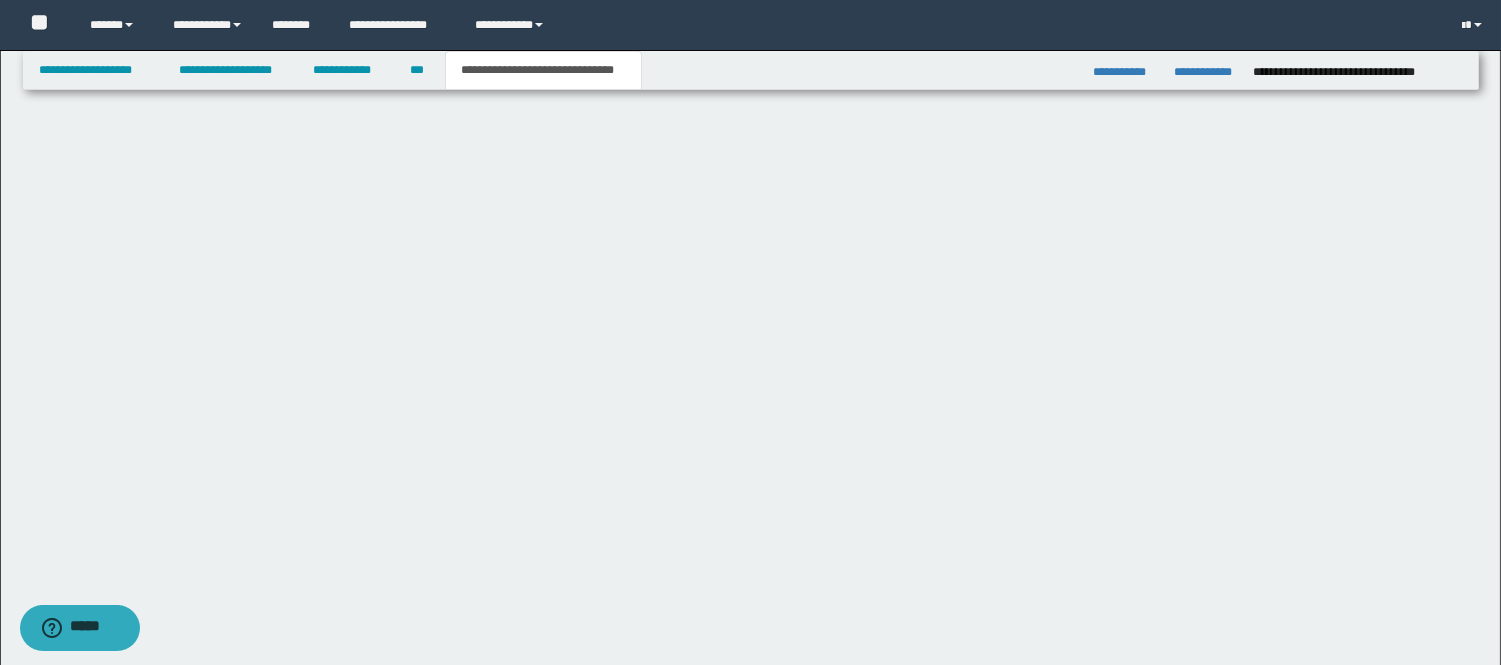 scroll, scrollTop: 0, scrollLeft: 0, axis: both 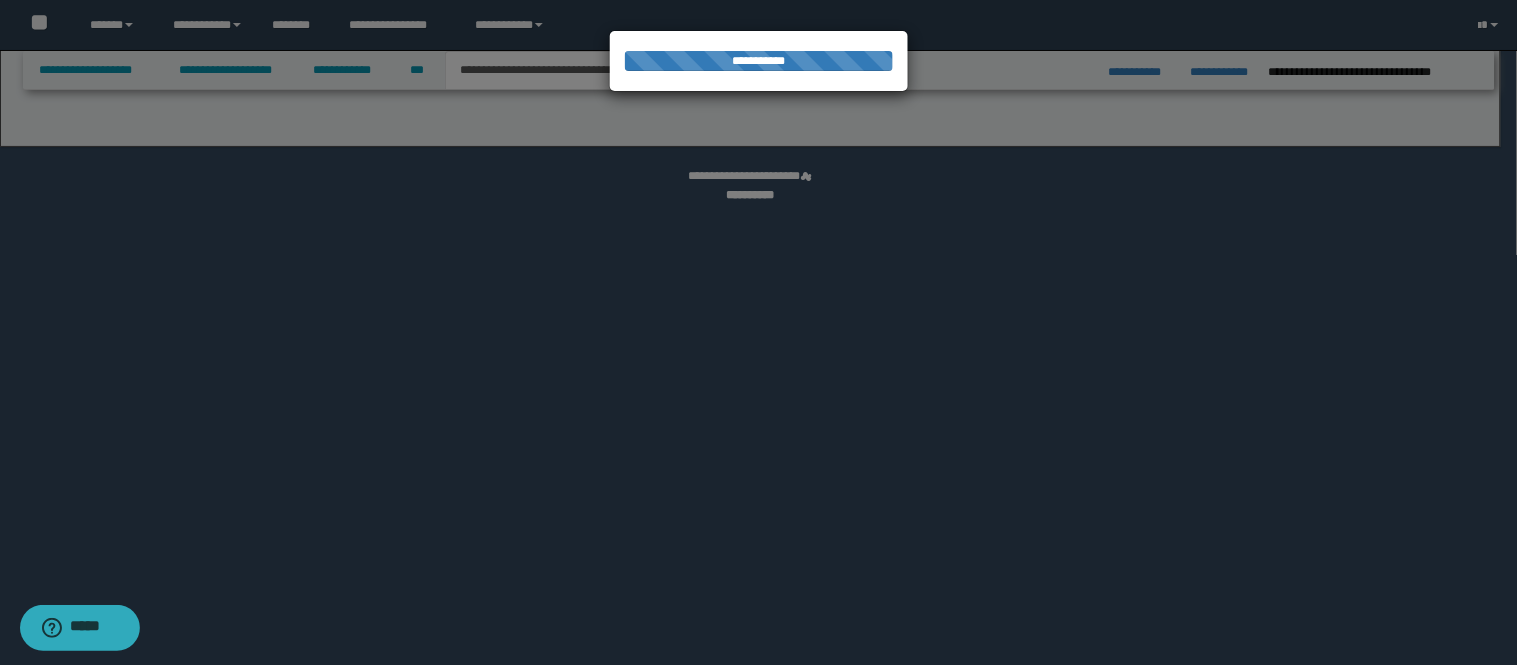 select on "*" 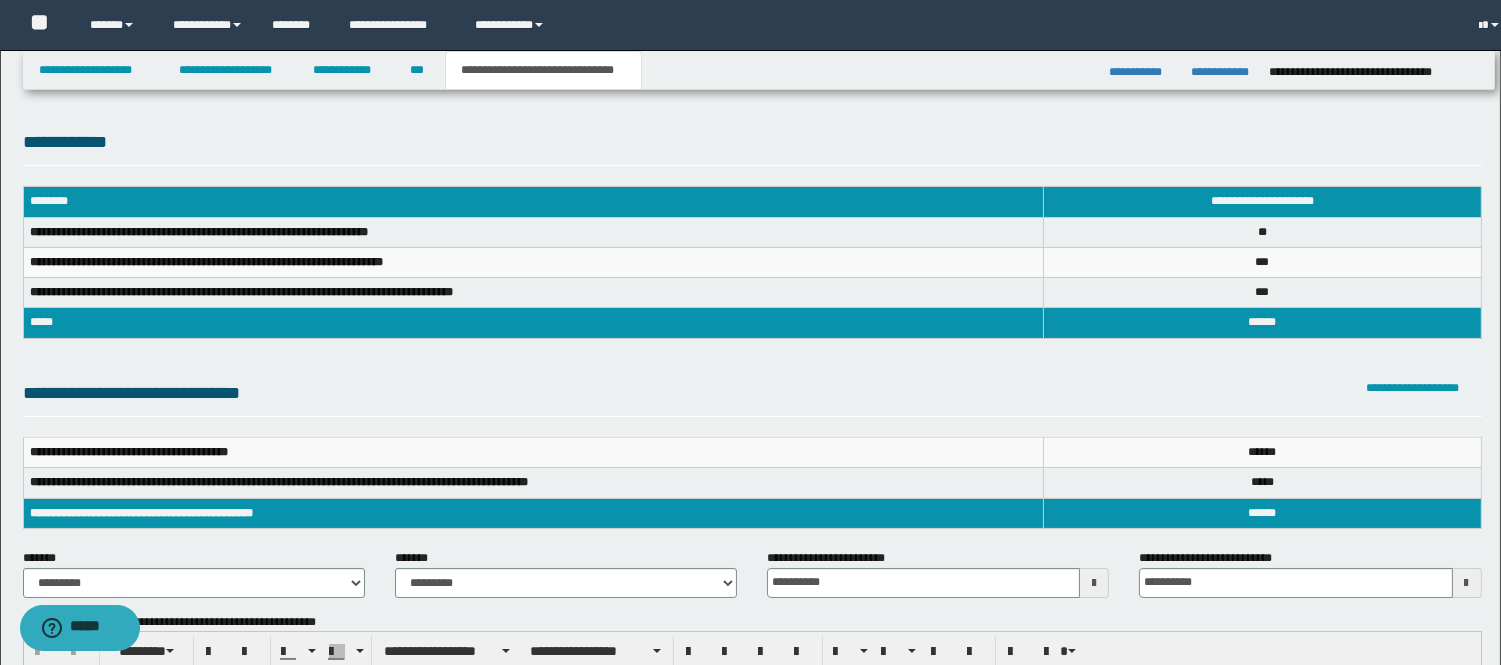scroll, scrollTop: 0, scrollLeft: 0, axis: both 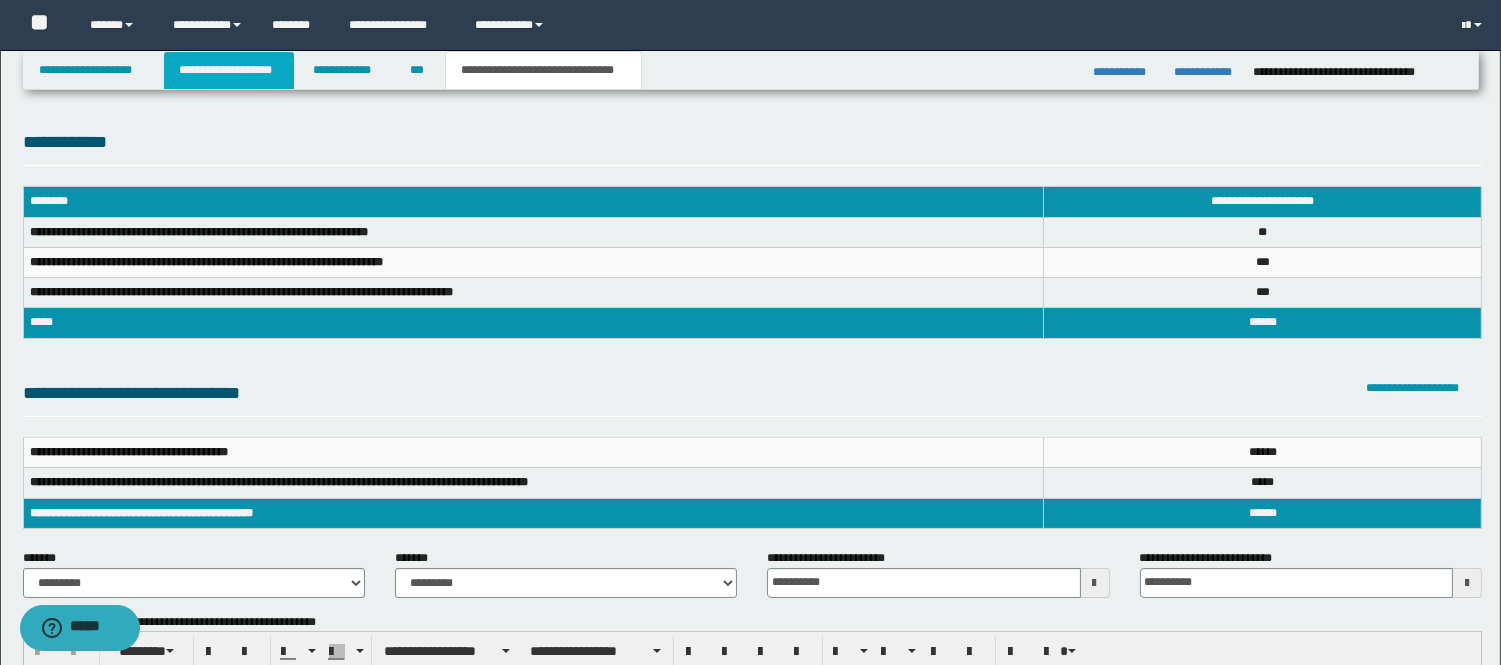 click on "**********" at bounding box center [229, 70] 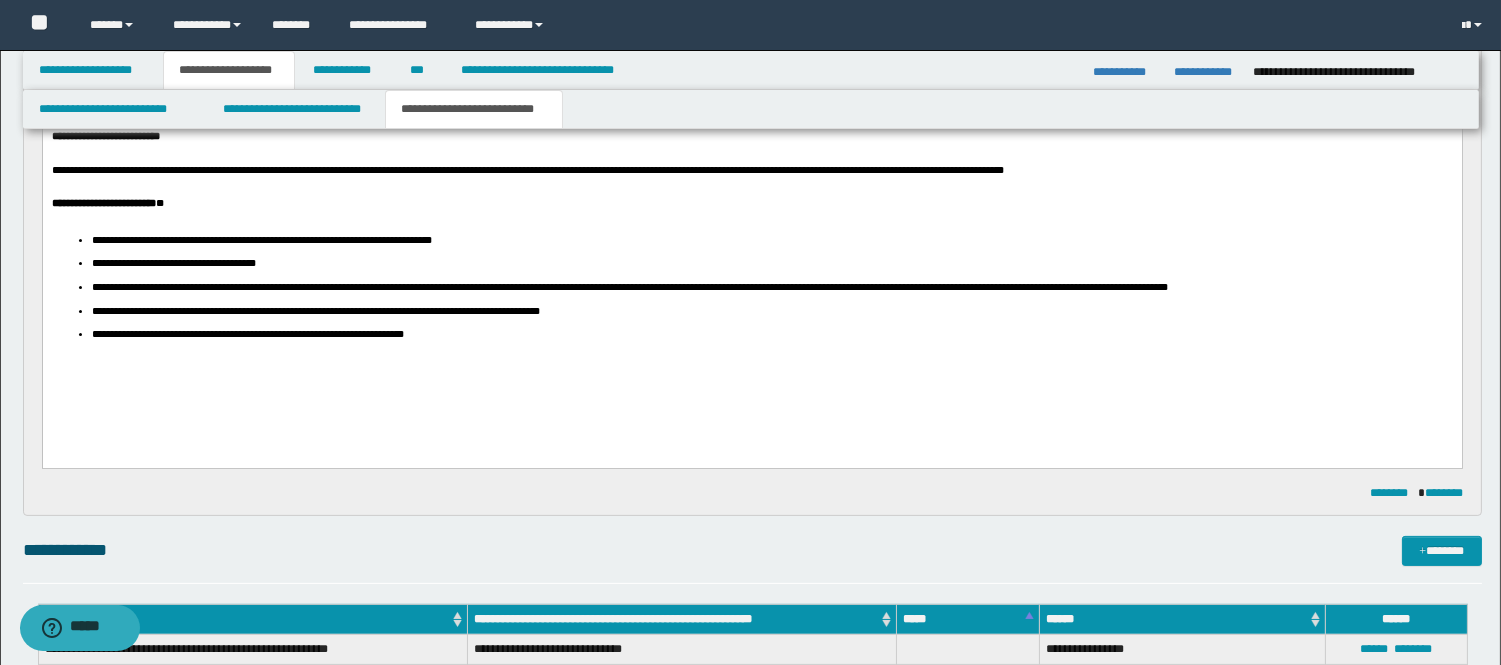 scroll, scrollTop: 953, scrollLeft: 0, axis: vertical 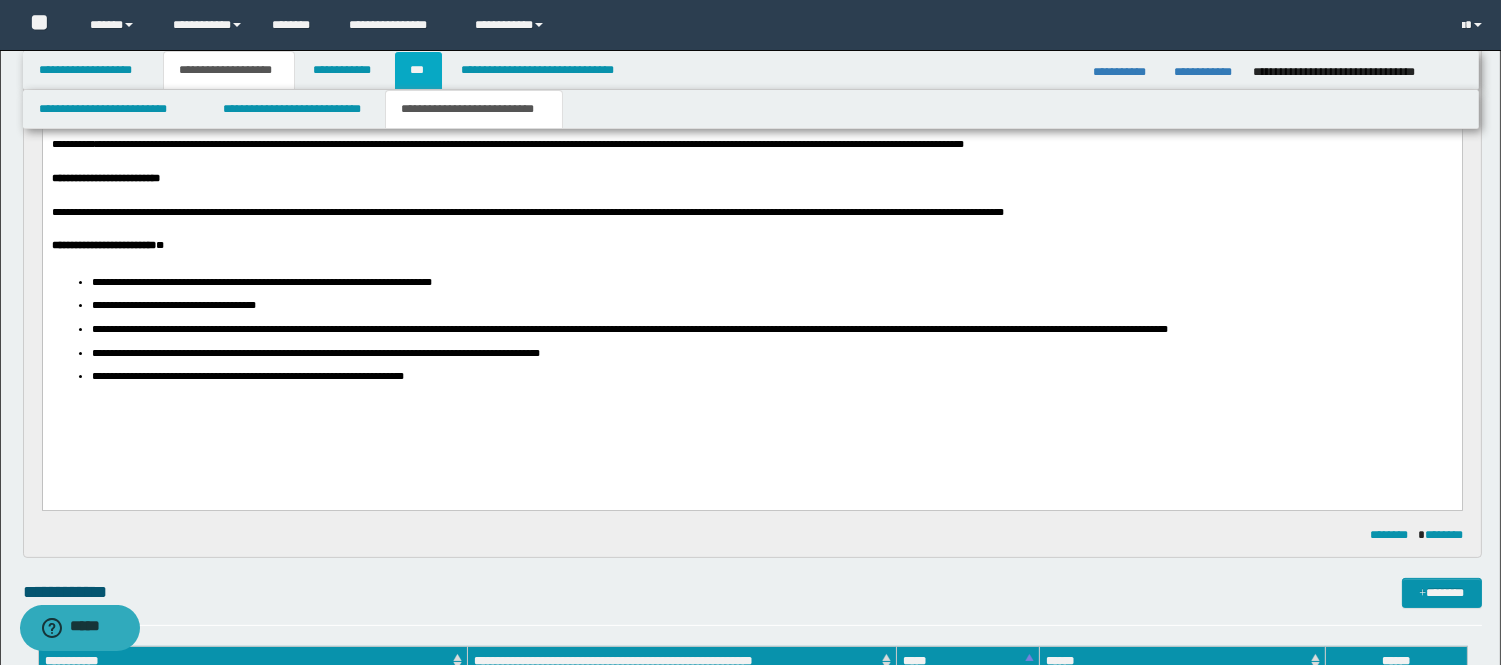 click on "***" at bounding box center [418, 70] 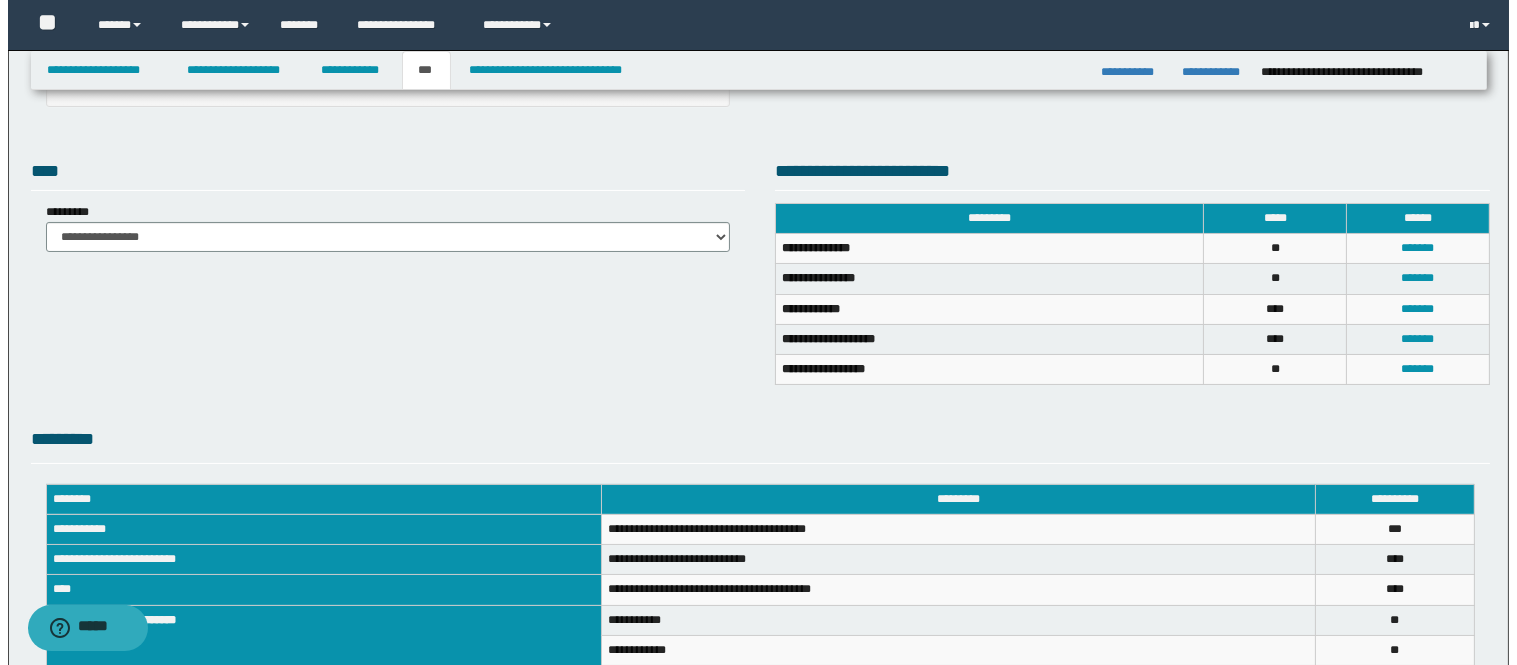 scroll, scrollTop: 365, scrollLeft: 0, axis: vertical 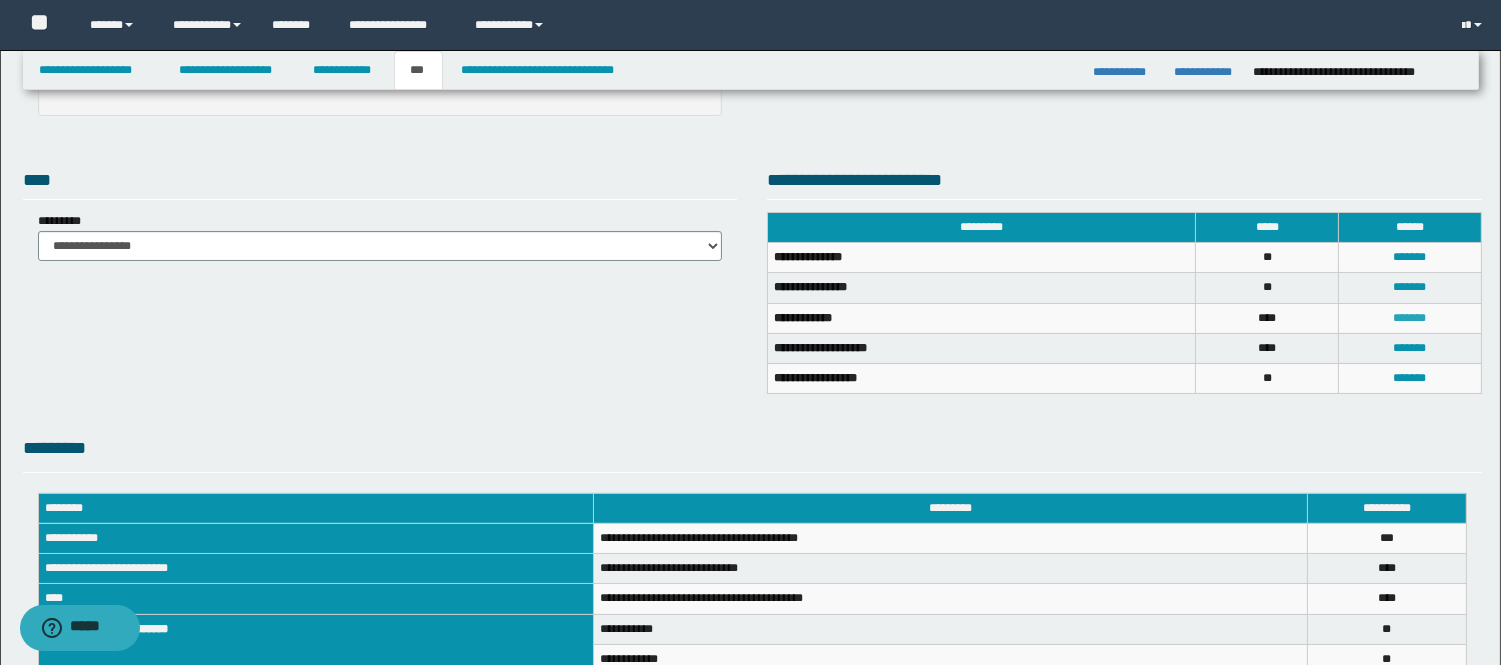 click on "*******" at bounding box center [1410, 318] 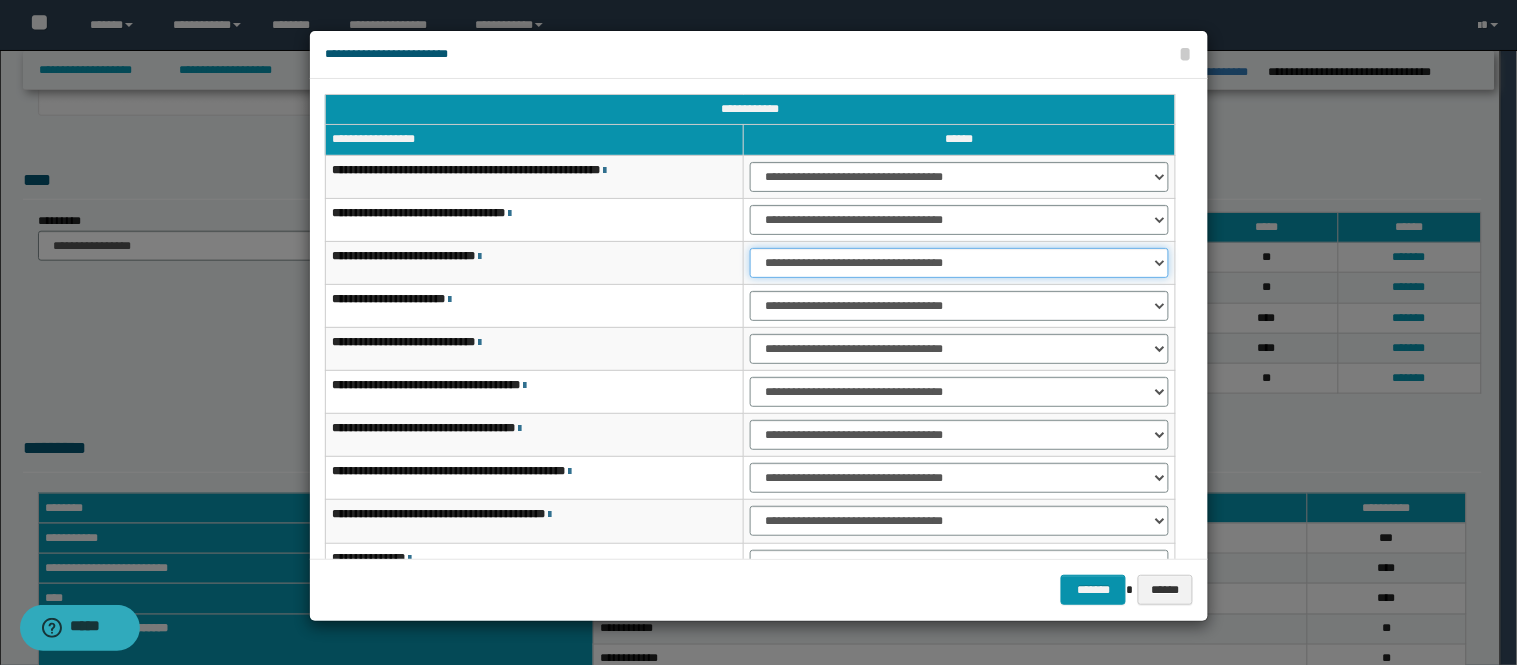 click on "**********" at bounding box center [959, 263] 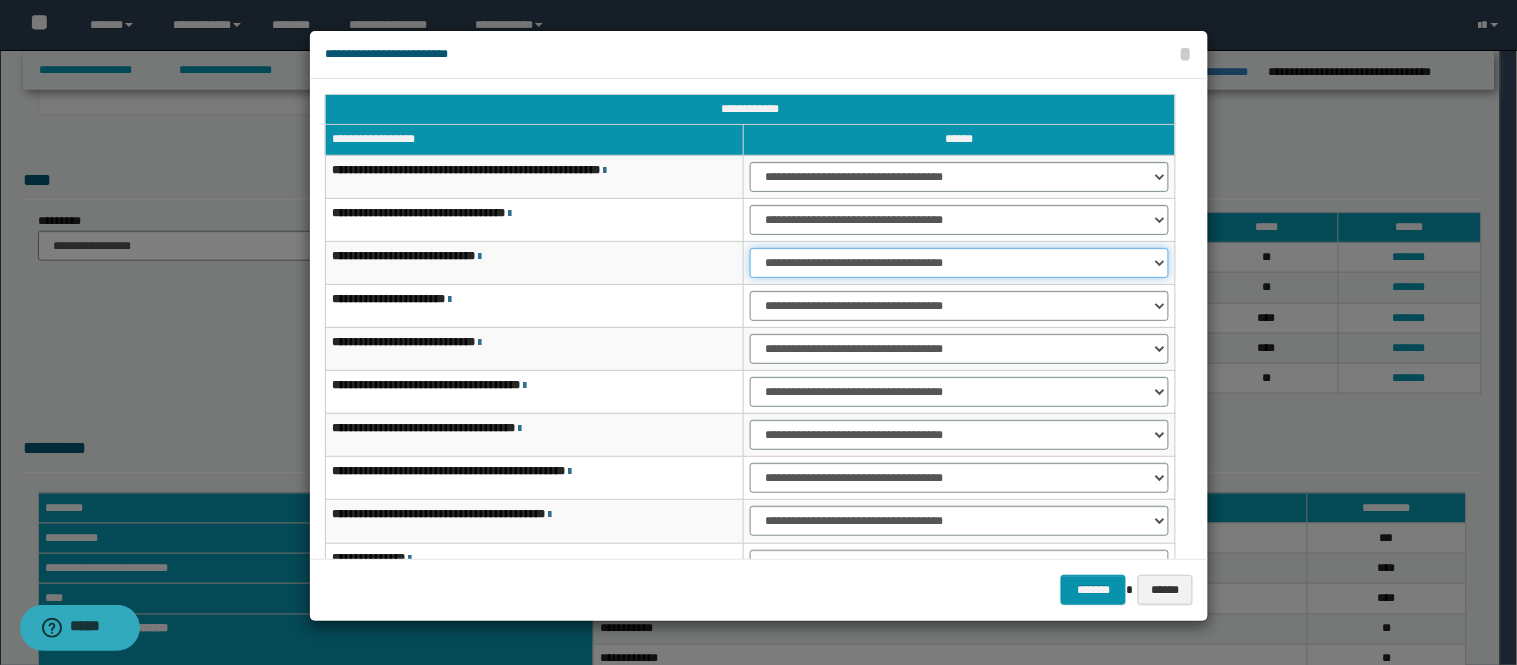 select on "***" 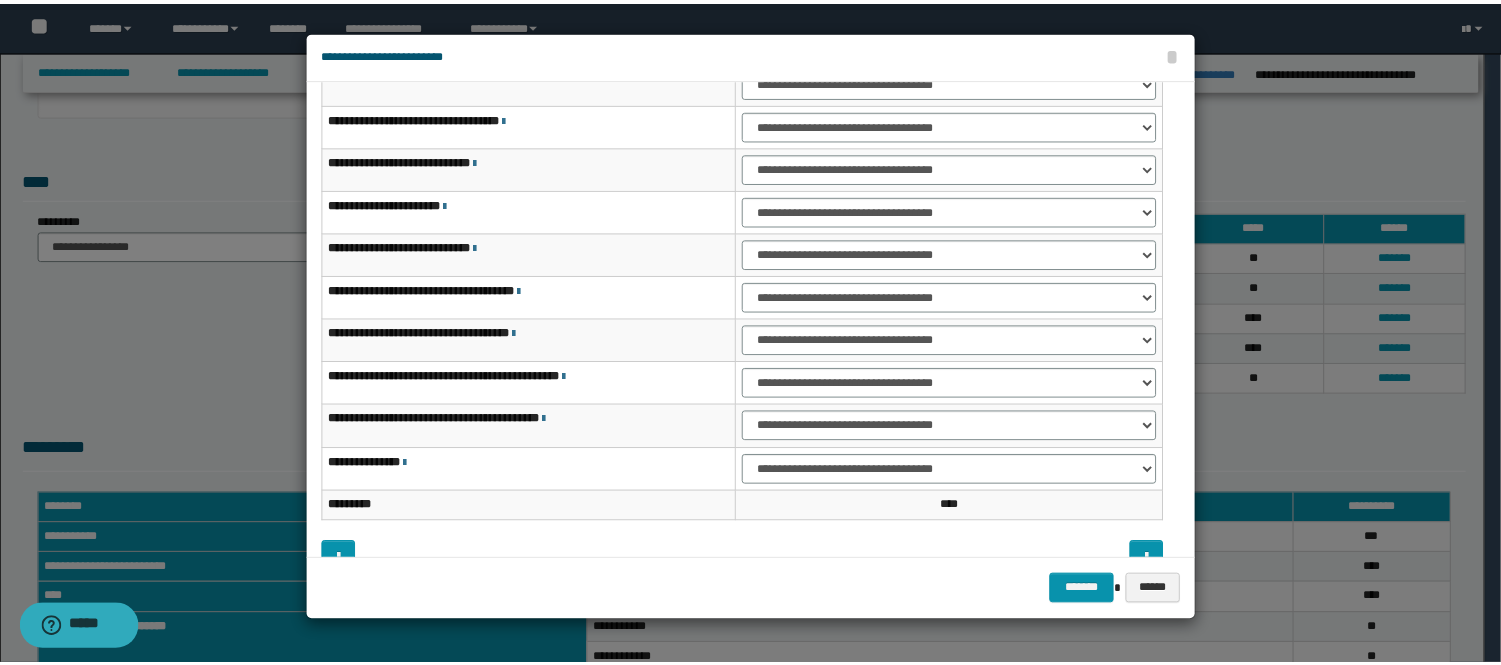 scroll, scrollTop: 123, scrollLeft: 0, axis: vertical 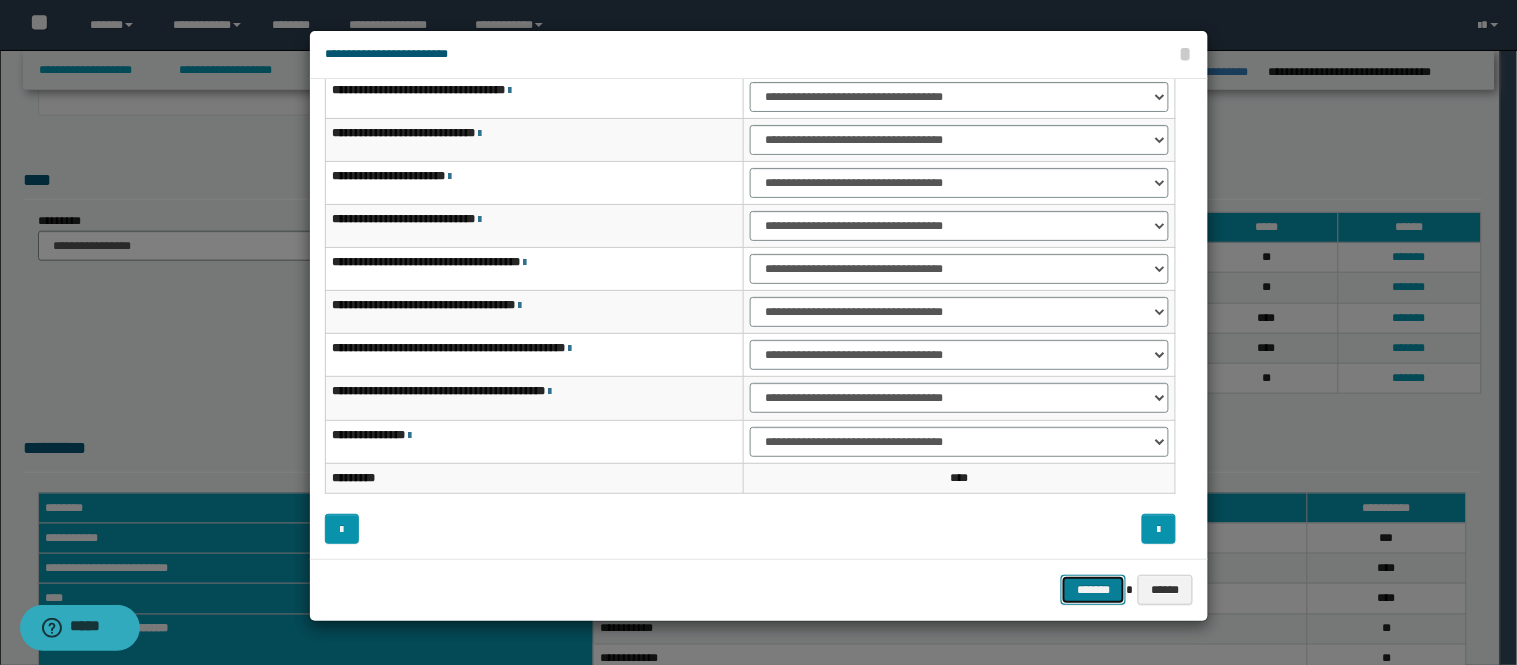 click on "*******" at bounding box center [1093, 590] 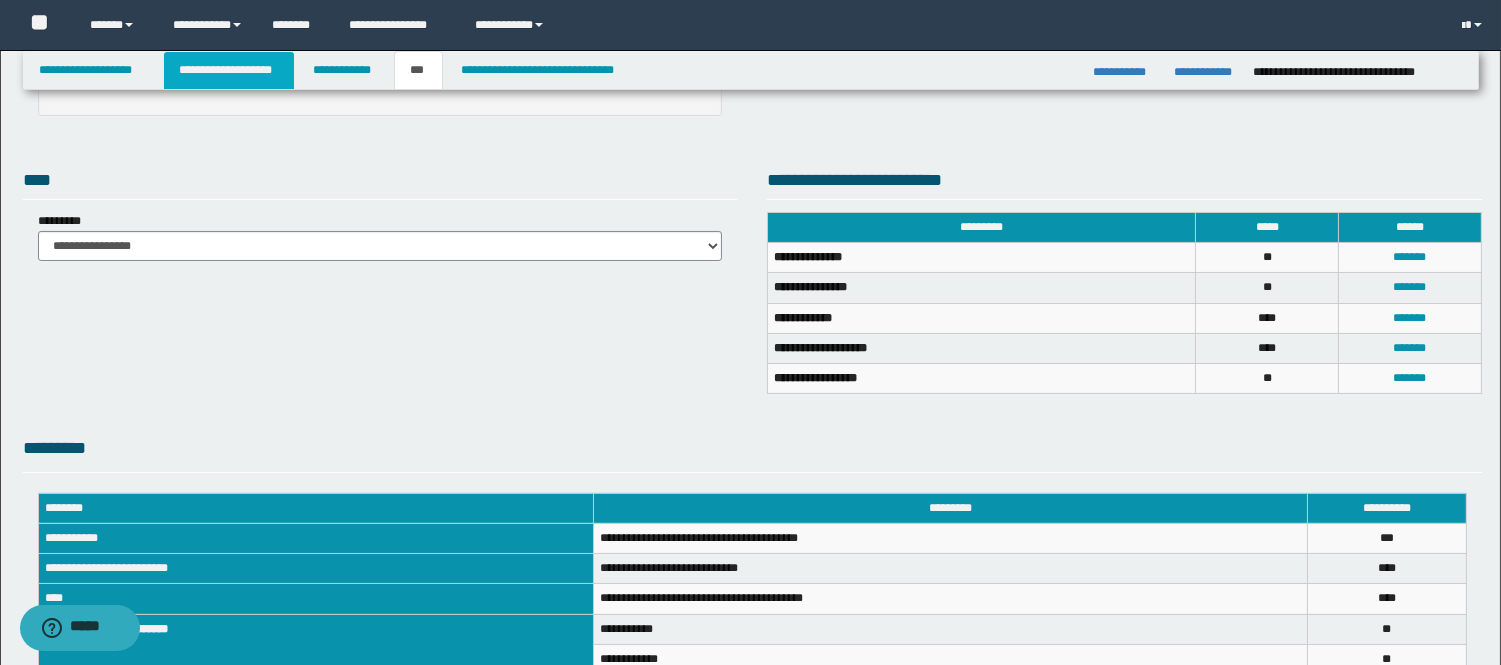 click on "**********" at bounding box center [229, 70] 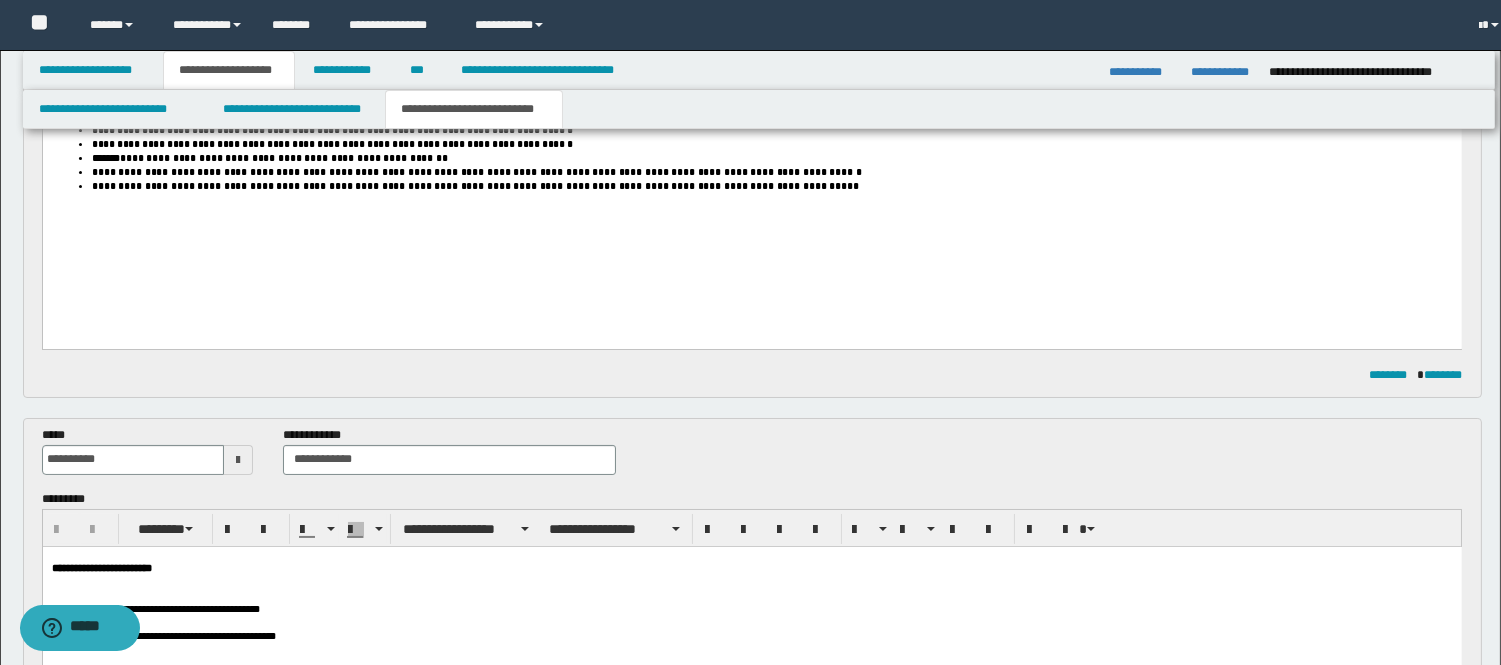 scroll, scrollTop: 396, scrollLeft: 0, axis: vertical 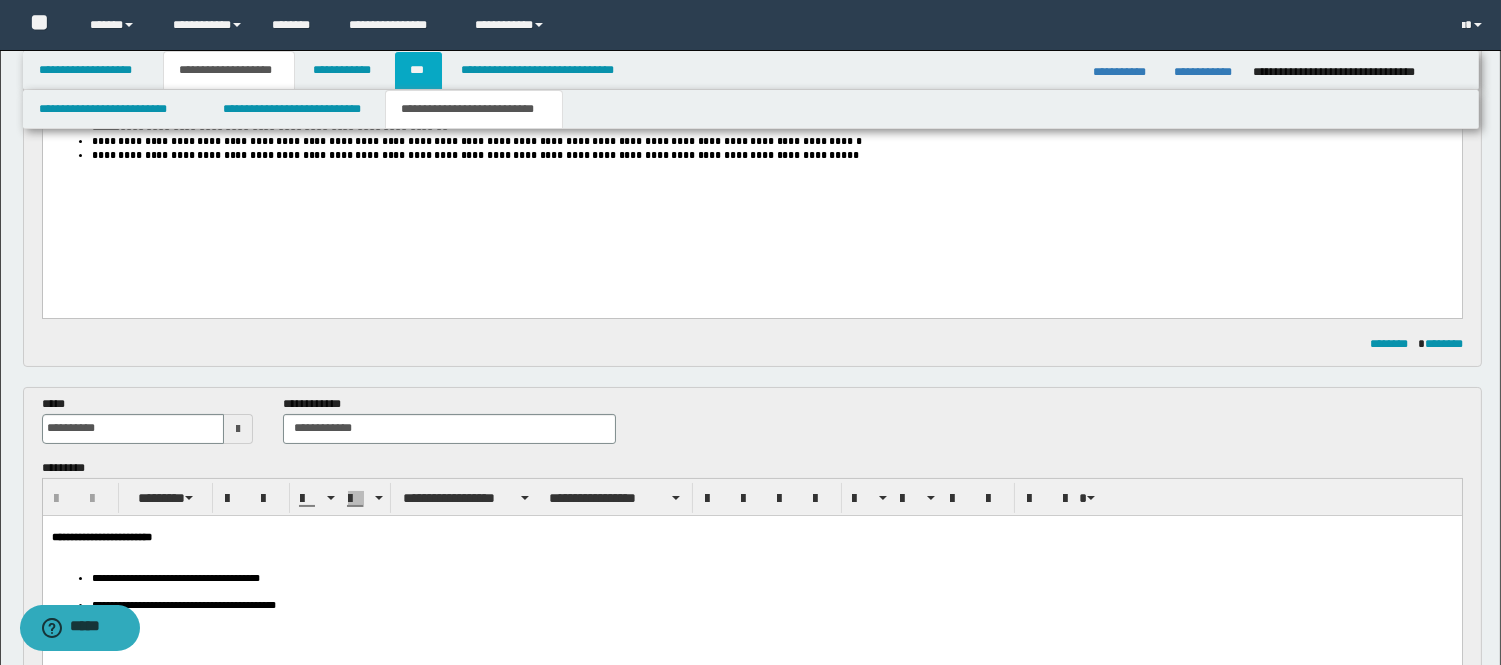 click on "***" at bounding box center (418, 70) 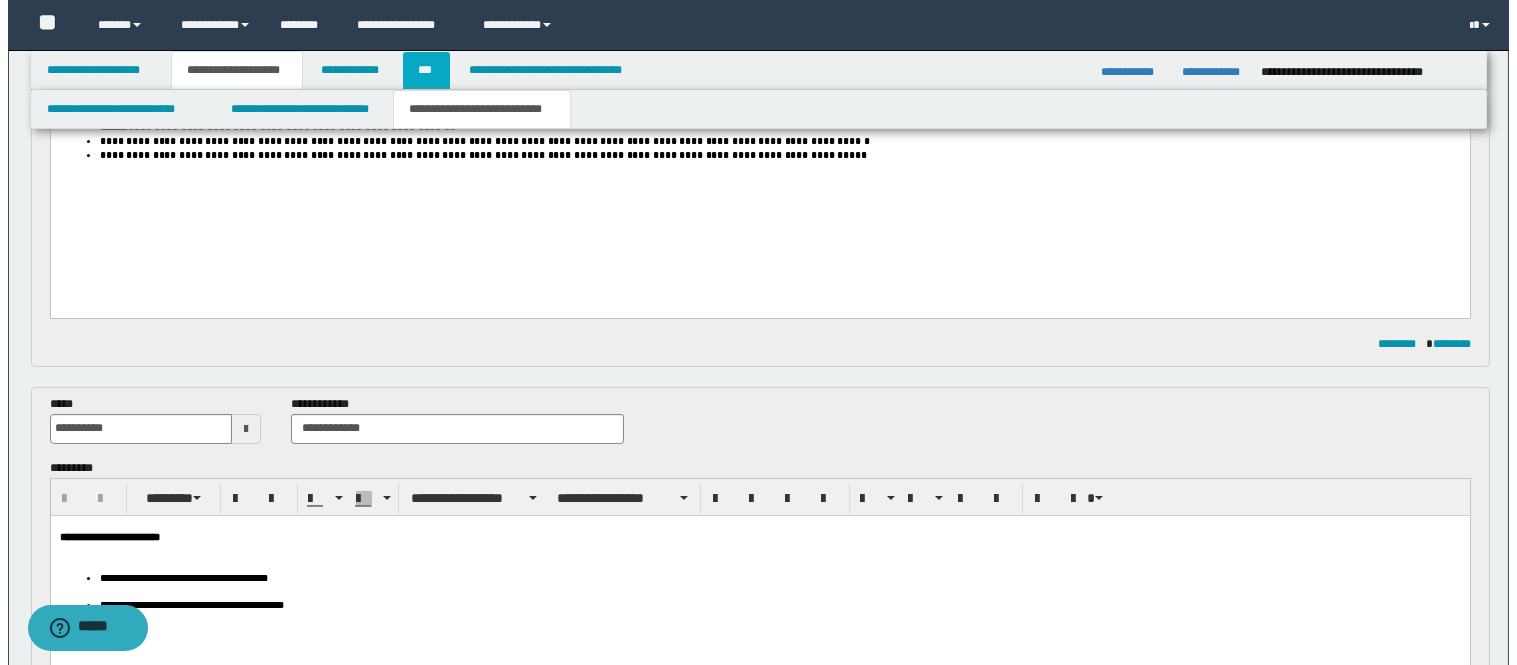 scroll, scrollTop: 365, scrollLeft: 0, axis: vertical 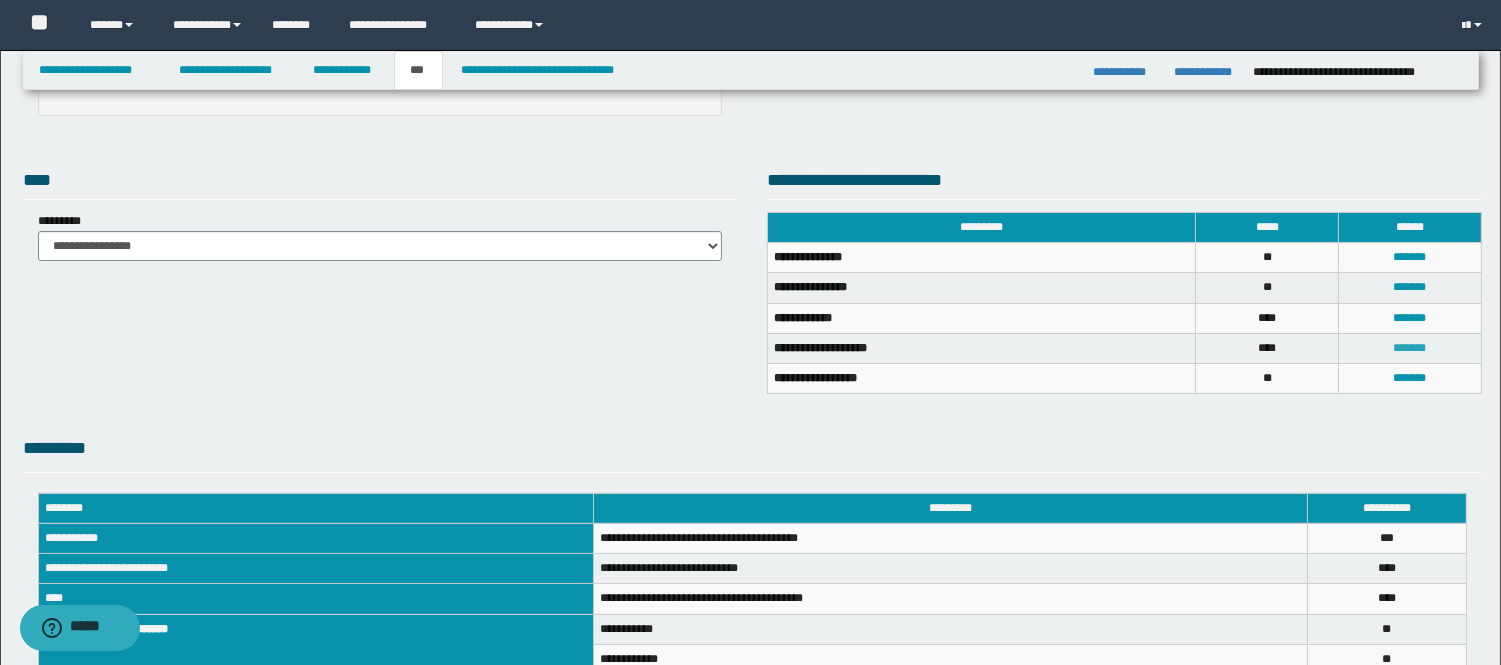 click on "*******" at bounding box center (1410, 348) 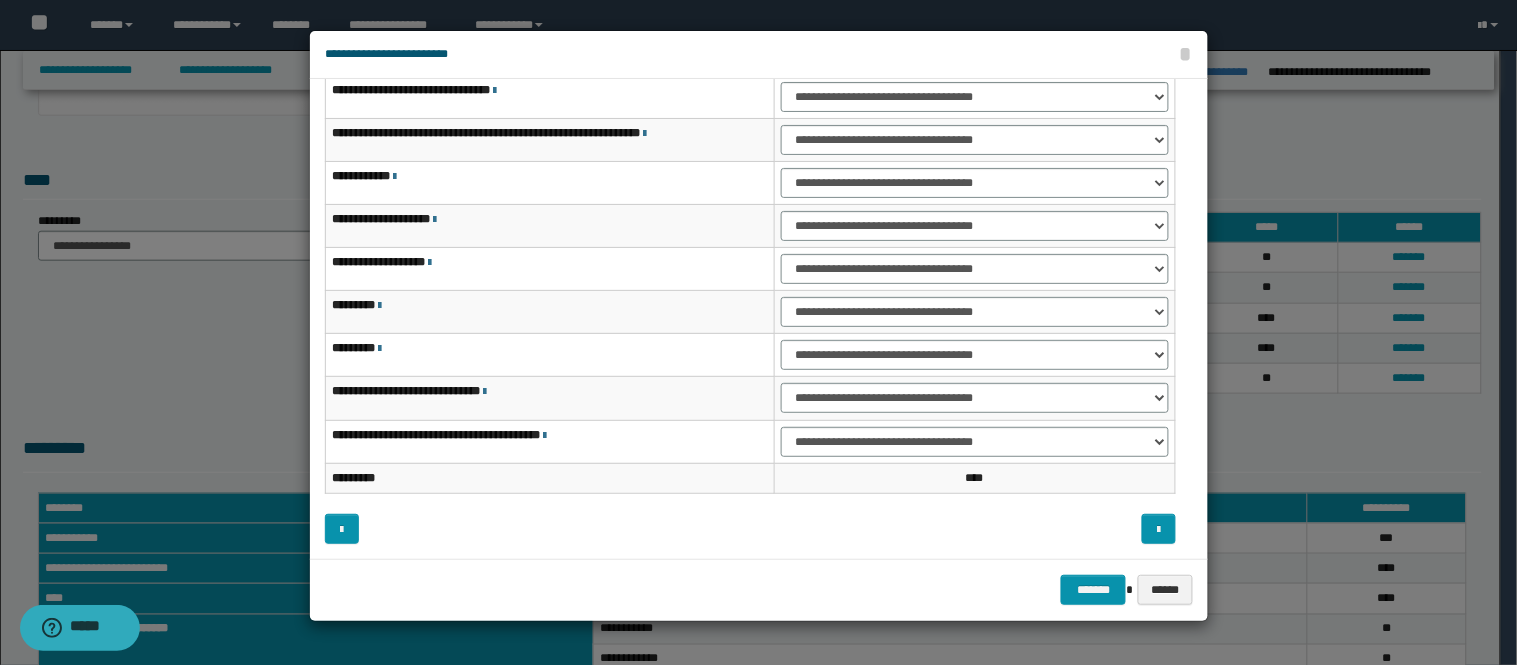 click on "**********" at bounding box center [759, 319] 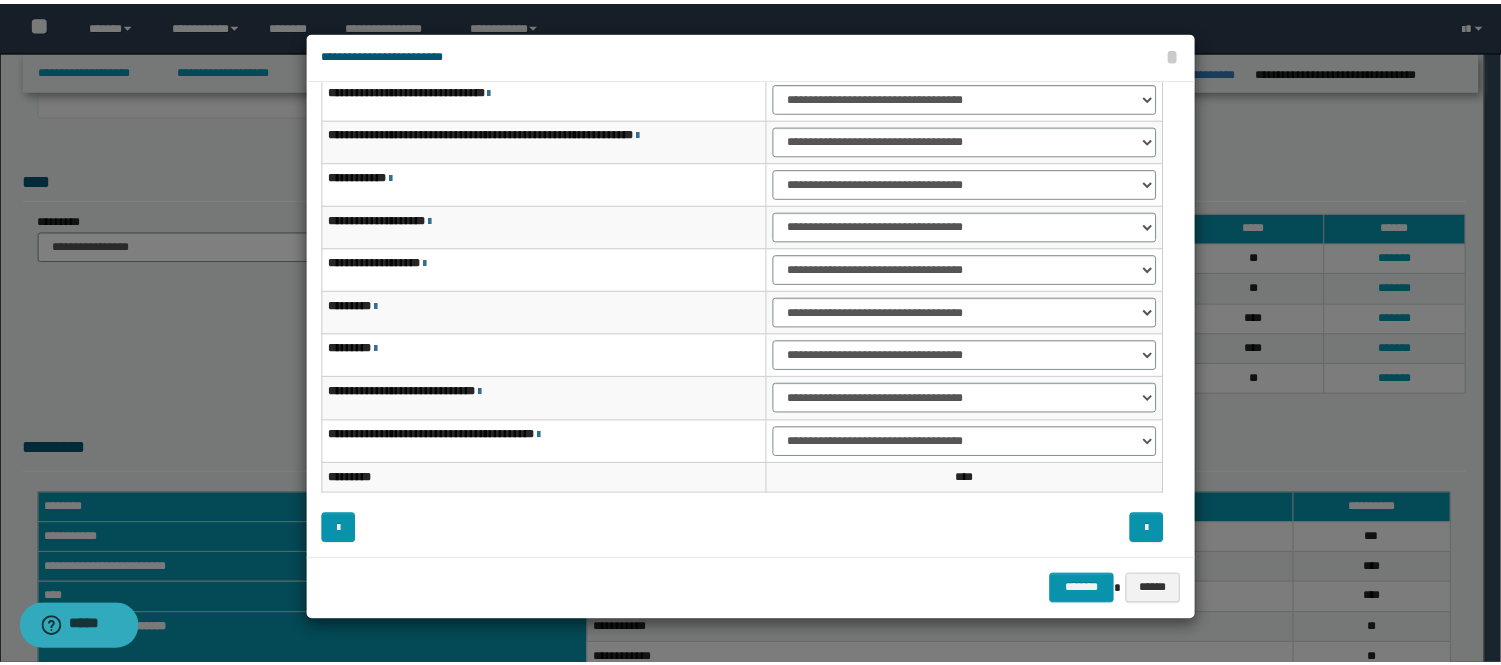 scroll, scrollTop: 0, scrollLeft: 0, axis: both 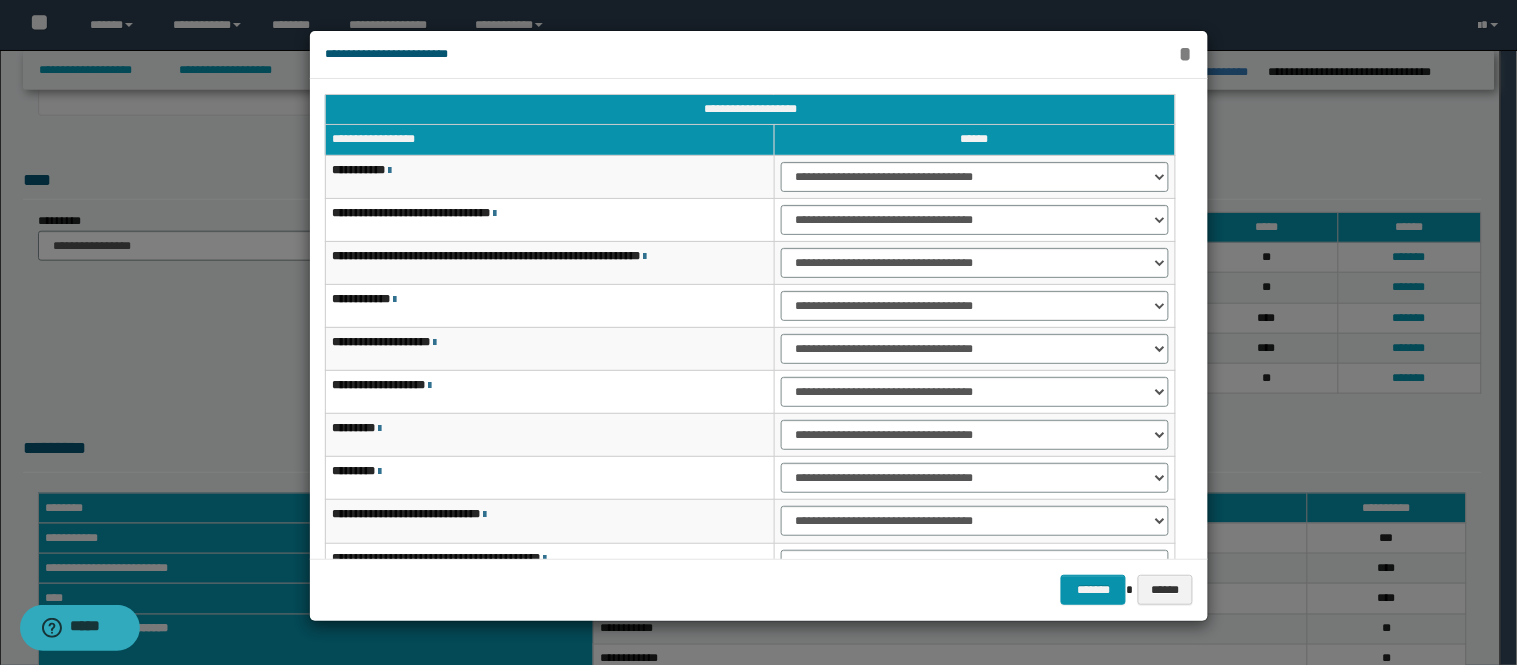 click on "*" at bounding box center (1185, 54) 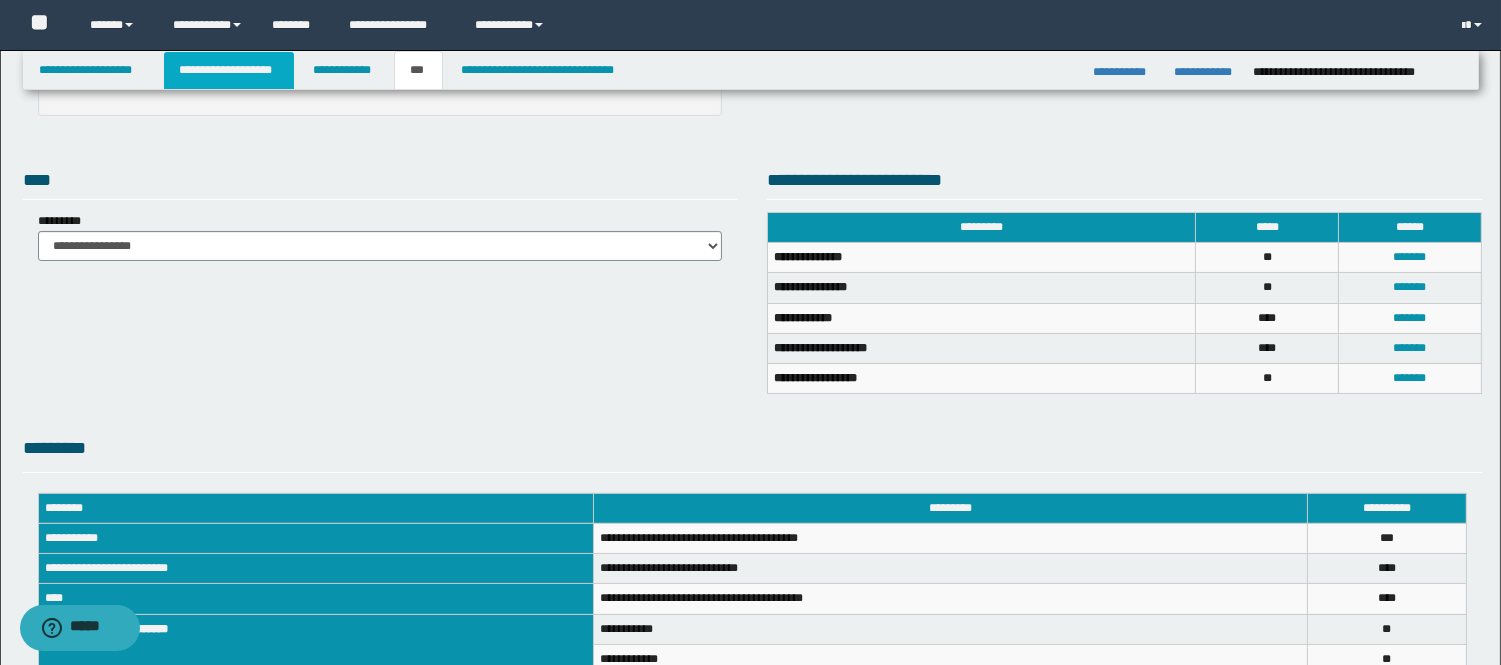 click on "**********" at bounding box center [229, 70] 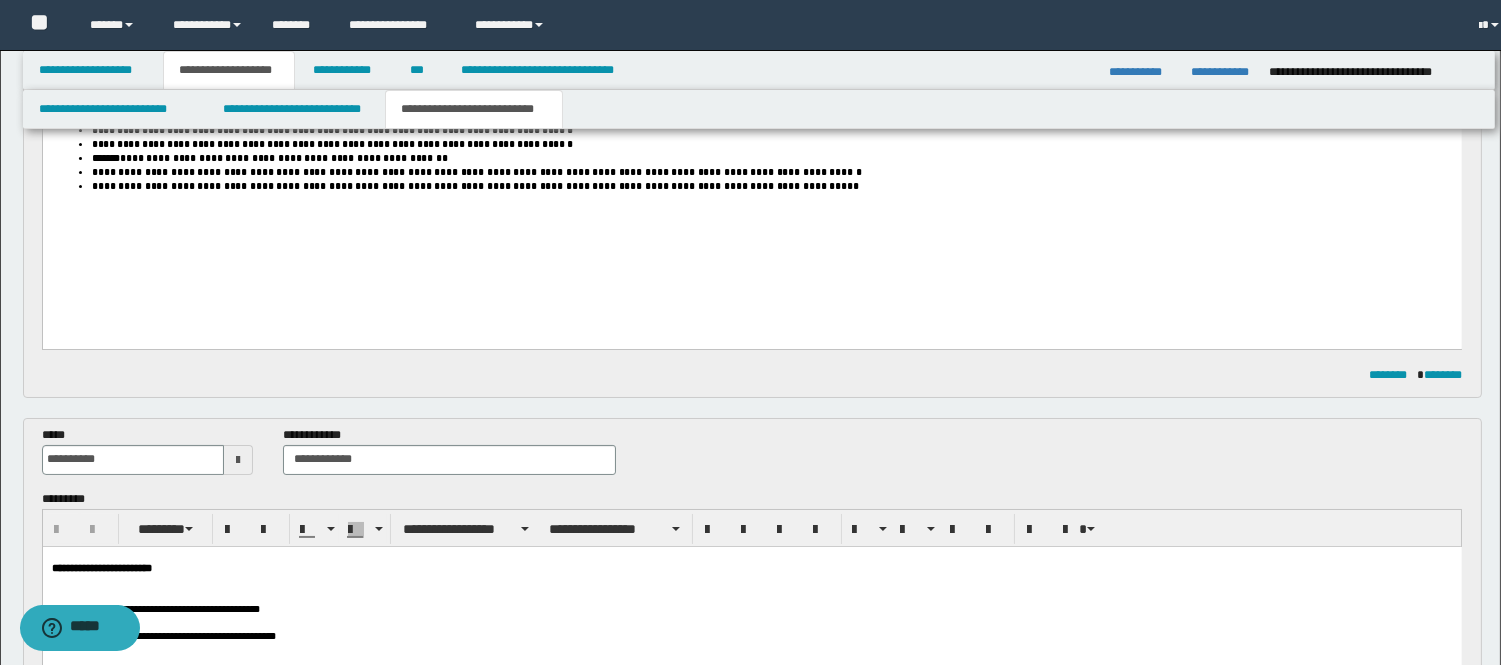 scroll, scrollTop: 396, scrollLeft: 0, axis: vertical 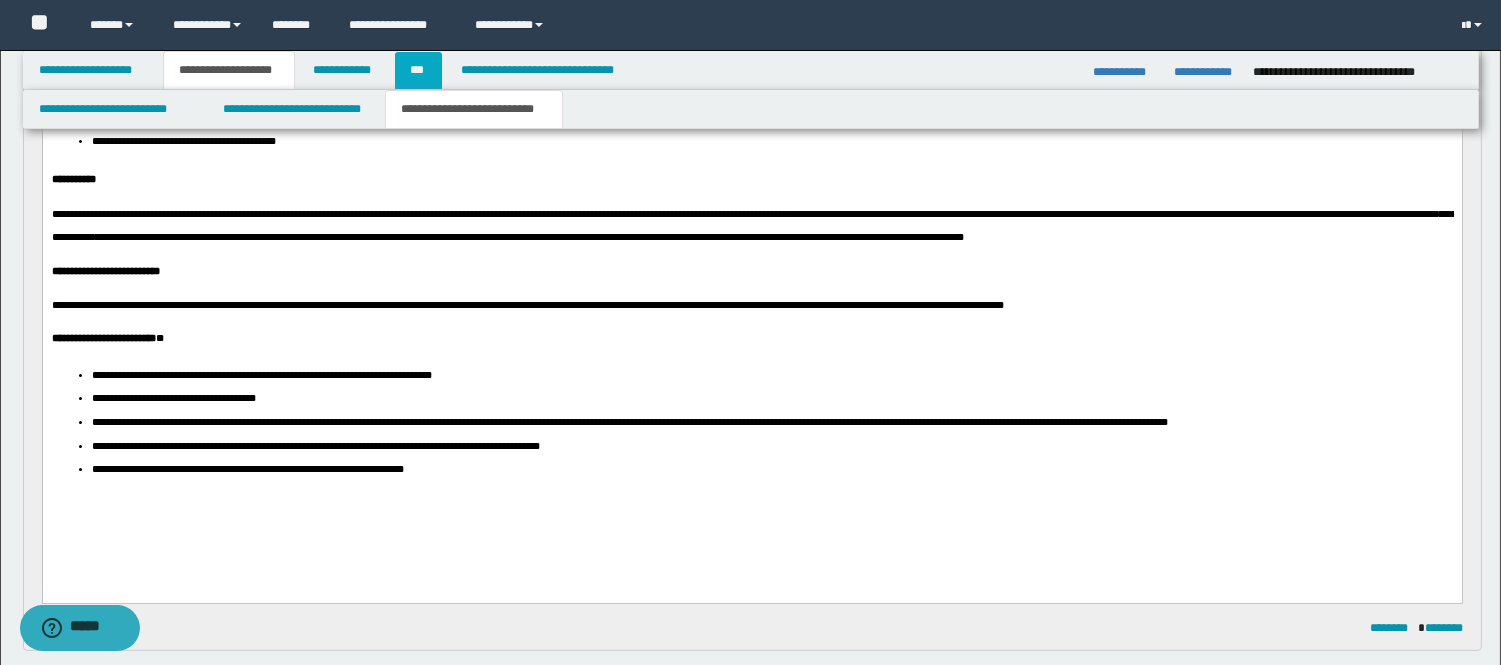 click on "***" at bounding box center [418, 70] 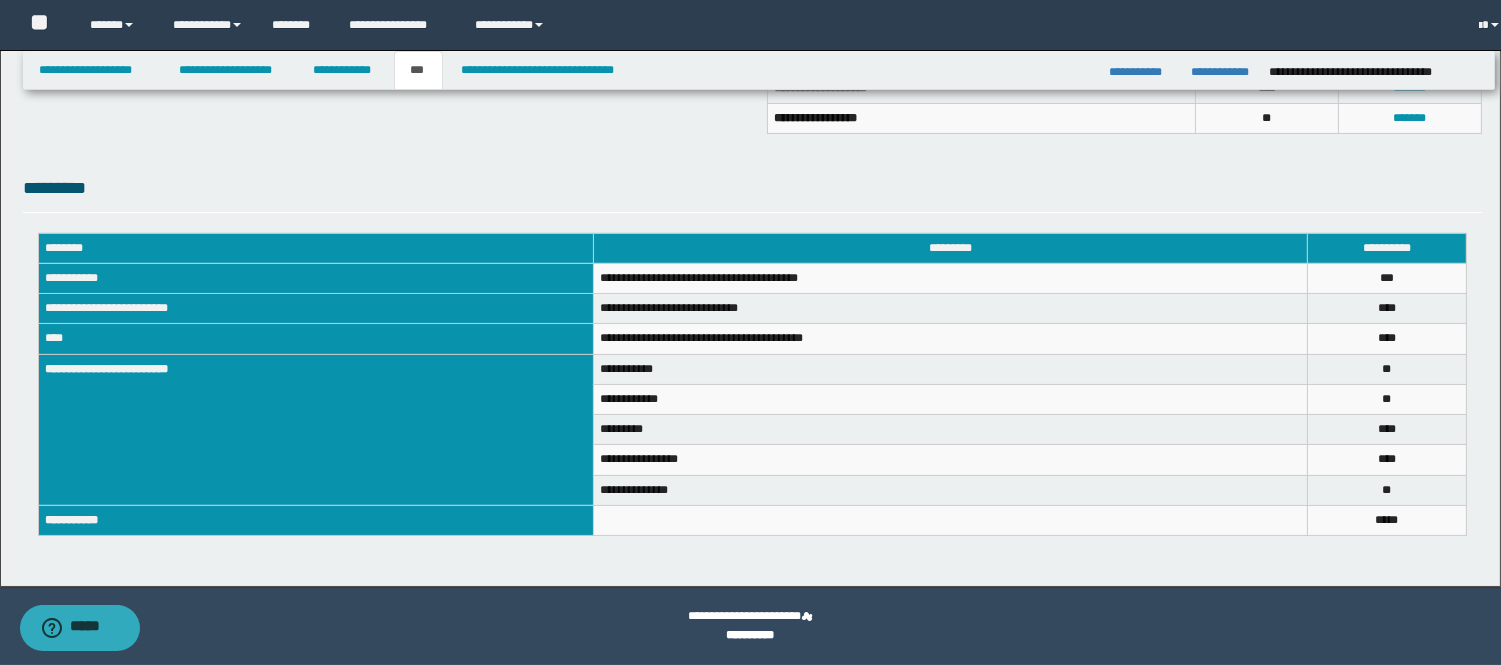 scroll, scrollTop: 624, scrollLeft: 0, axis: vertical 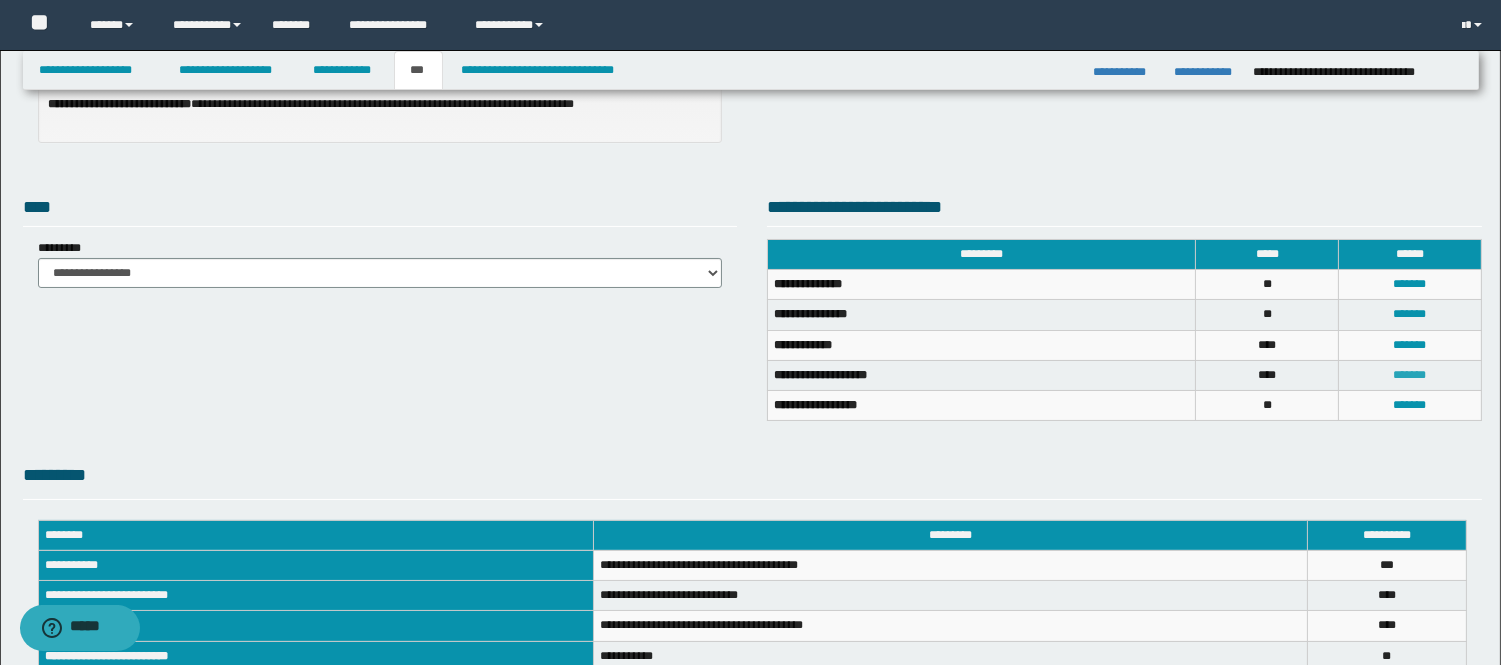 click on "*******" at bounding box center (1410, 375) 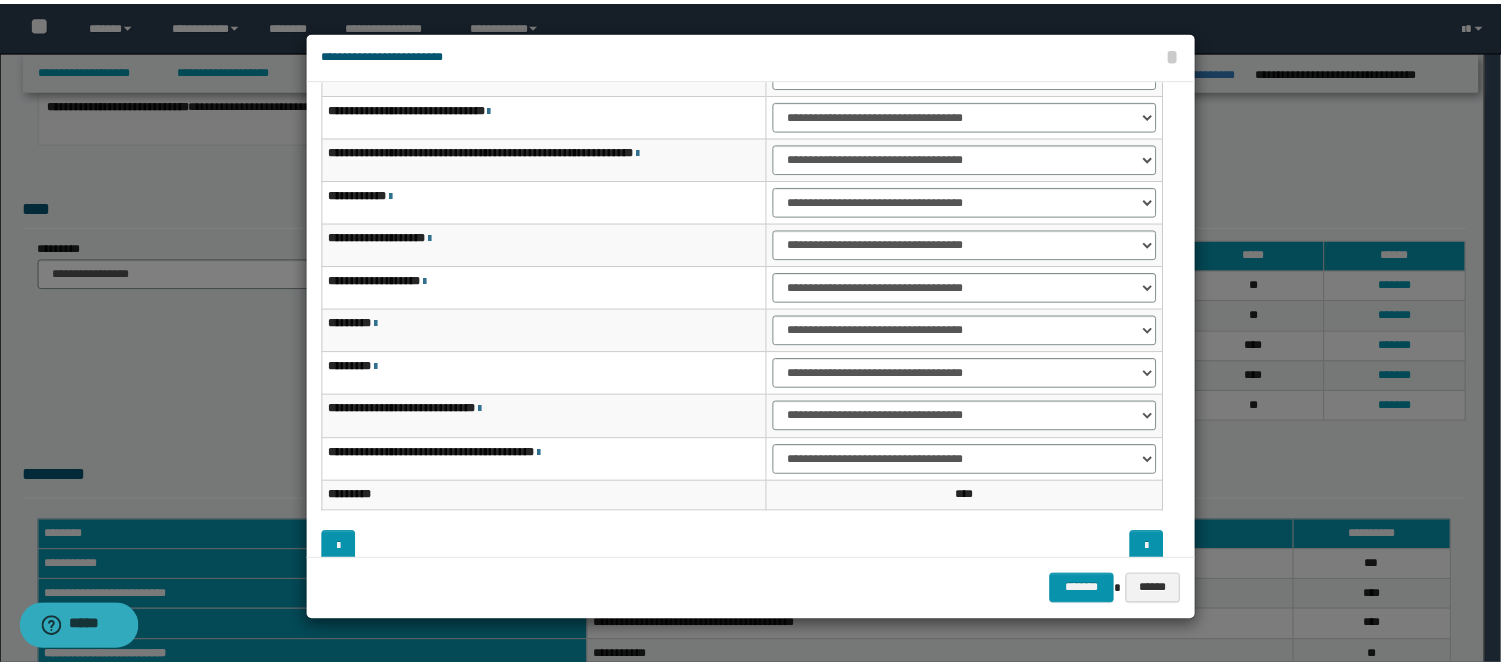 scroll, scrollTop: 123, scrollLeft: 0, axis: vertical 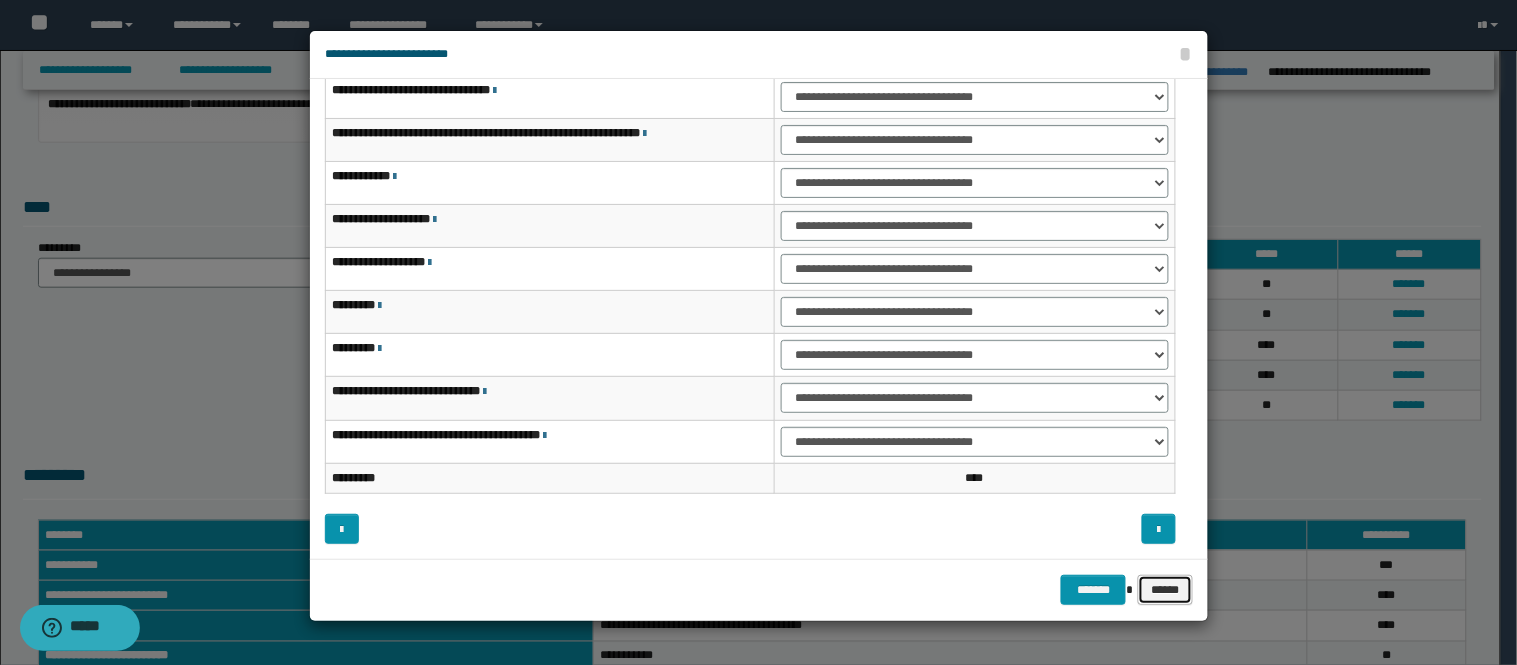 click on "******" at bounding box center [1165, 590] 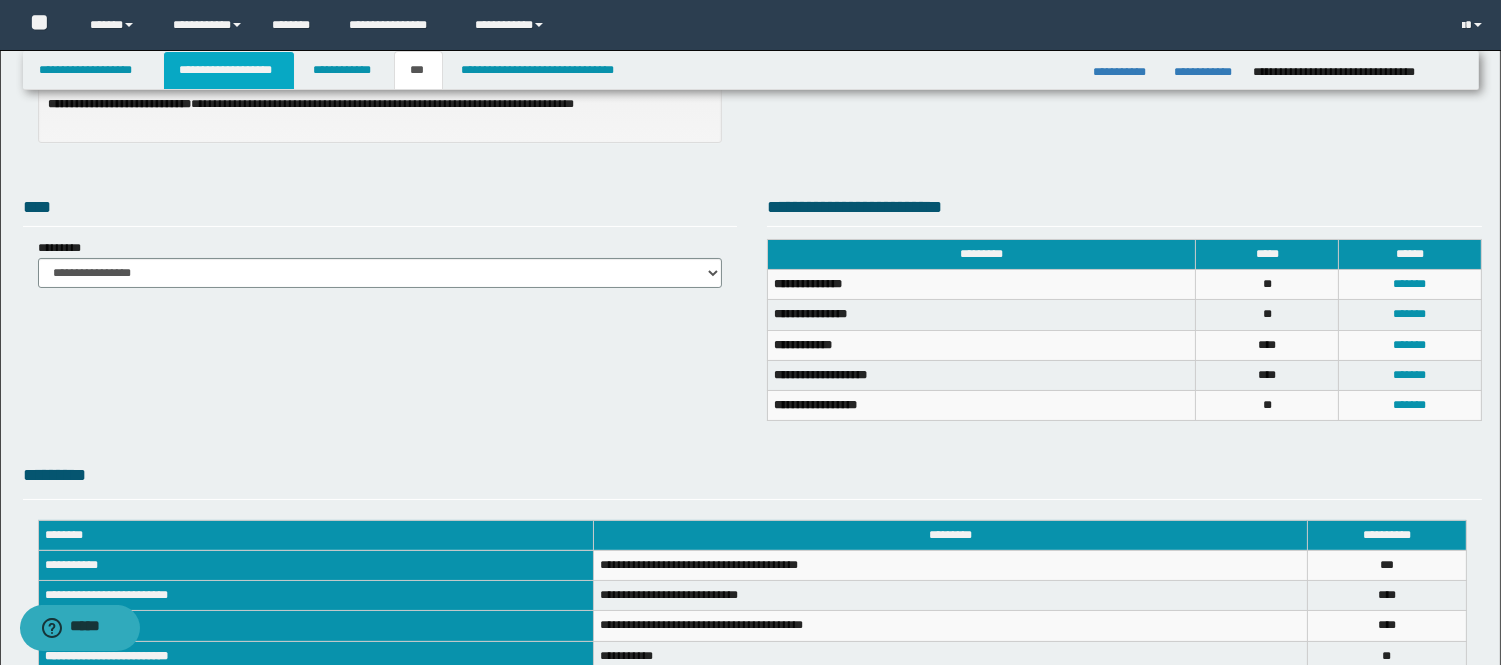 click on "**********" at bounding box center [229, 70] 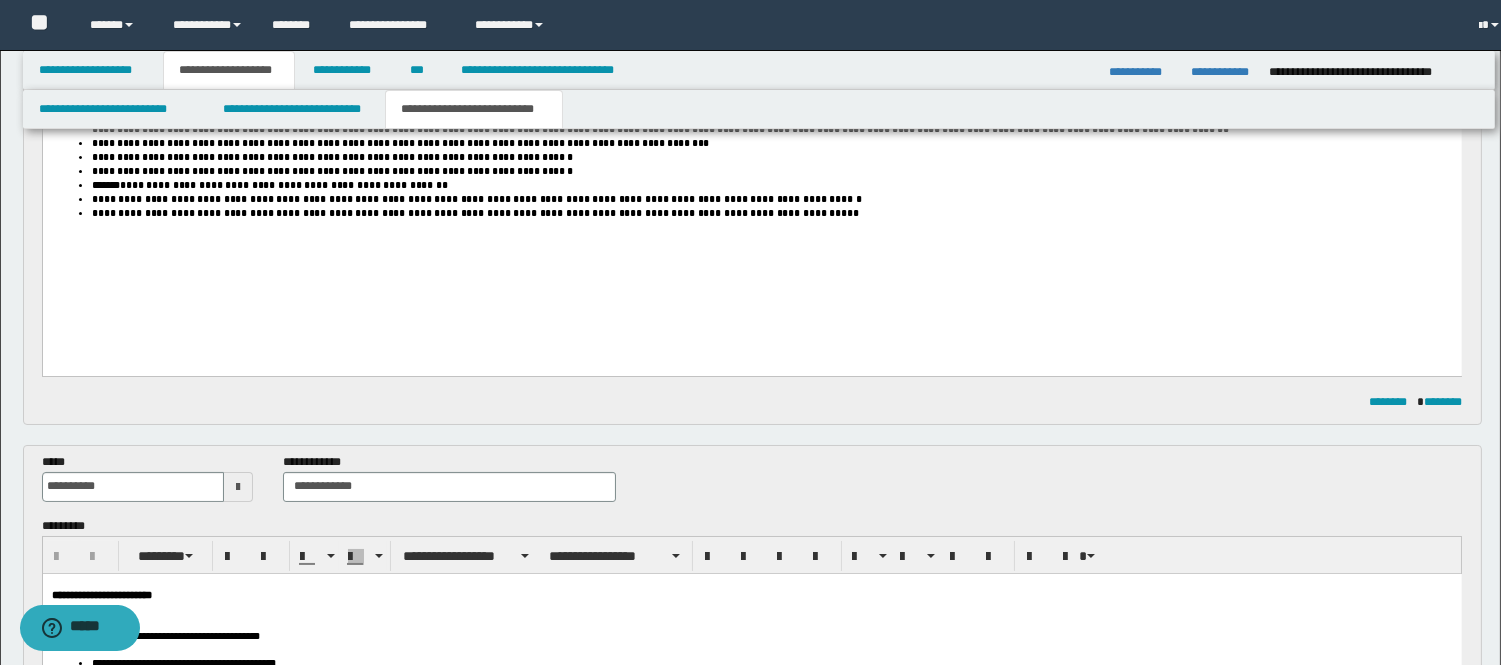 scroll, scrollTop: 370, scrollLeft: 0, axis: vertical 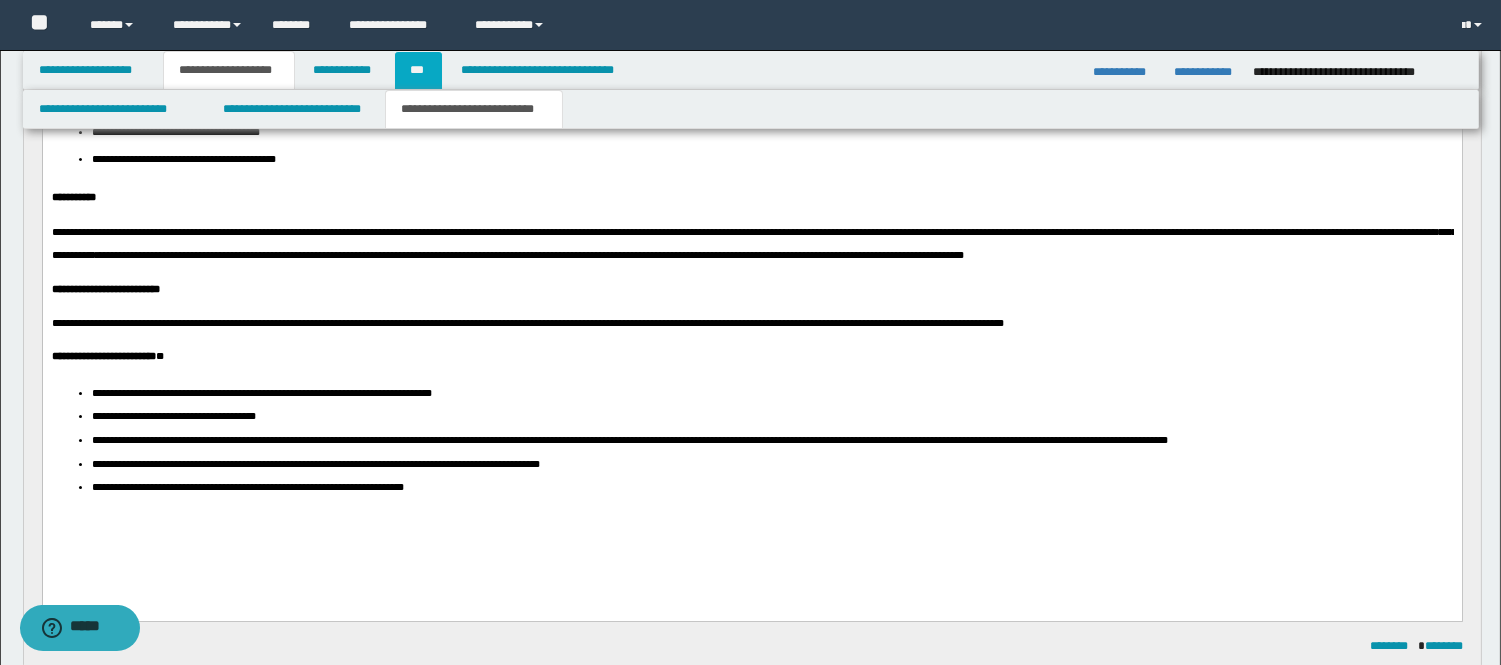 click on "***" at bounding box center [418, 70] 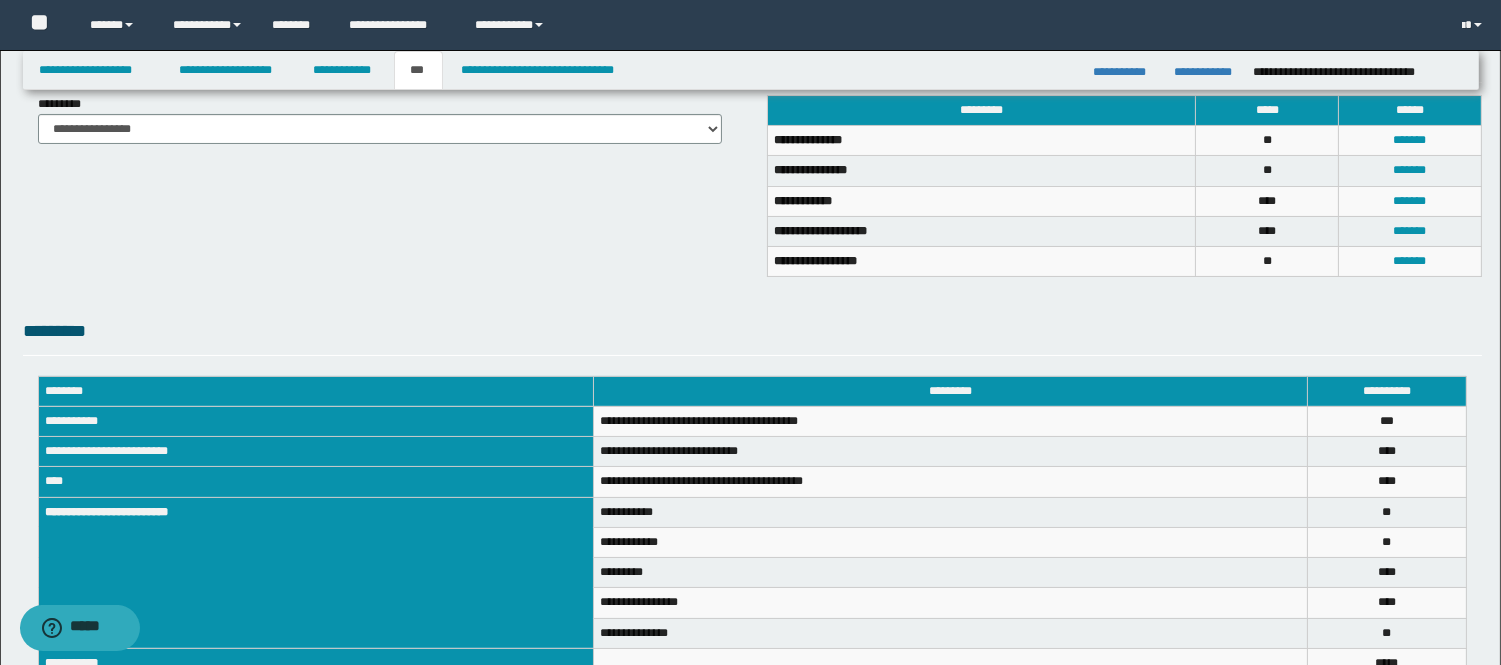 scroll, scrollTop: 480, scrollLeft: 0, axis: vertical 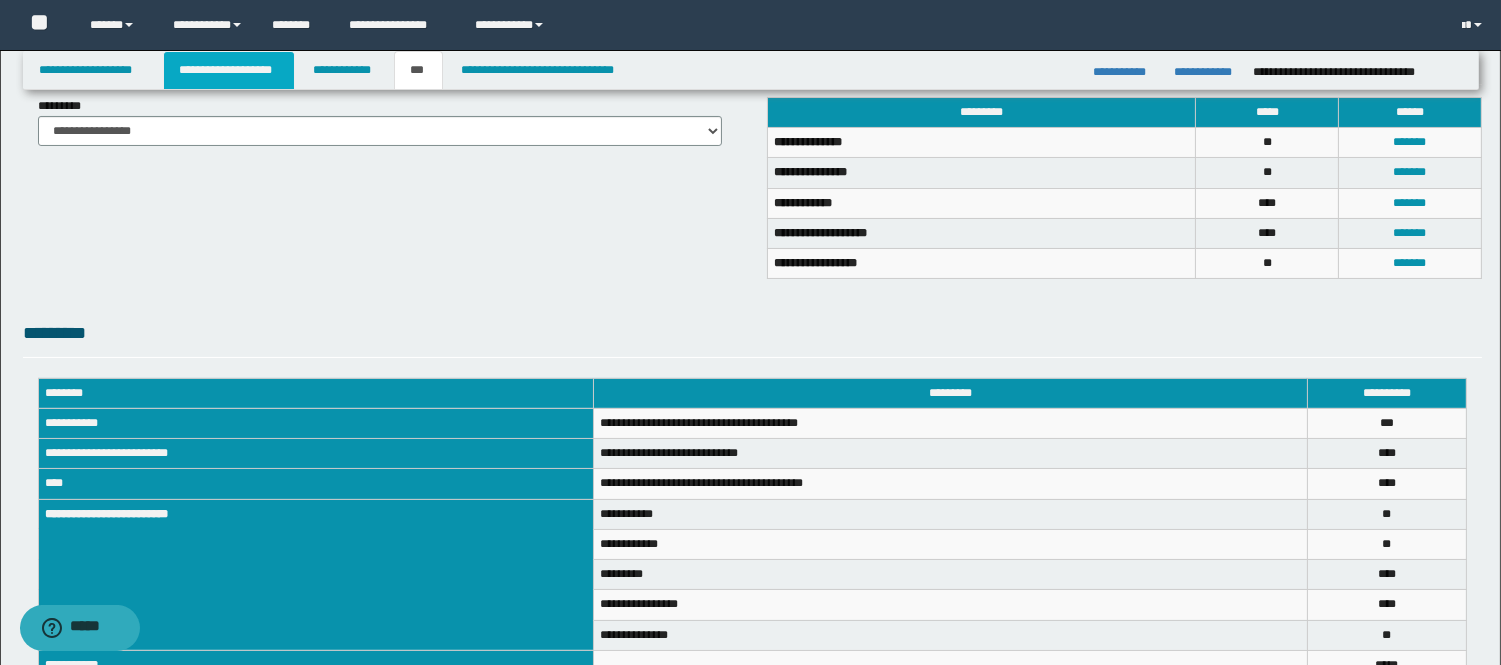 click on "**********" at bounding box center [229, 70] 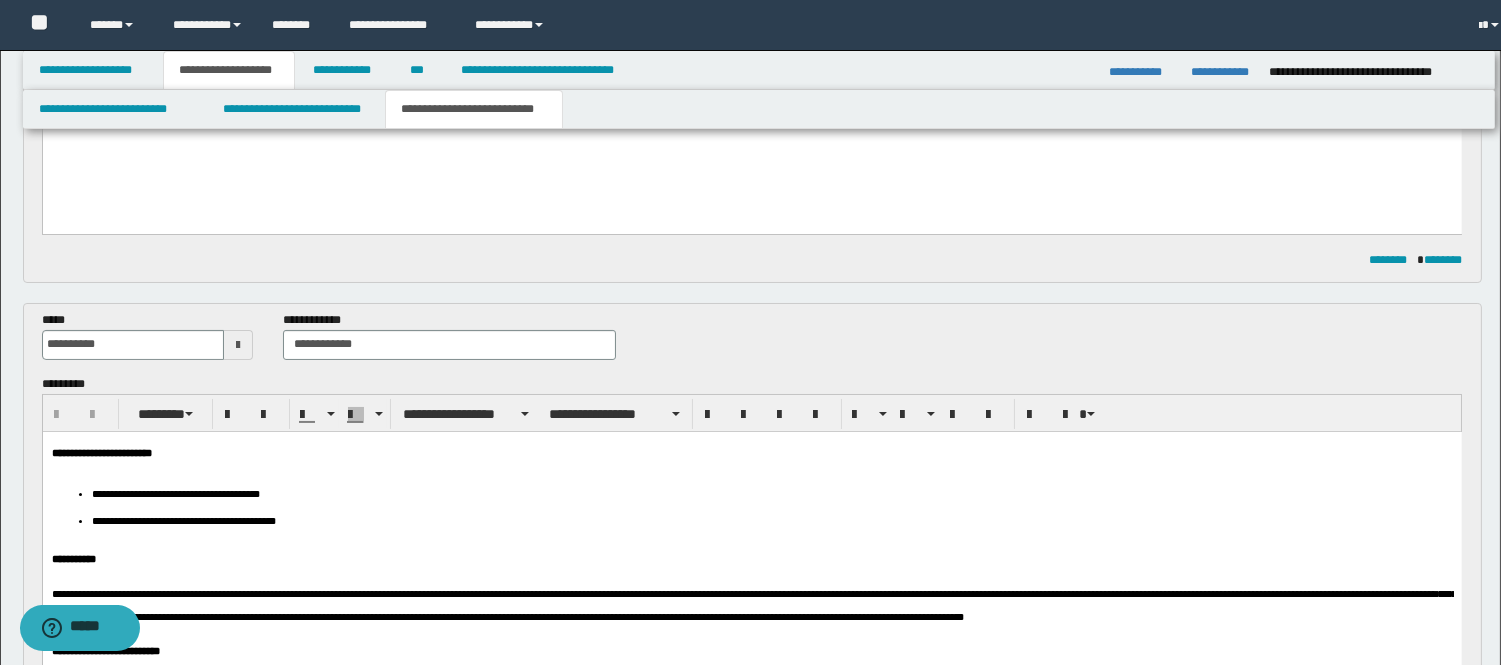 scroll, scrollTop: 511, scrollLeft: 0, axis: vertical 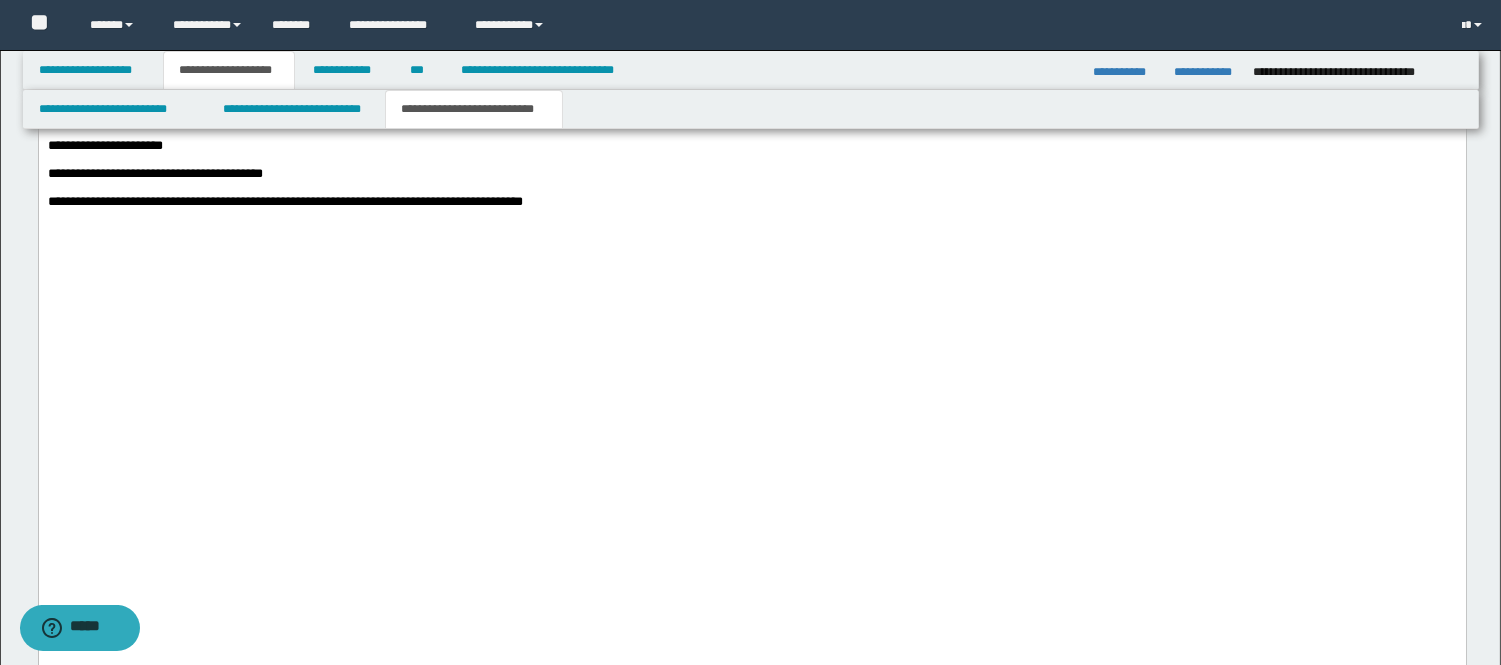 click on "**********" at bounding box center (751, -131) 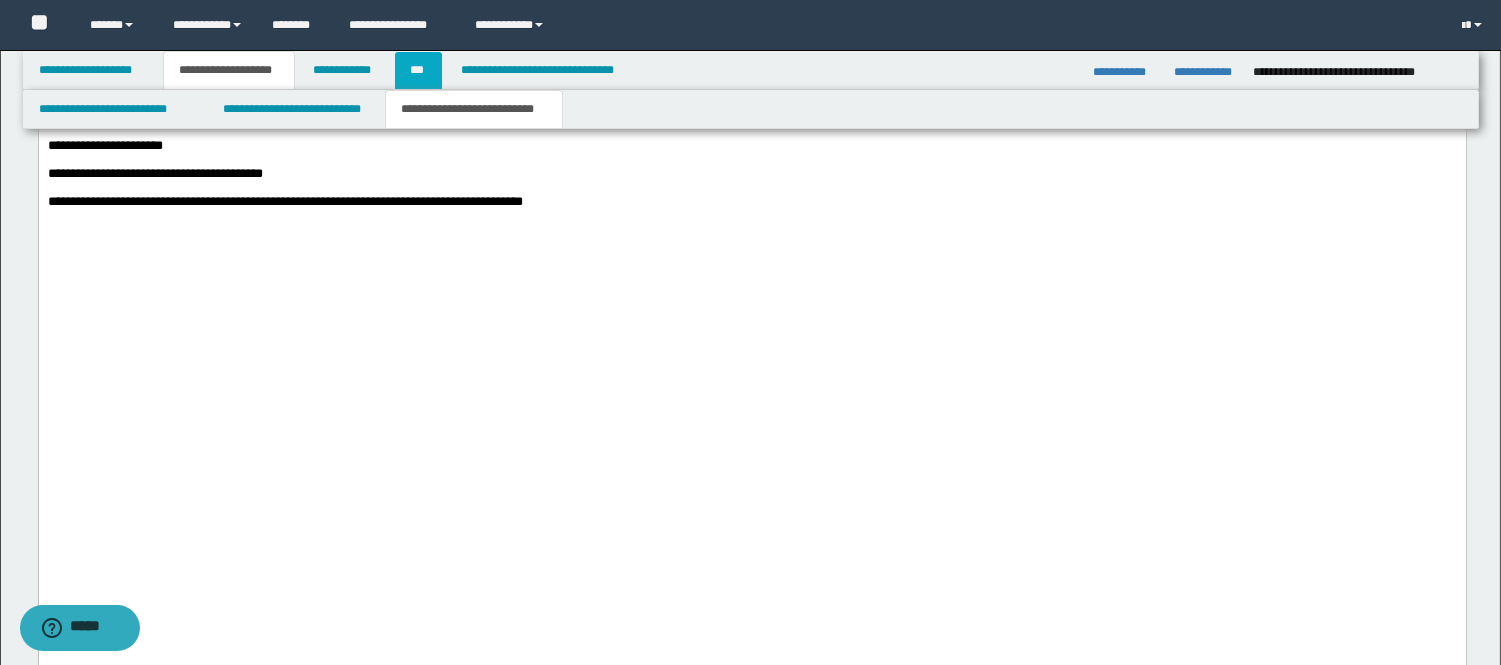 click on "***" at bounding box center (418, 70) 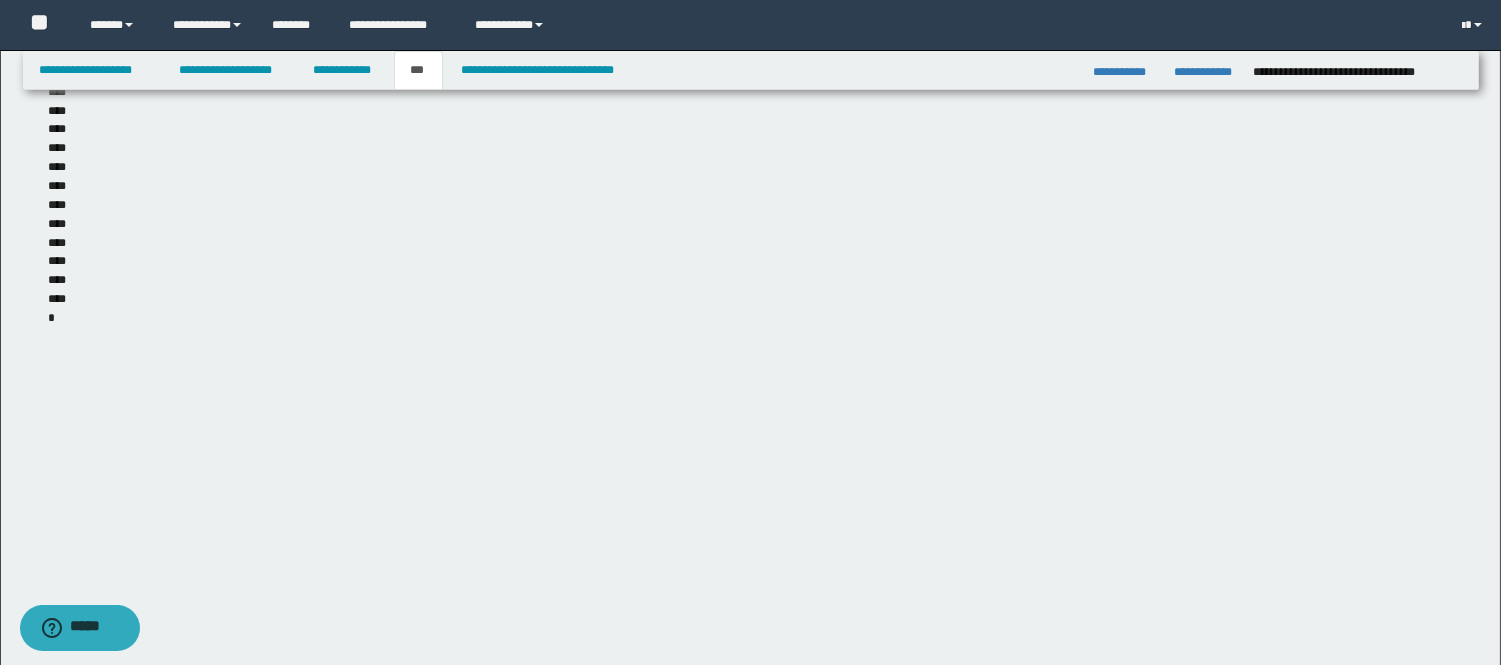 scroll, scrollTop: 624, scrollLeft: 0, axis: vertical 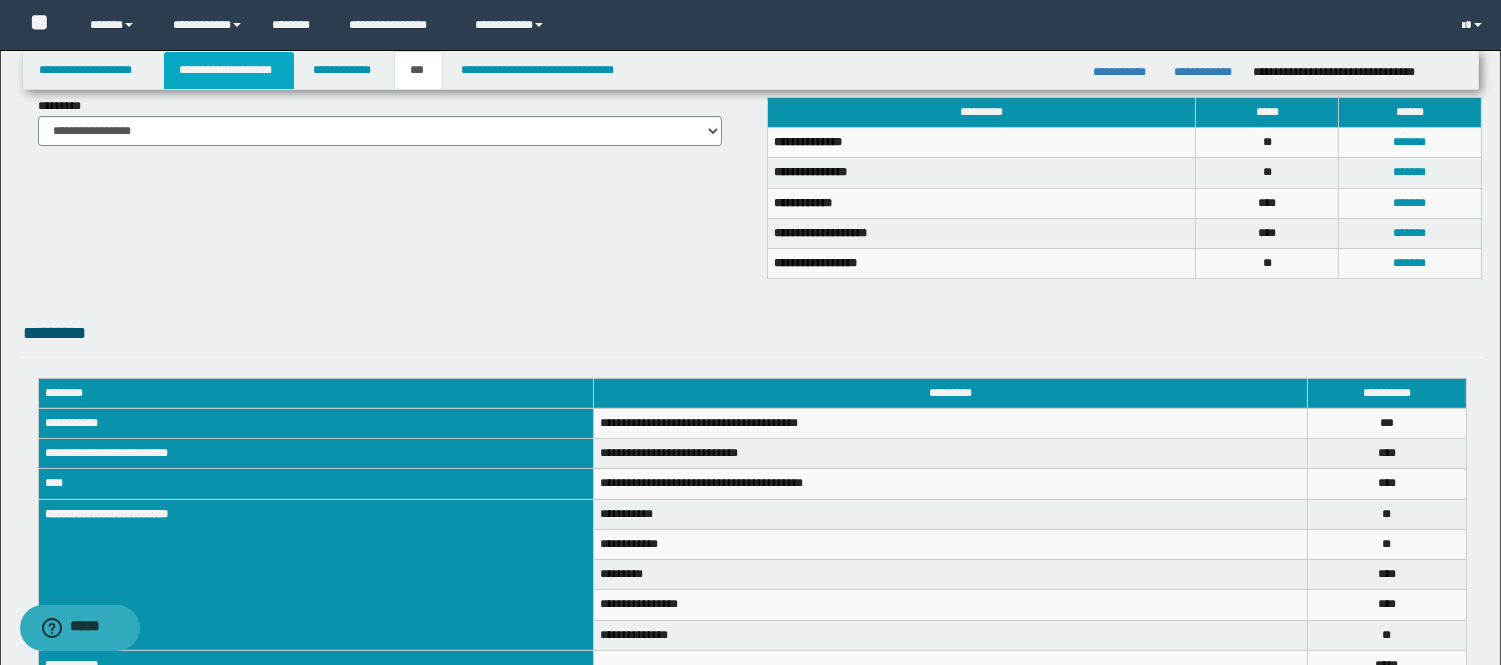 click on "**********" at bounding box center (229, 70) 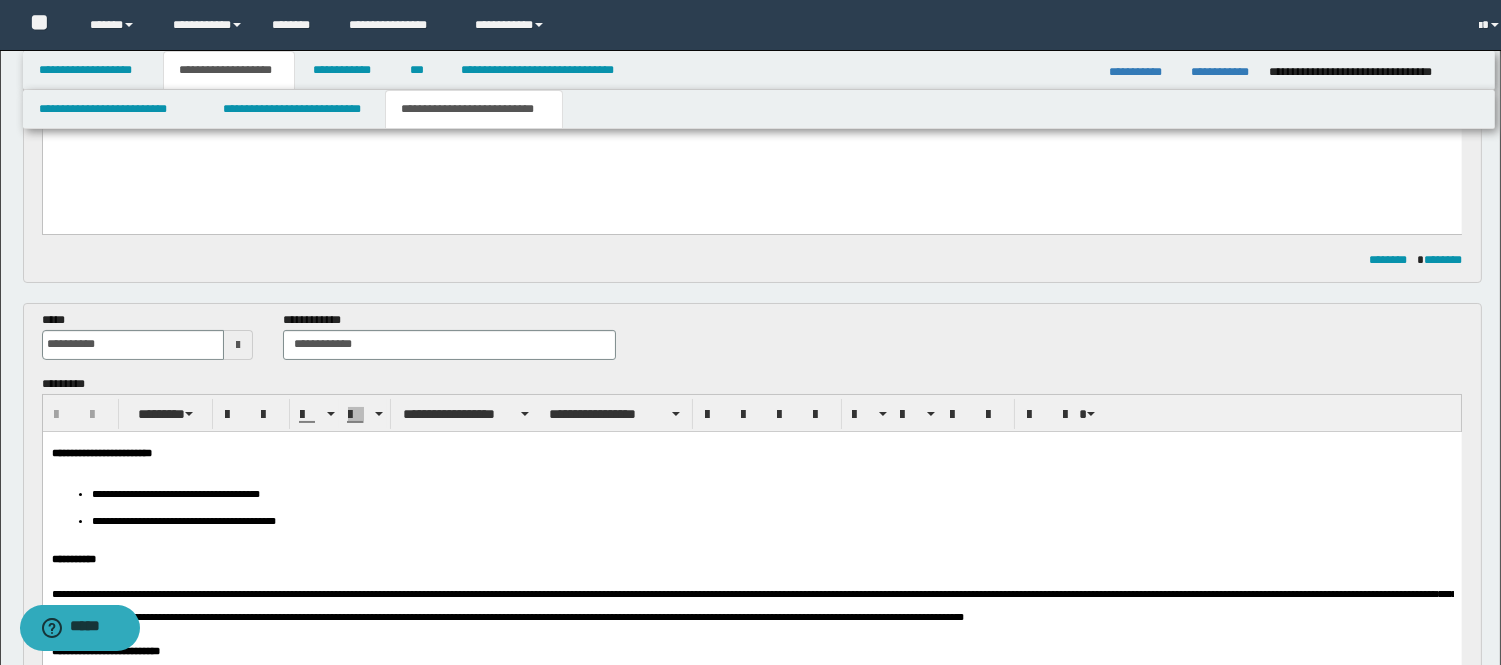 scroll, scrollTop: 511, scrollLeft: 0, axis: vertical 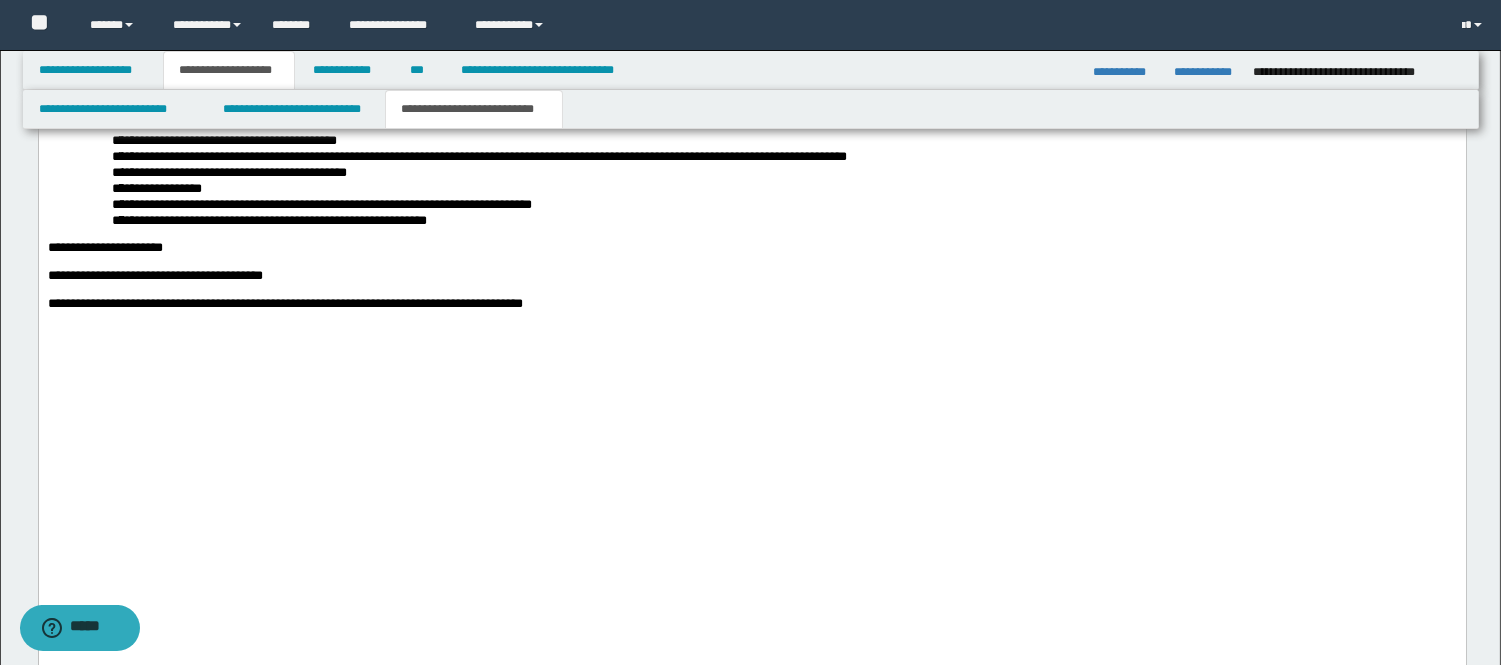 click on "**********" at bounding box center [751, -29] 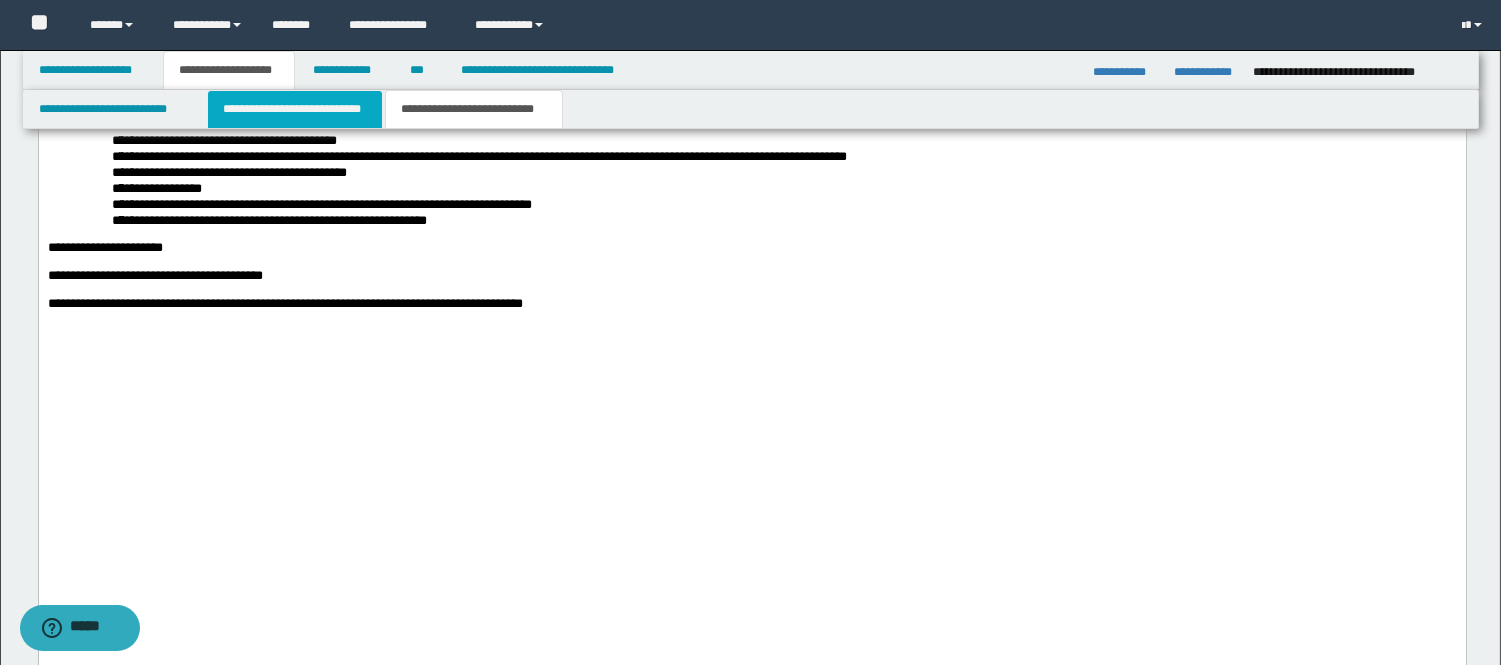 click on "**********" at bounding box center (295, 109) 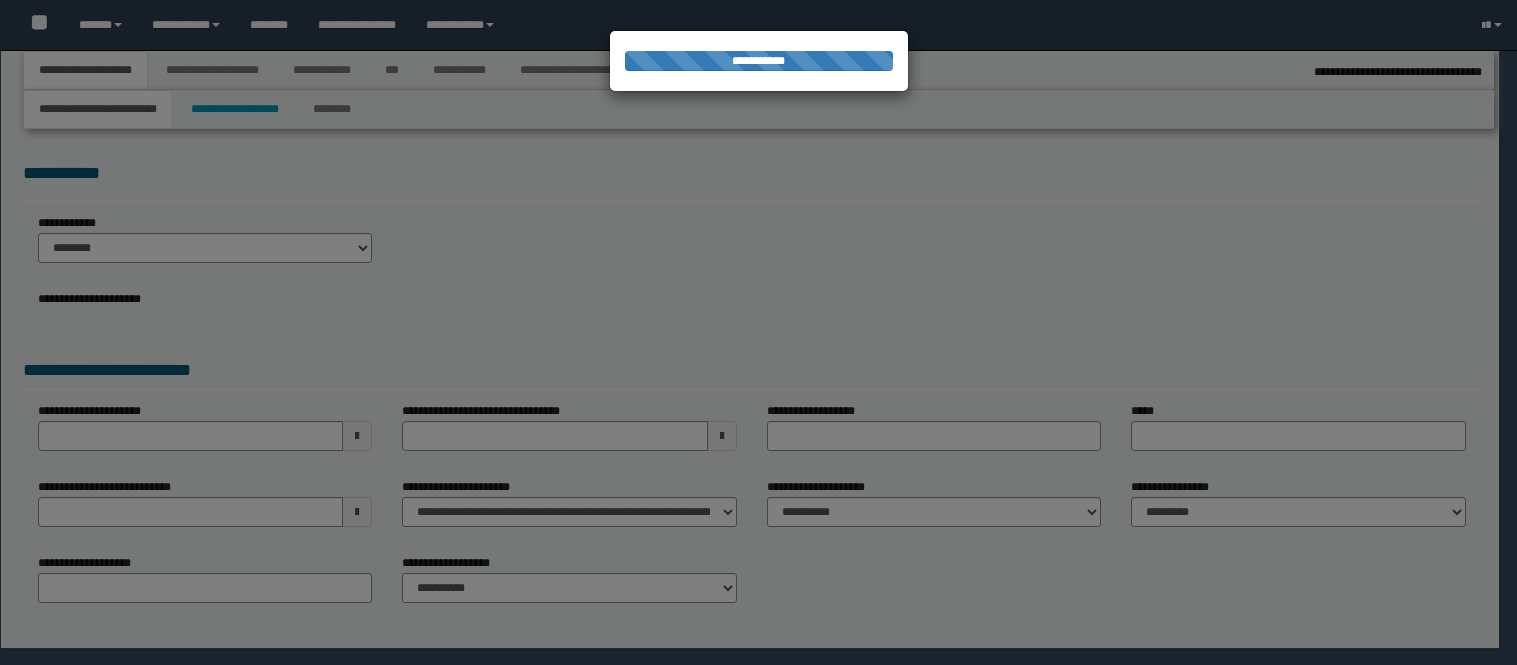 select on "*" 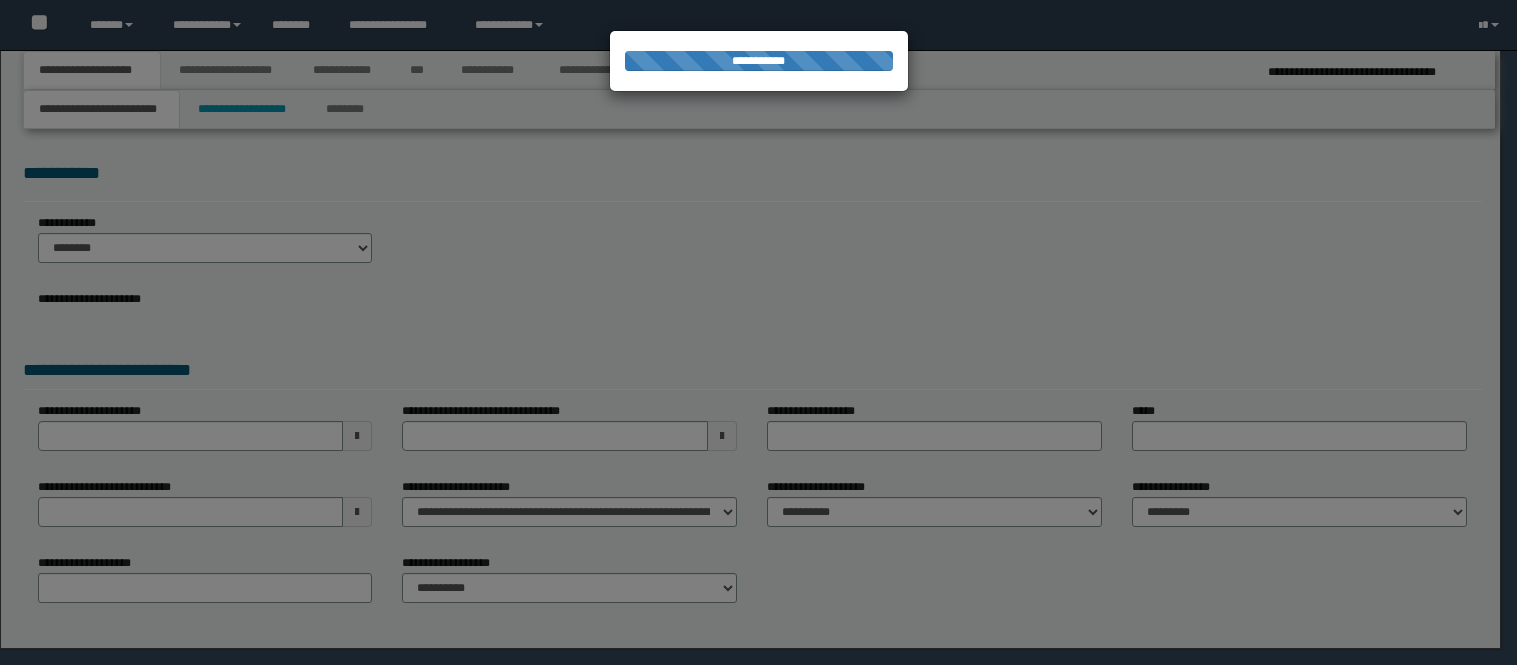 scroll, scrollTop: 0, scrollLeft: 0, axis: both 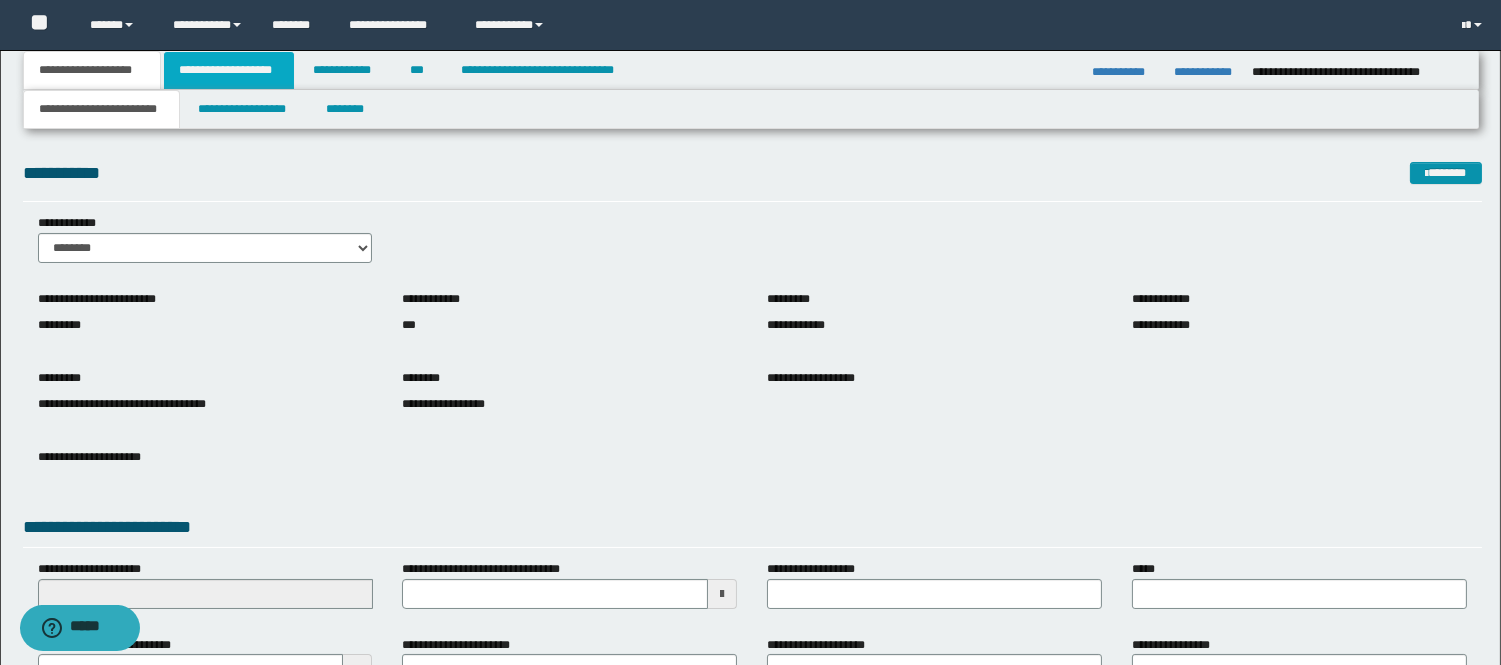 click on "**********" at bounding box center [229, 70] 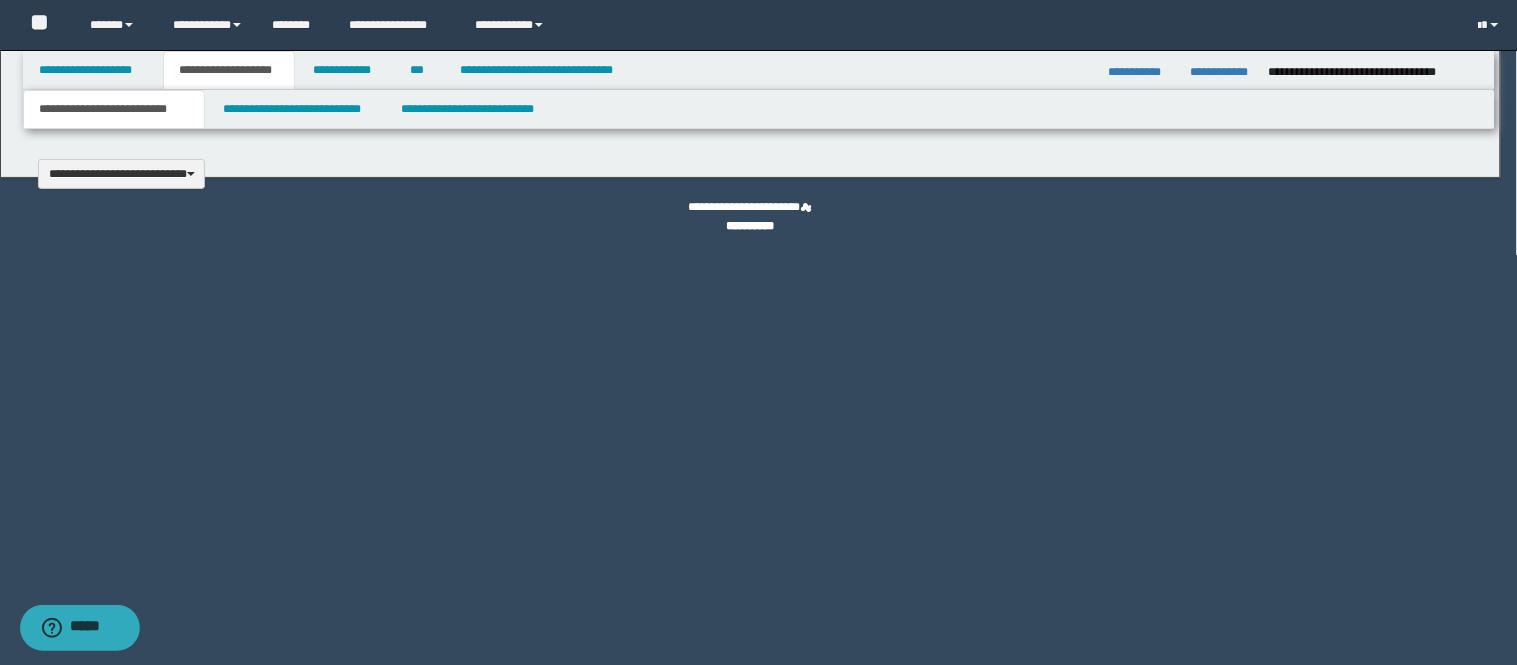 type 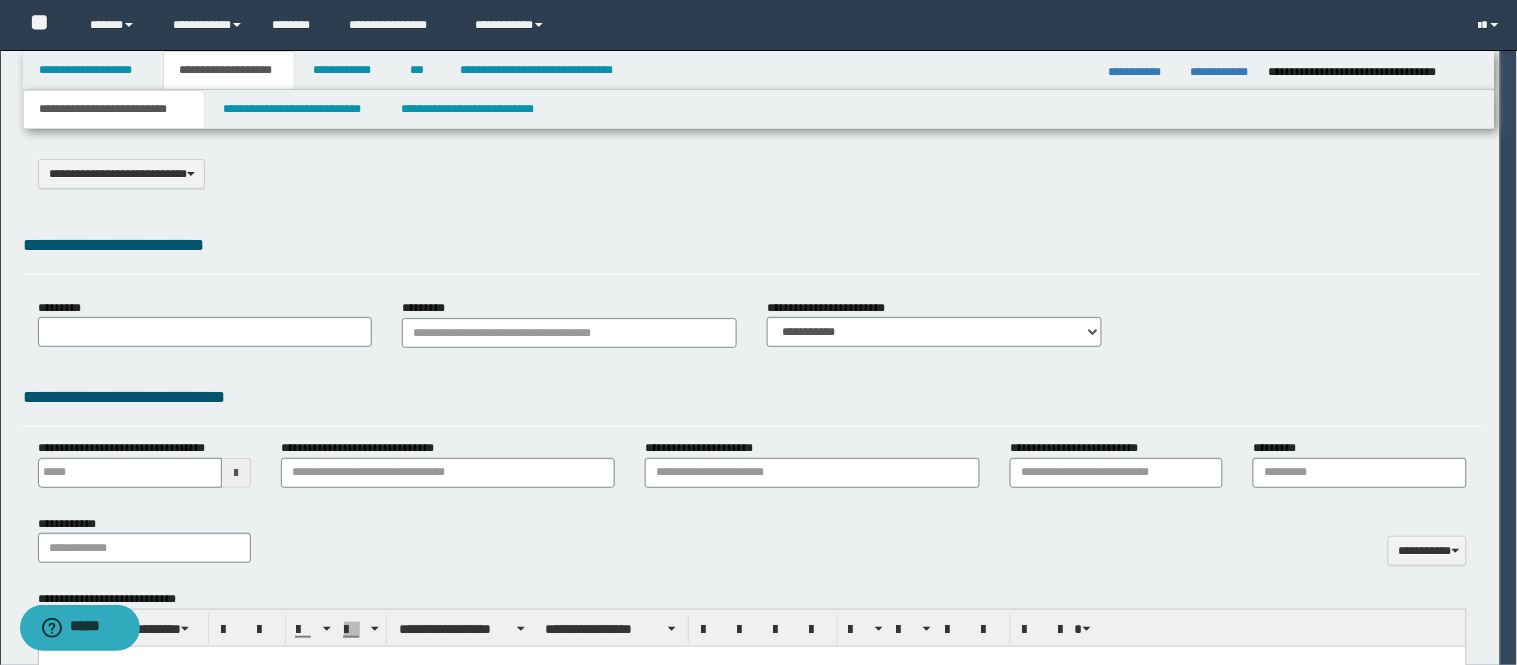select on "*" 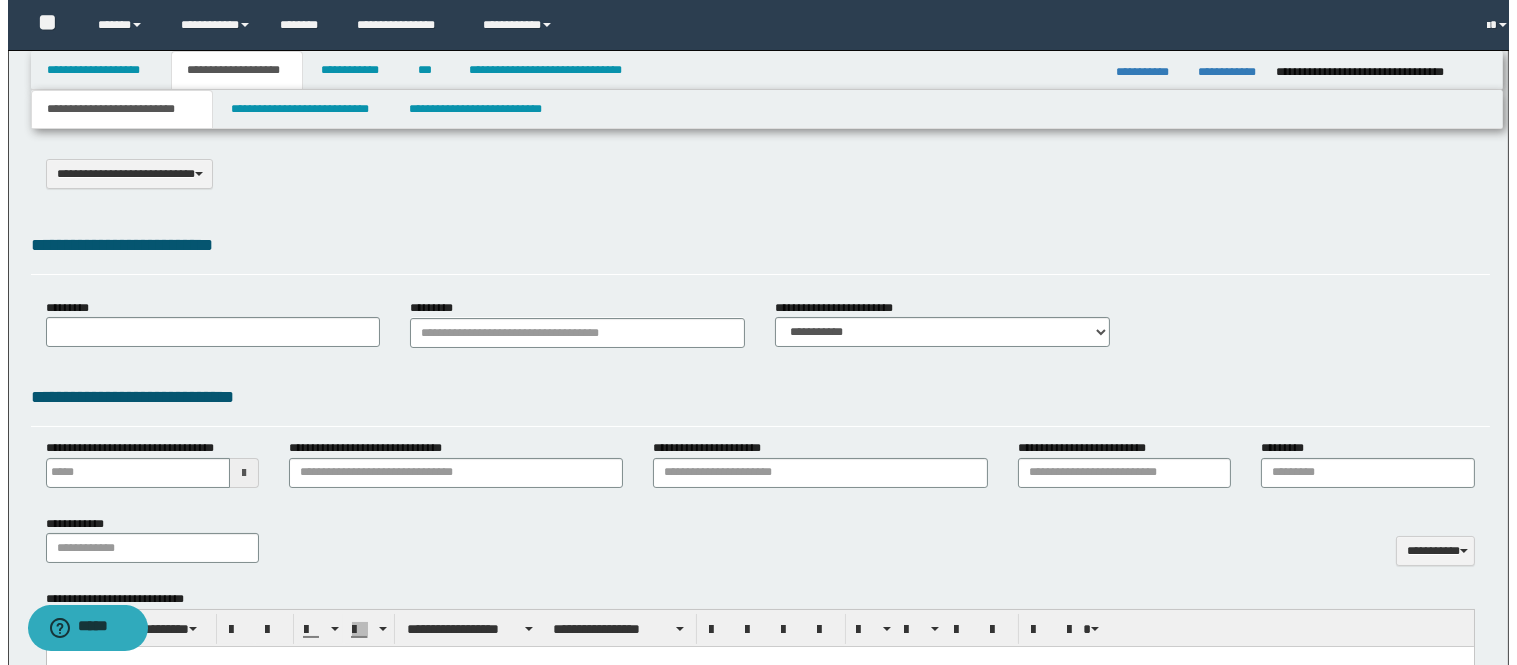 scroll, scrollTop: 0, scrollLeft: 0, axis: both 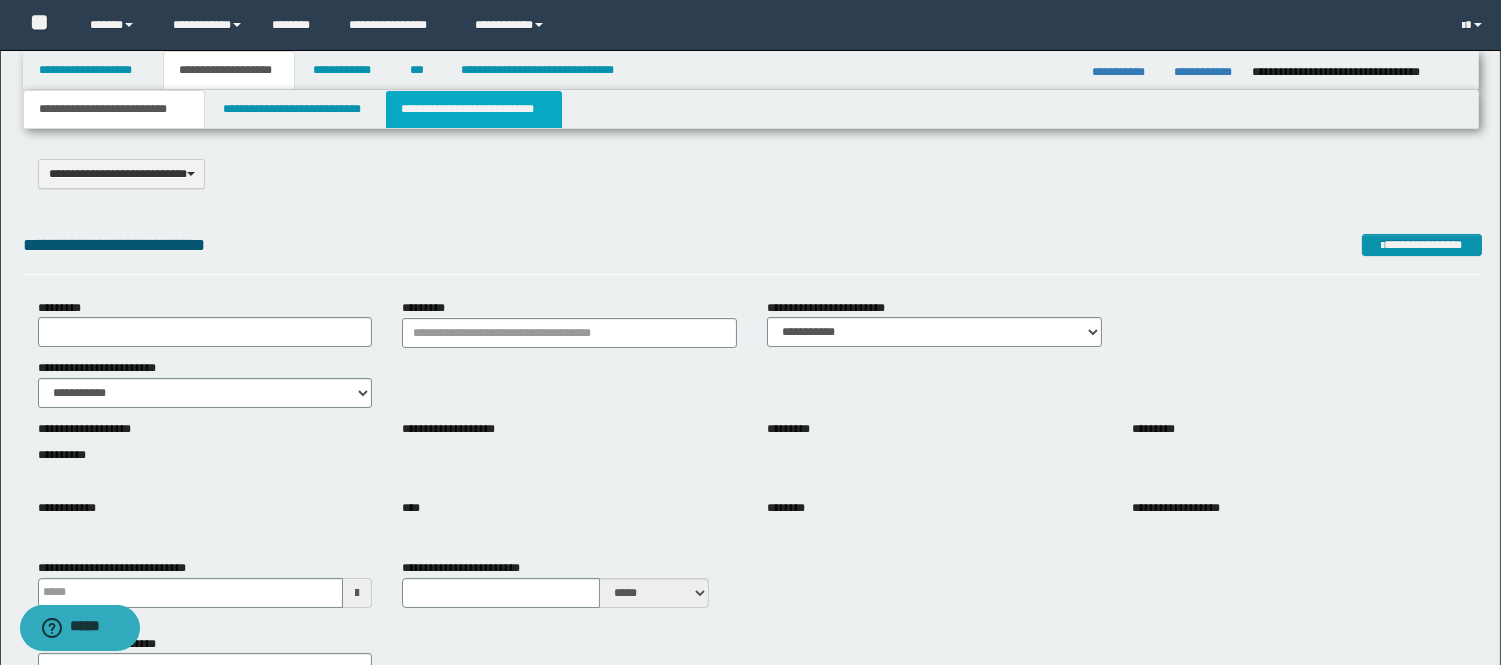 click on "**********" at bounding box center (474, 109) 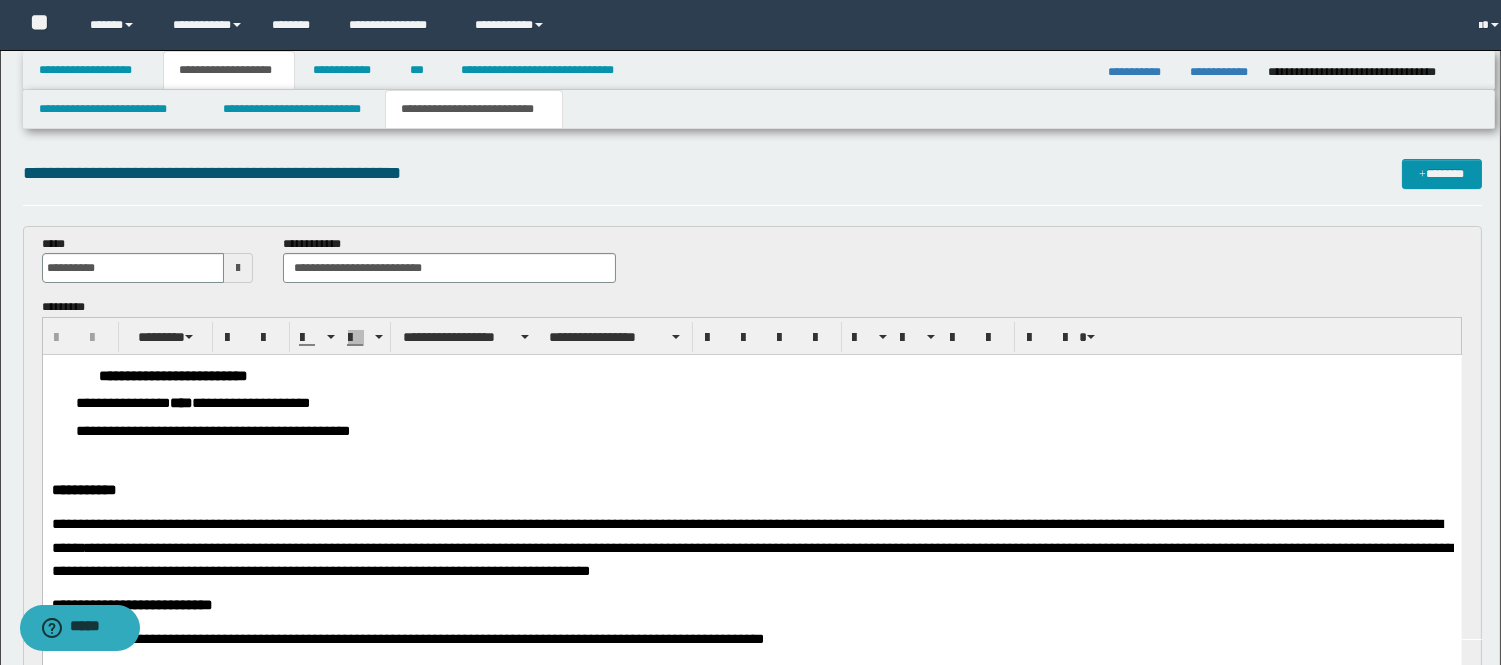 scroll, scrollTop: 0, scrollLeft: 0, axis: both 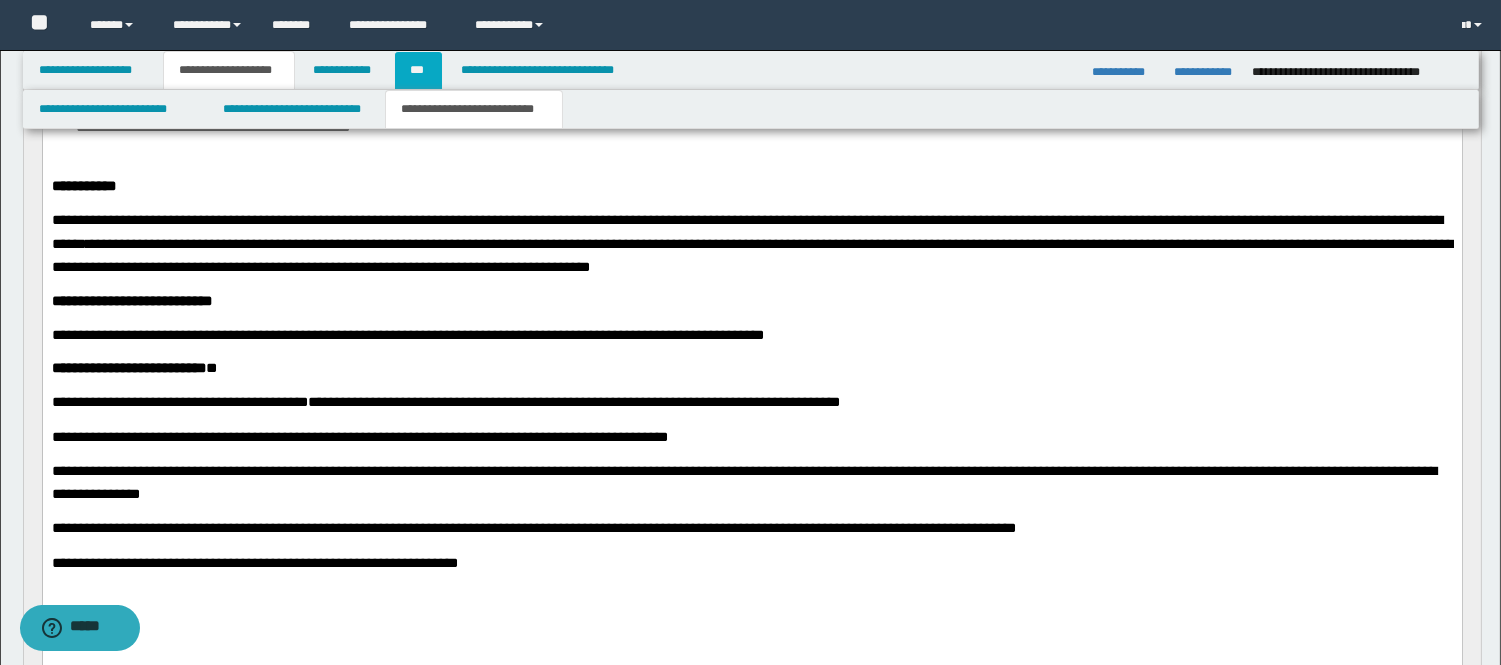 click on "***" at bounding box center (418, 70) 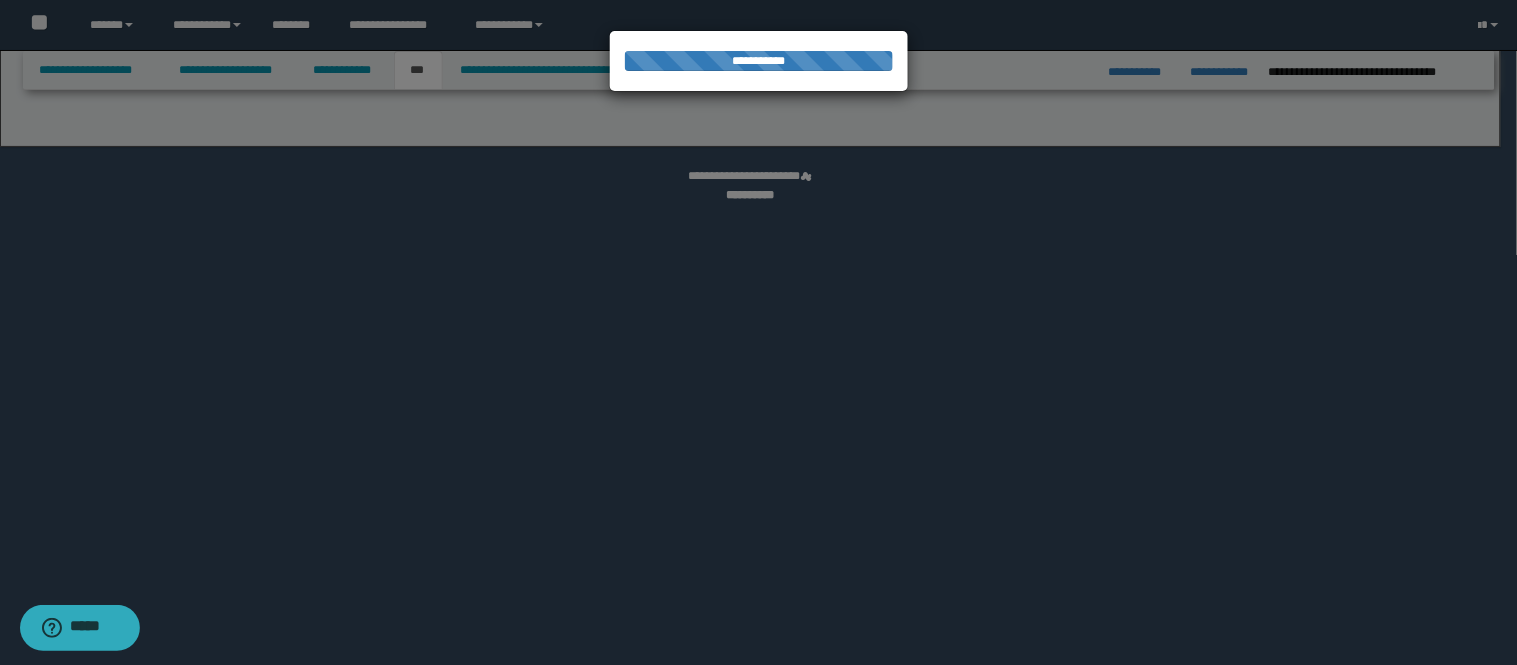 select on "**" 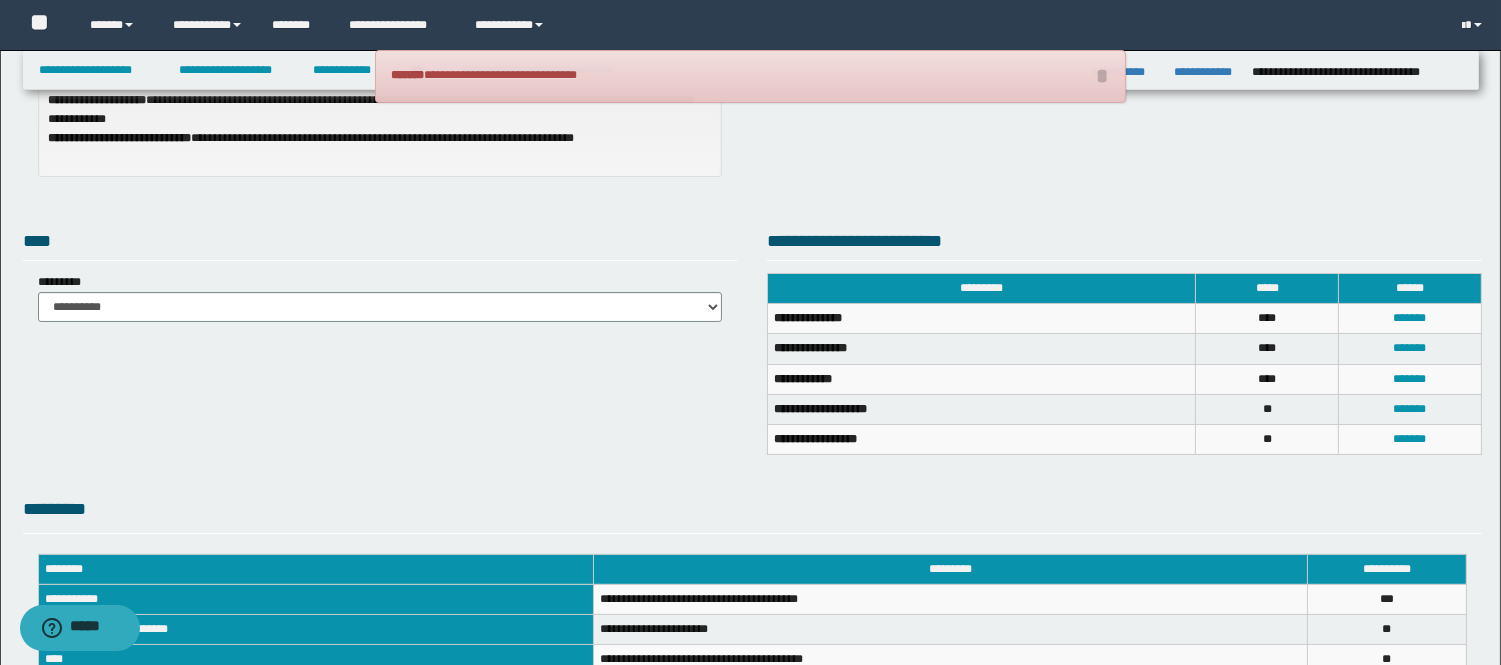 scroll, scrollTop: 308, scrollLeft: 0, axis: vertical 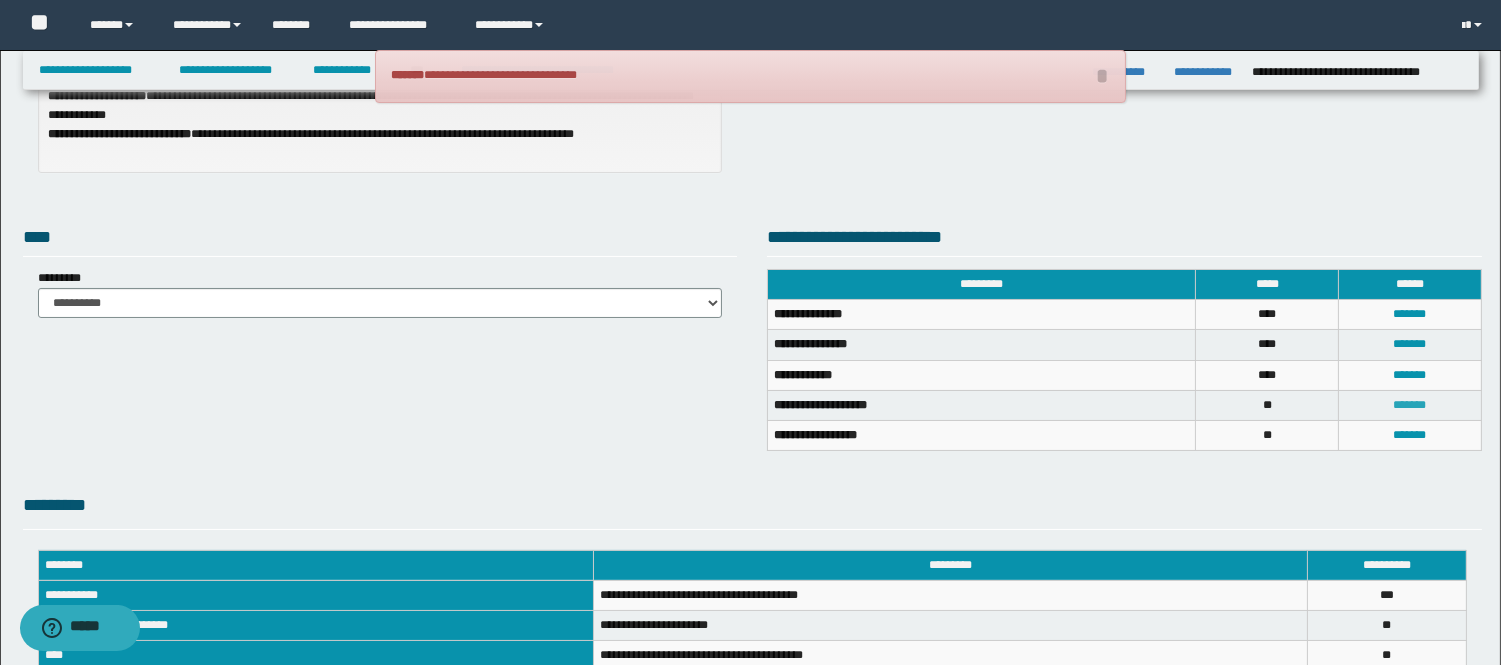 click on "*******" at bounding box center (1410, 405) 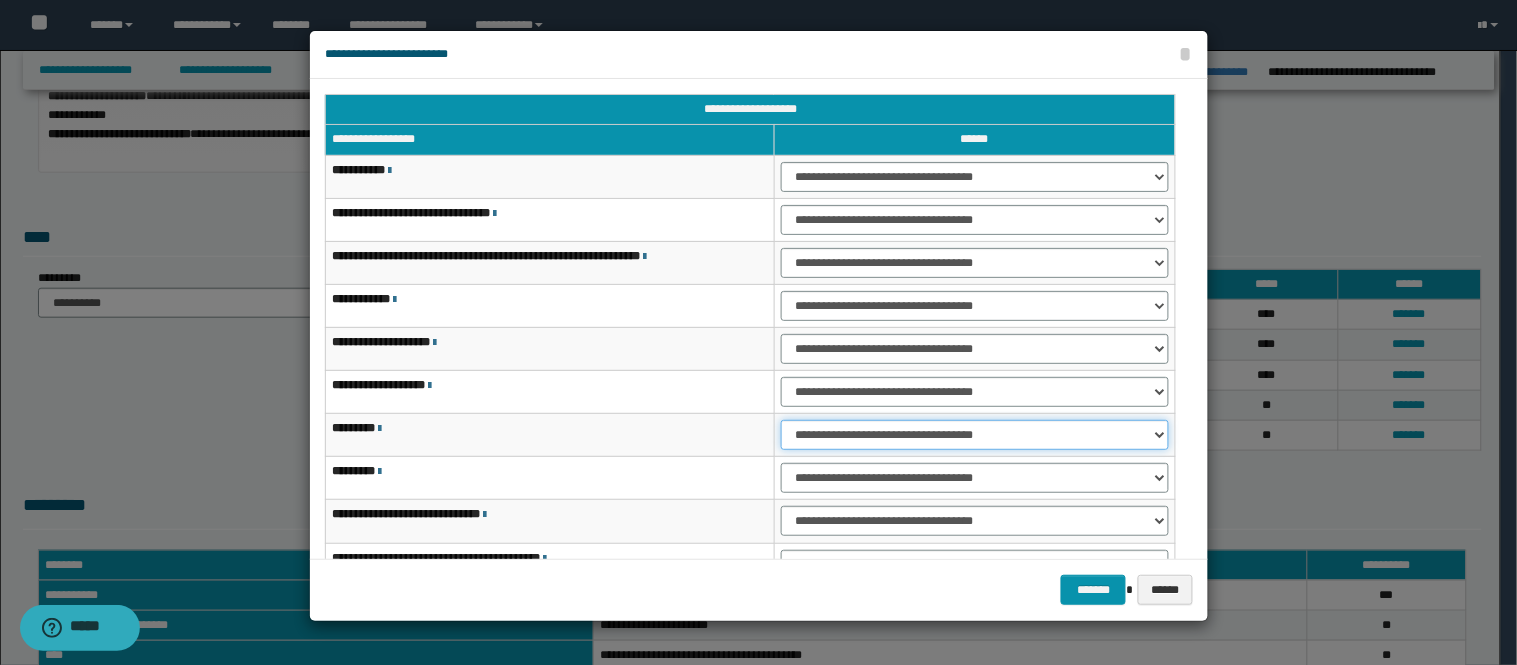 click on "**********" at bounding box center [975, 435] 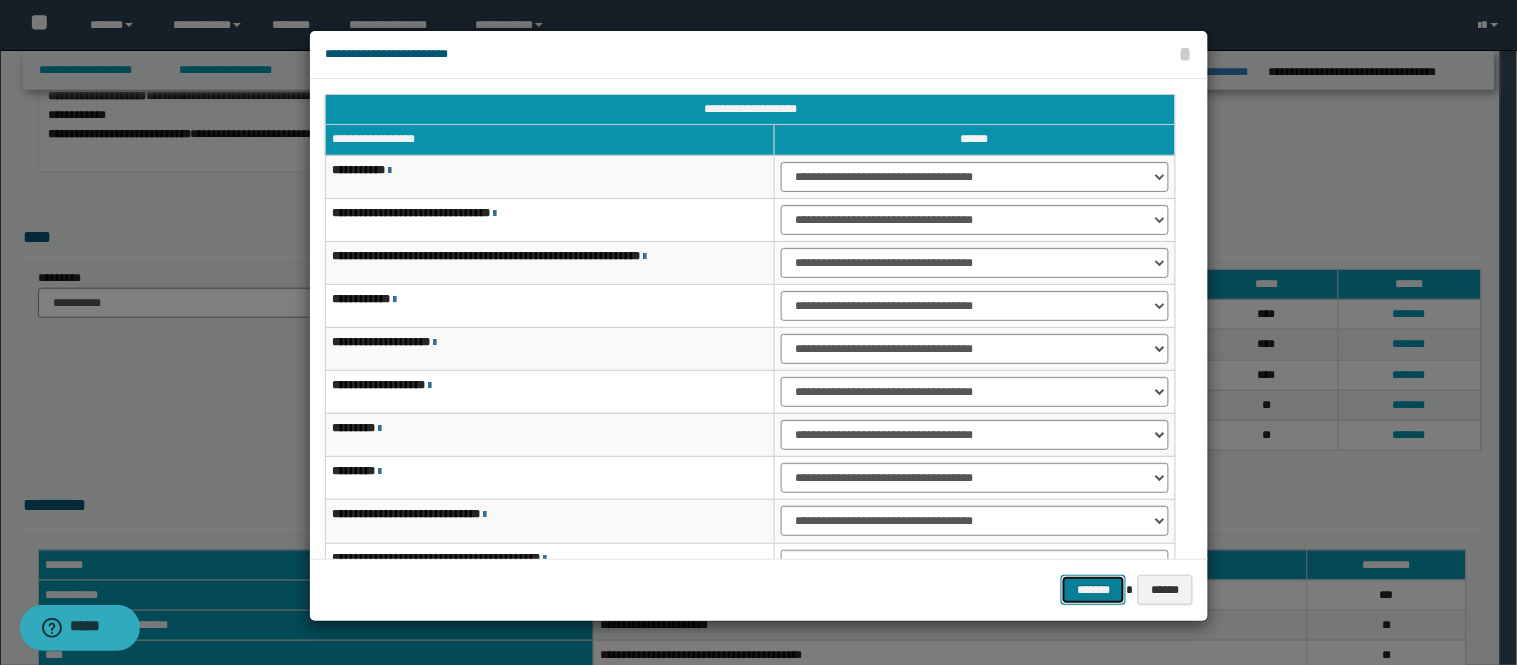 click on "*******" at bounding box center [1093, 590] 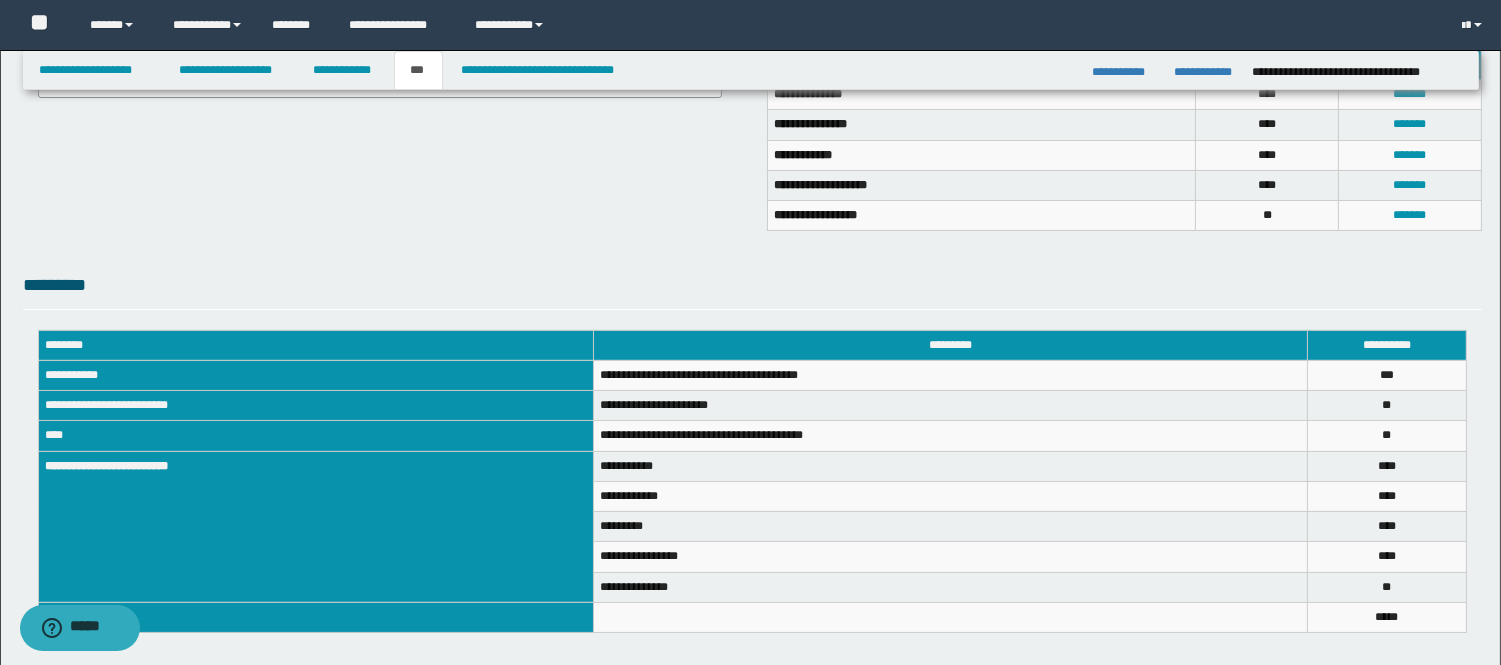 scroll, scrollTop: 624, scrollLeft: 0, axis: vertical 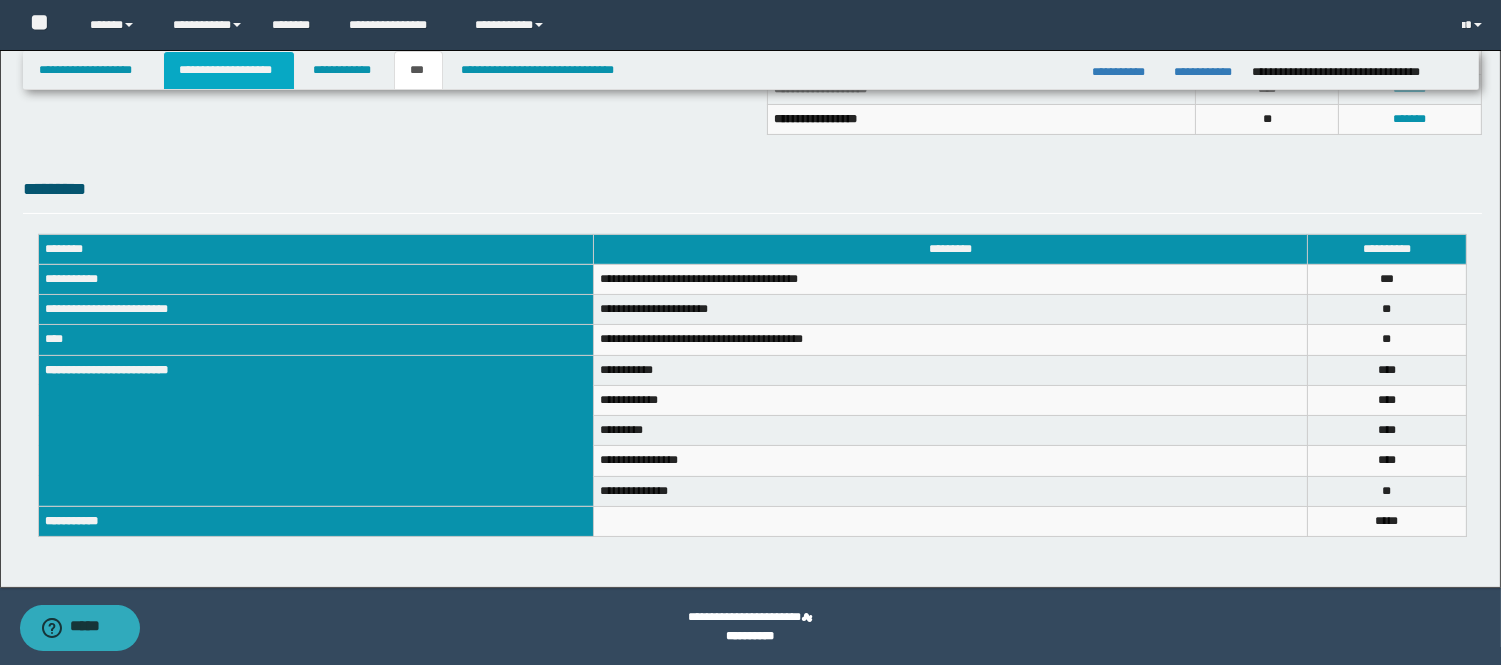 click on "**********" at bounding box center (229, 70) 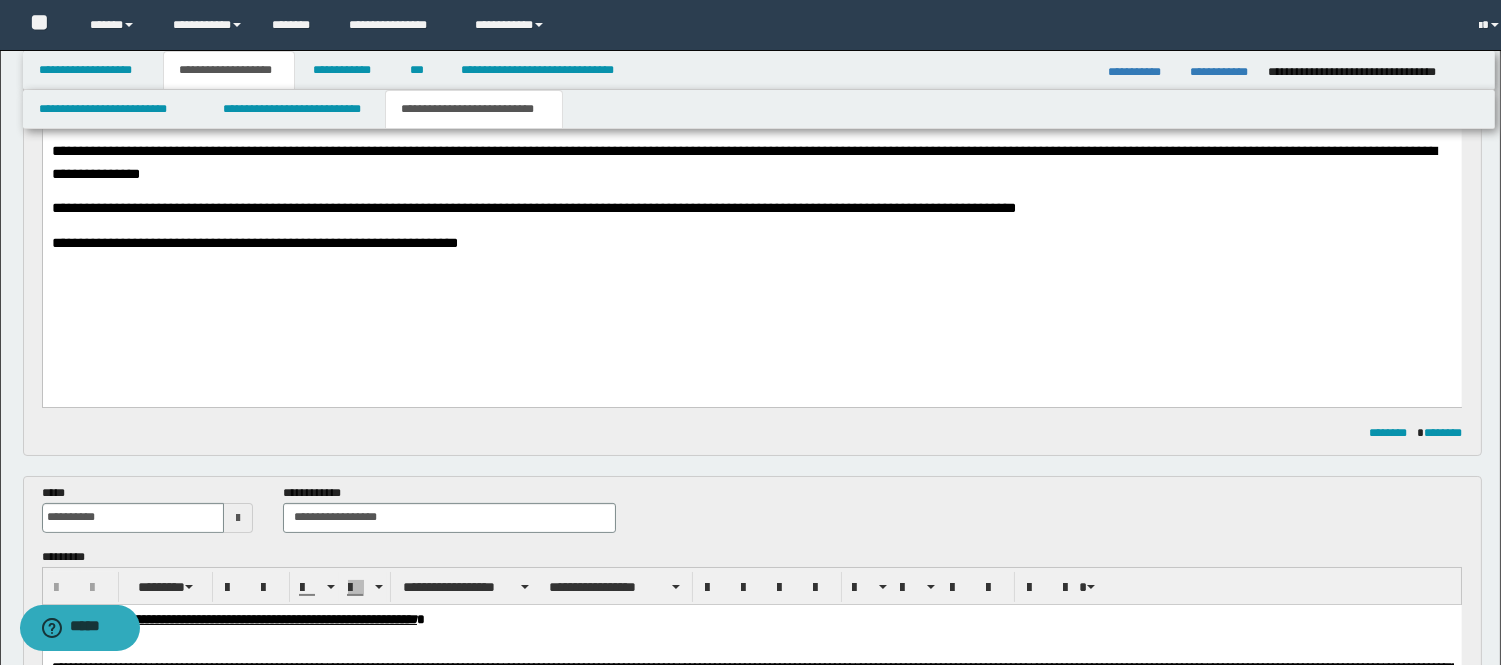 scroll, scrollTop: 655, scrollLeft: 0, axis: vertical 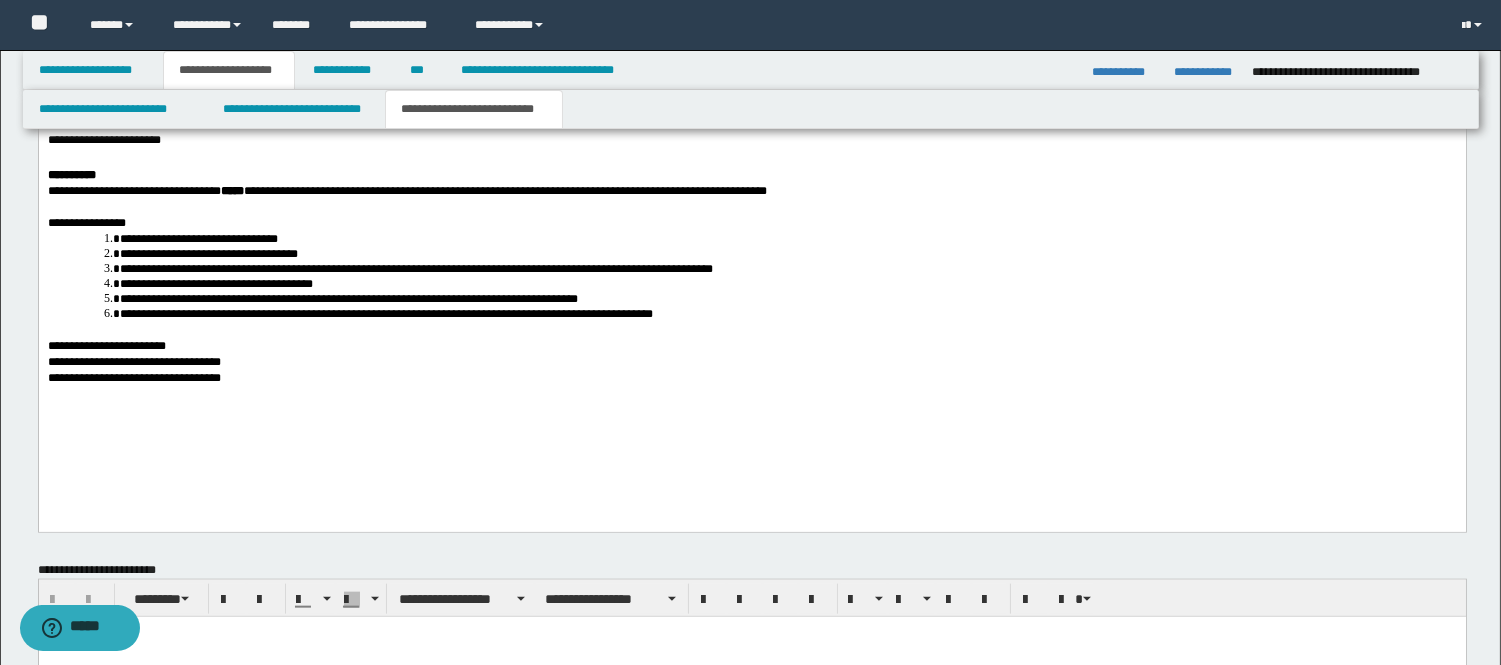click on "**********" at bounding box center [754, 131] 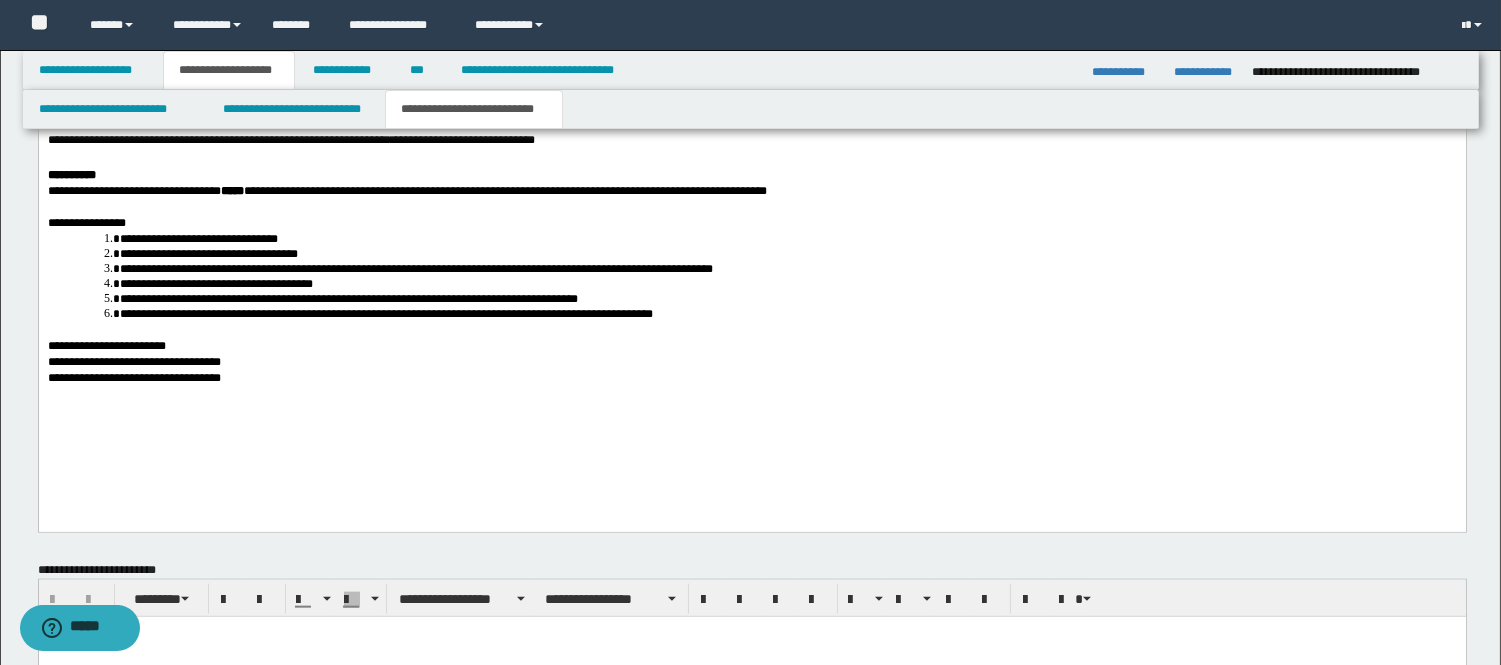 click on "**********" at bounding box center [754, 120] 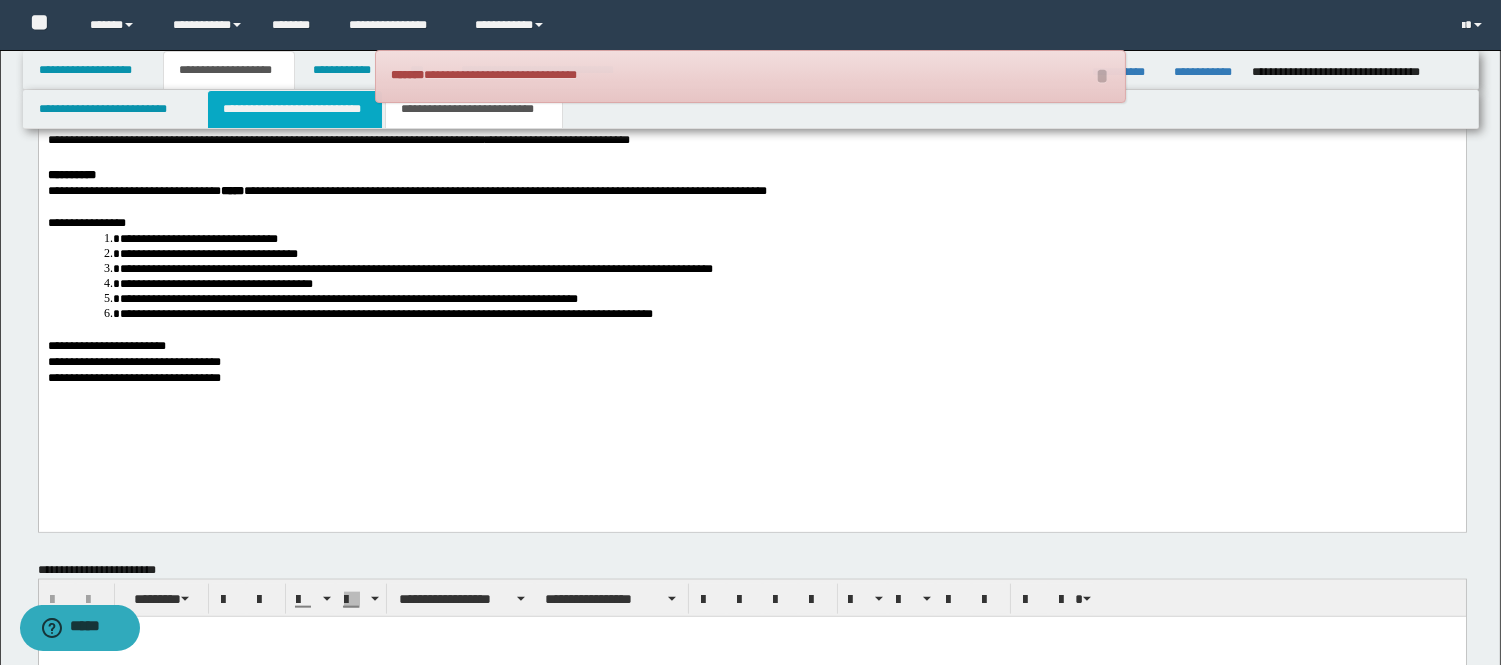 click on "**********" at bounding box center (295, 109) 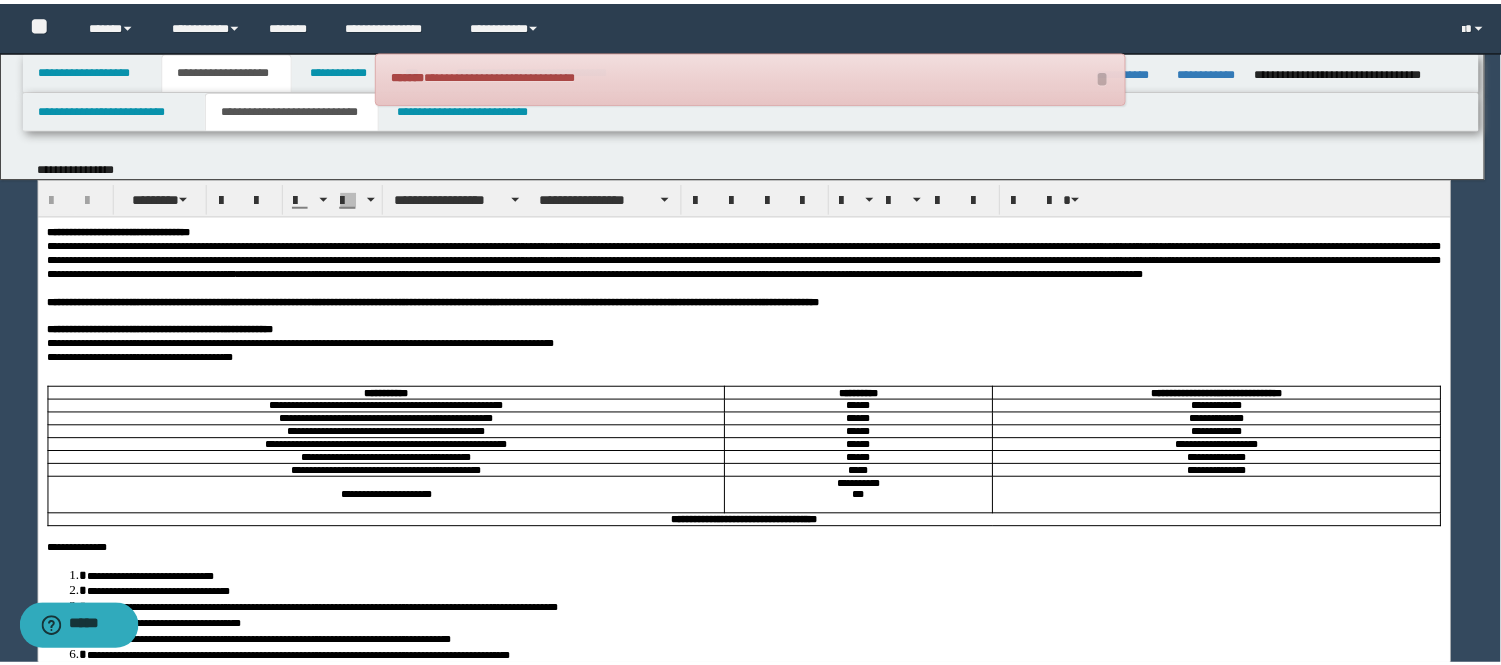 scroll, scrollTop: 0, scrollLeft: 0, axis: both 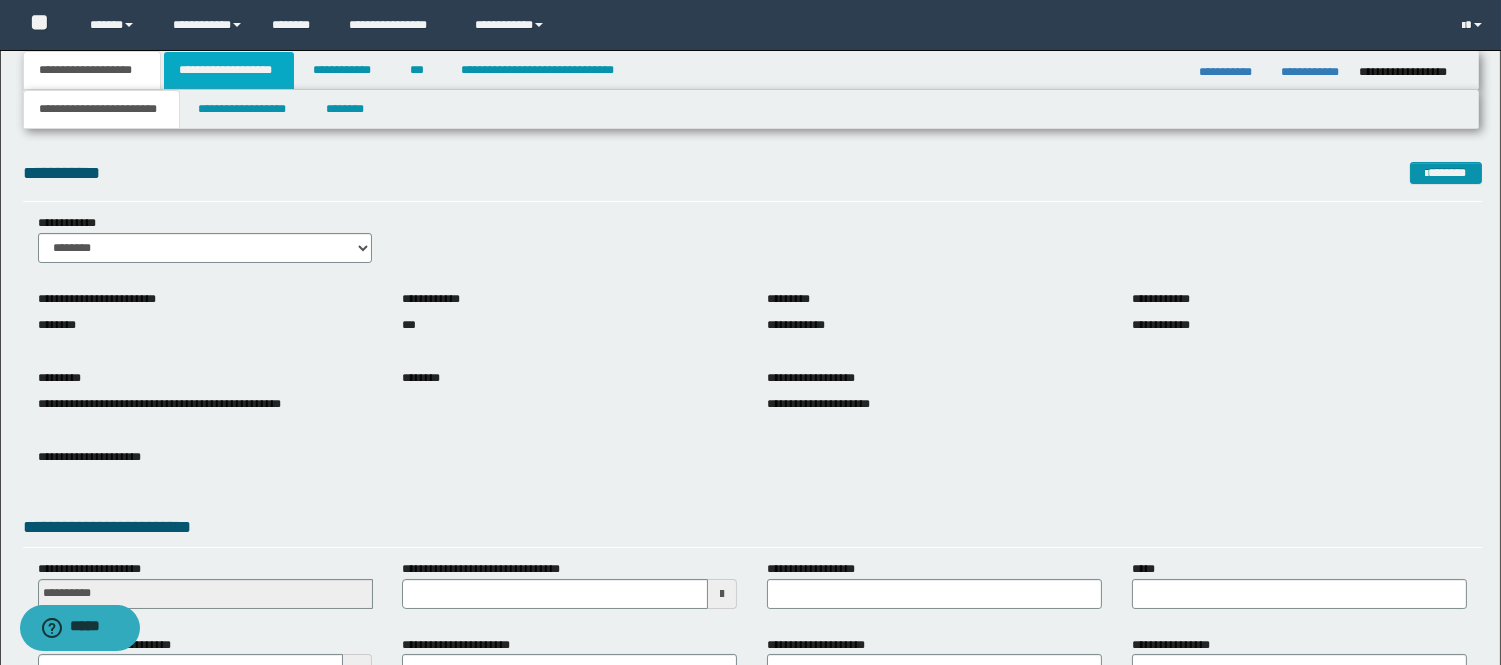 click on "**********" at bounding box center [229, 70] 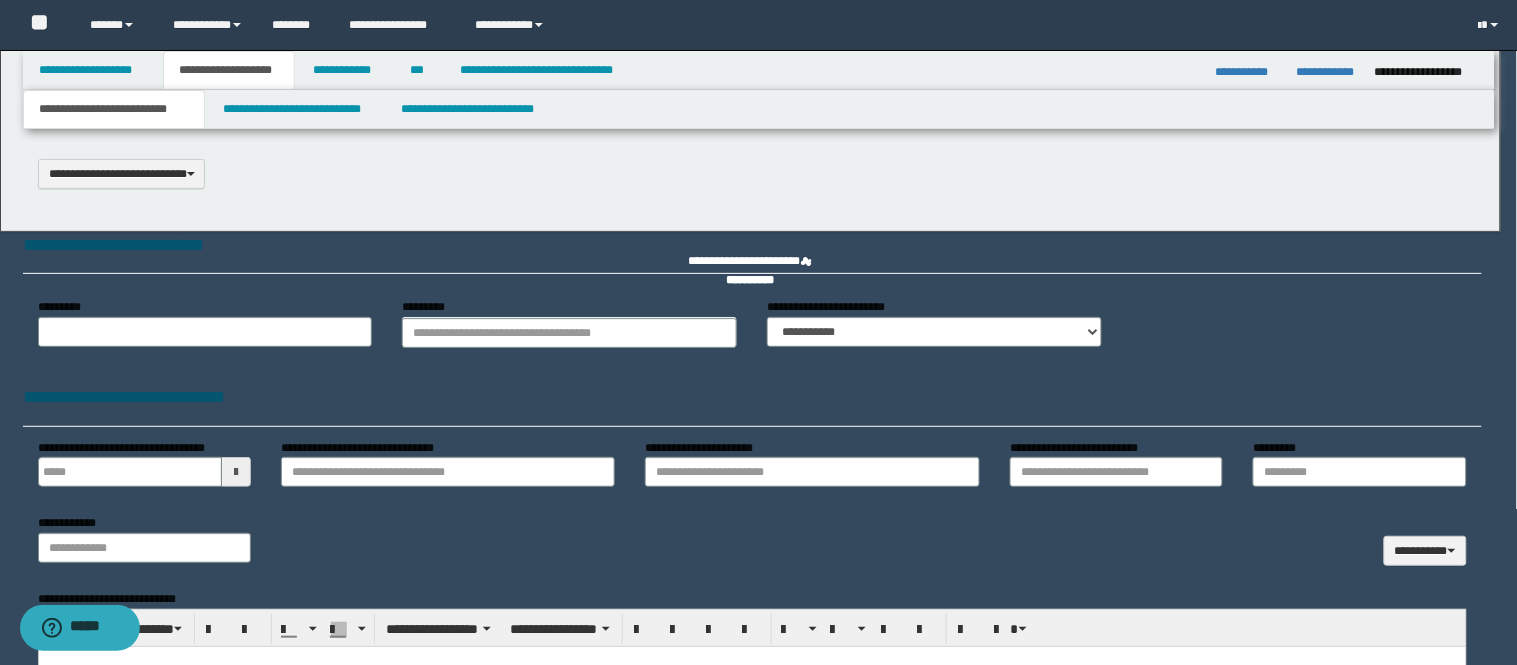 type 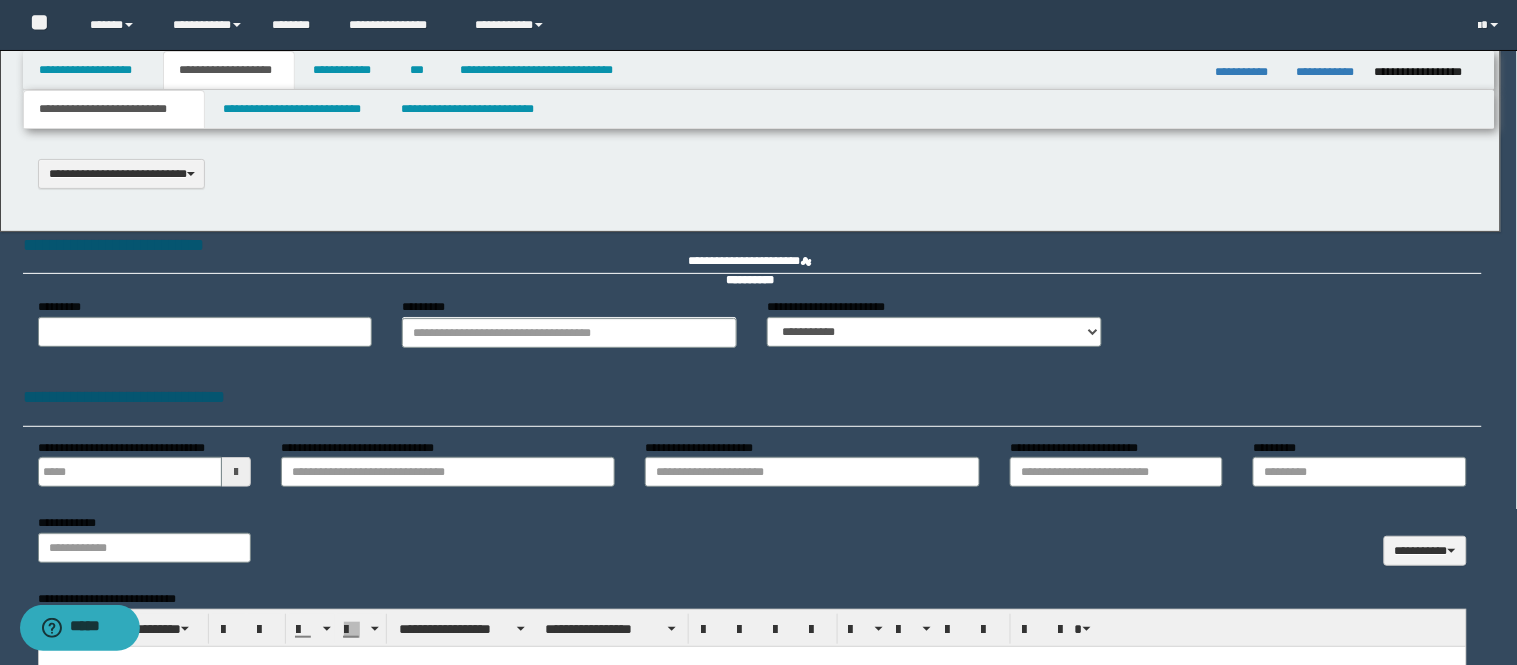 scroll, scrollTop: 0, scrollLeft: 0, axis: both 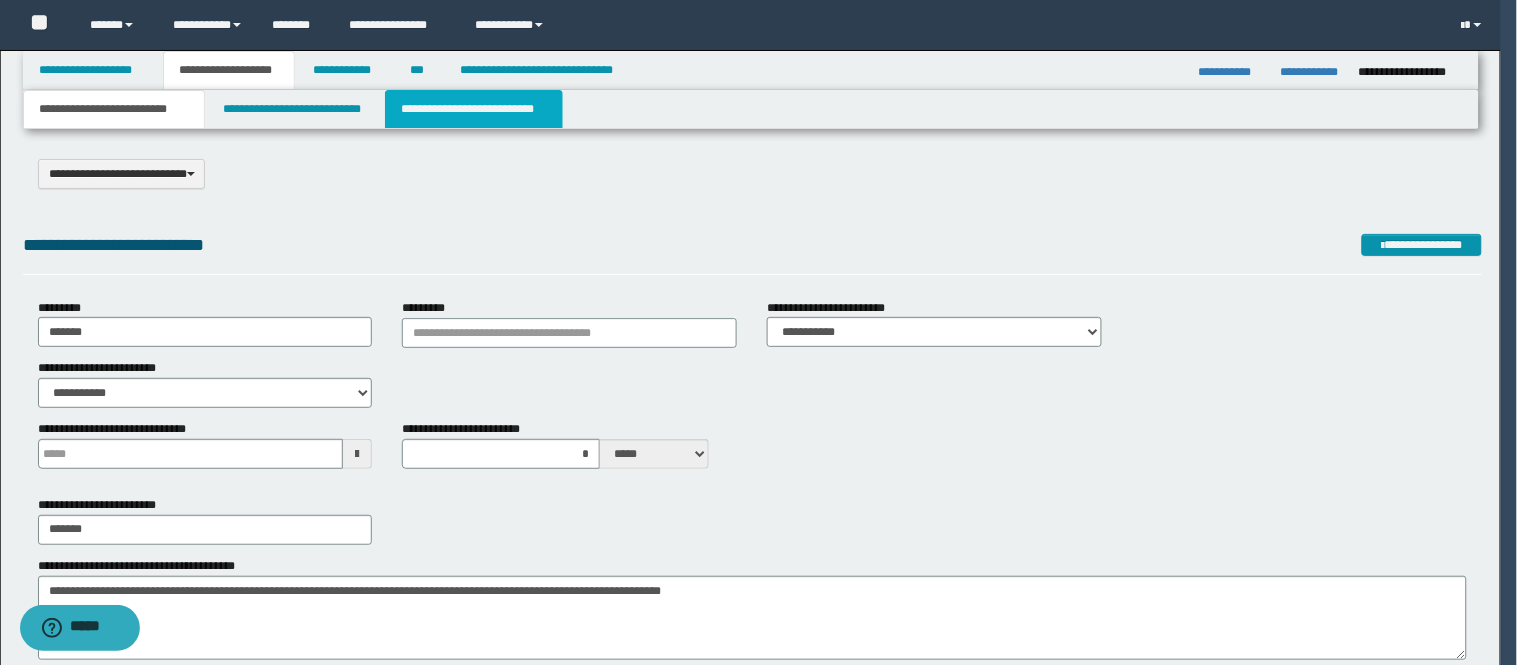 click on "**********" at bounding box center (474, 109) 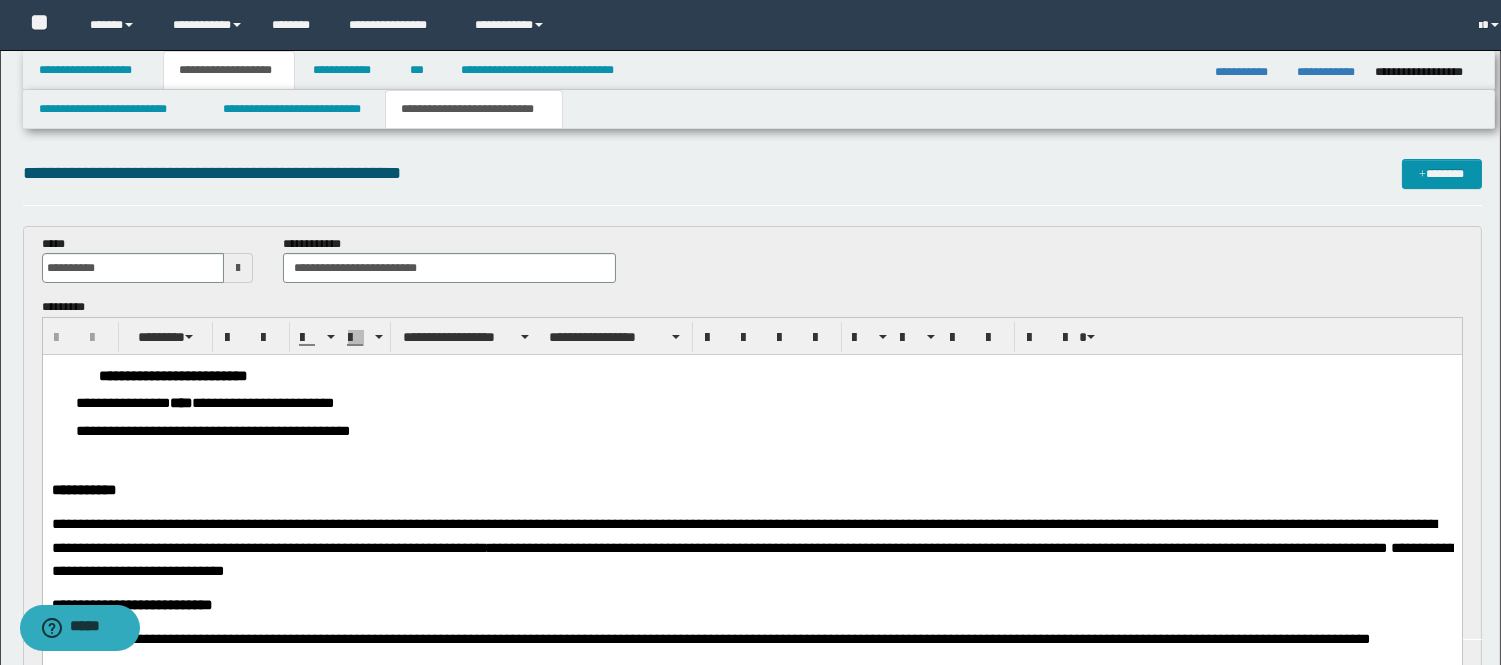scroll, scrollTop: 0, scrollLeft: 0, axis: both 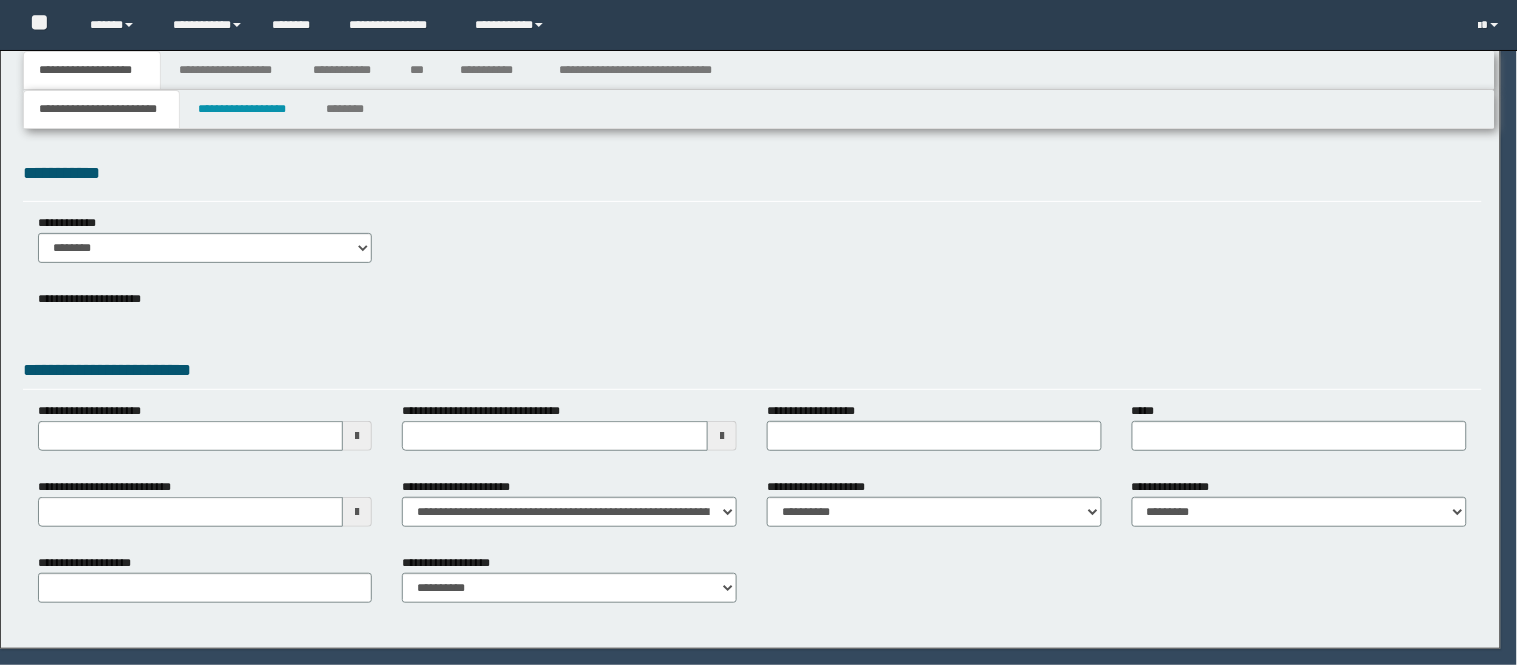 select on "*" 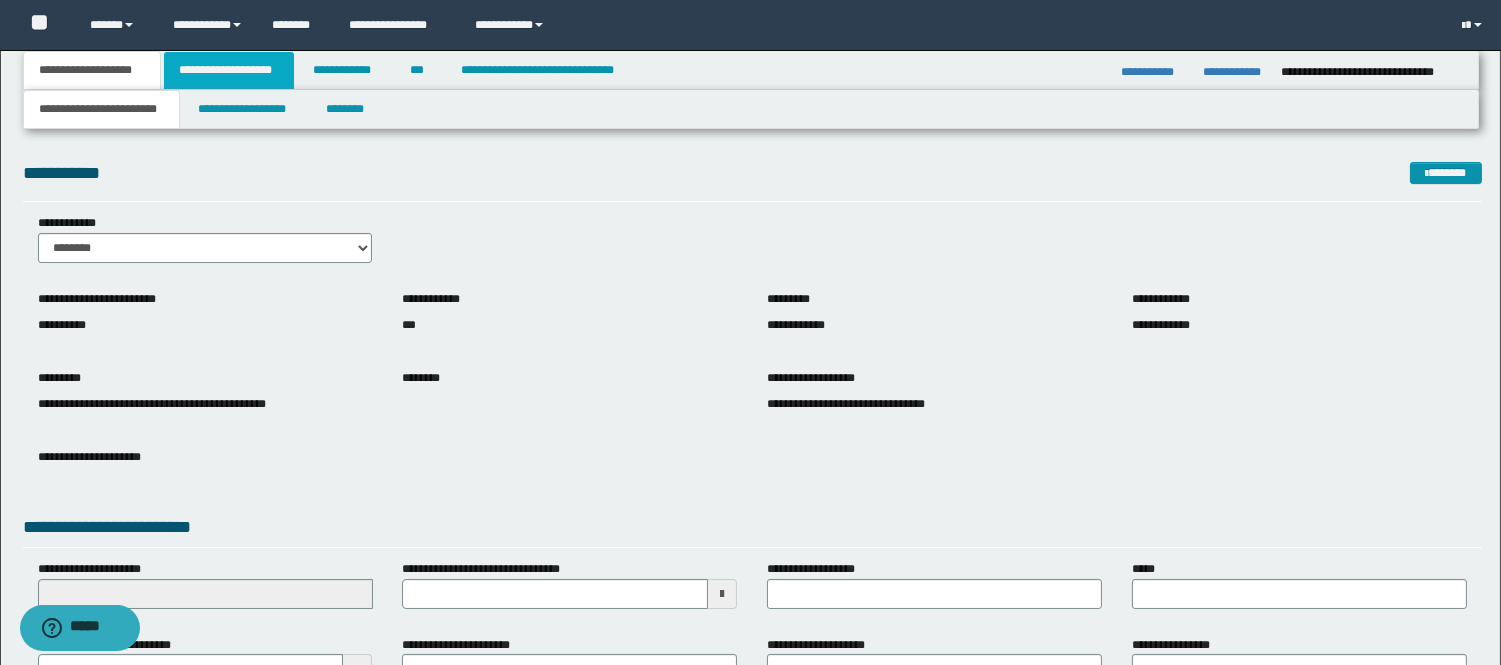click on "**********" at bounding box center [229, 70] 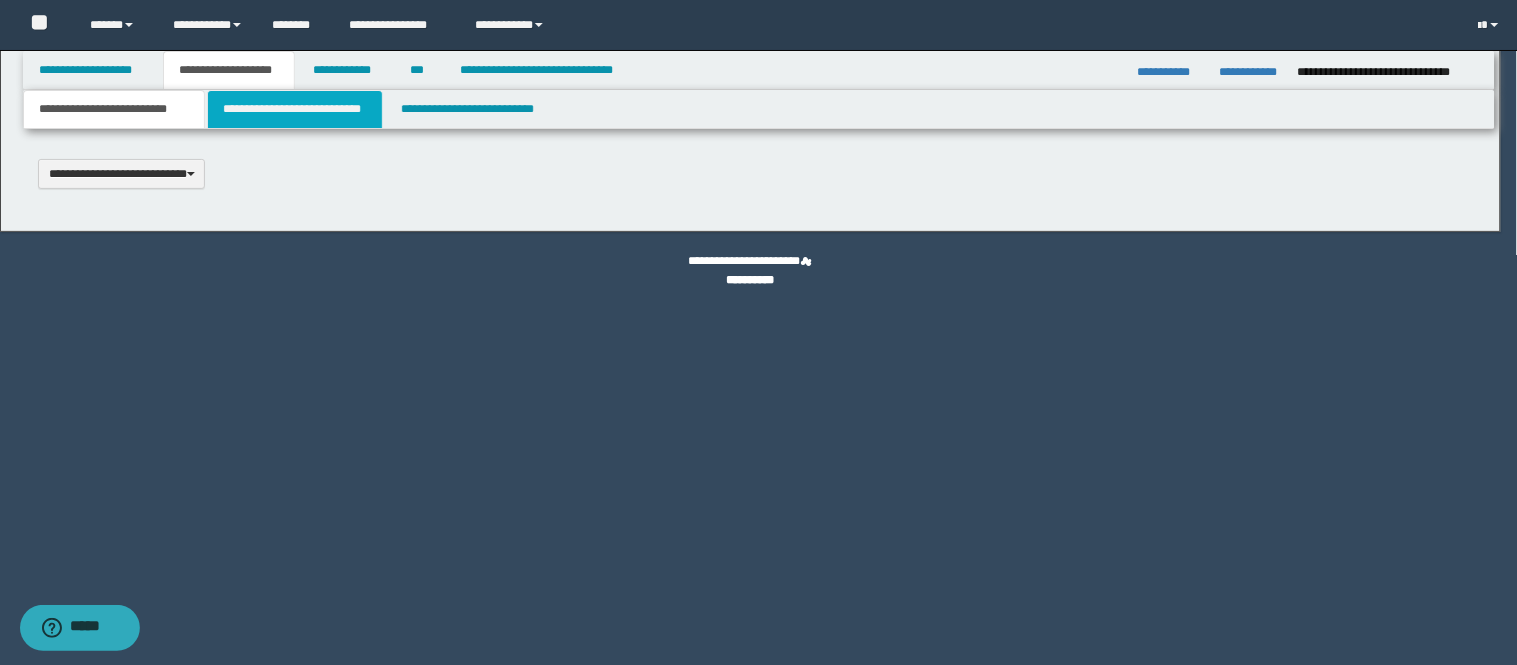 type 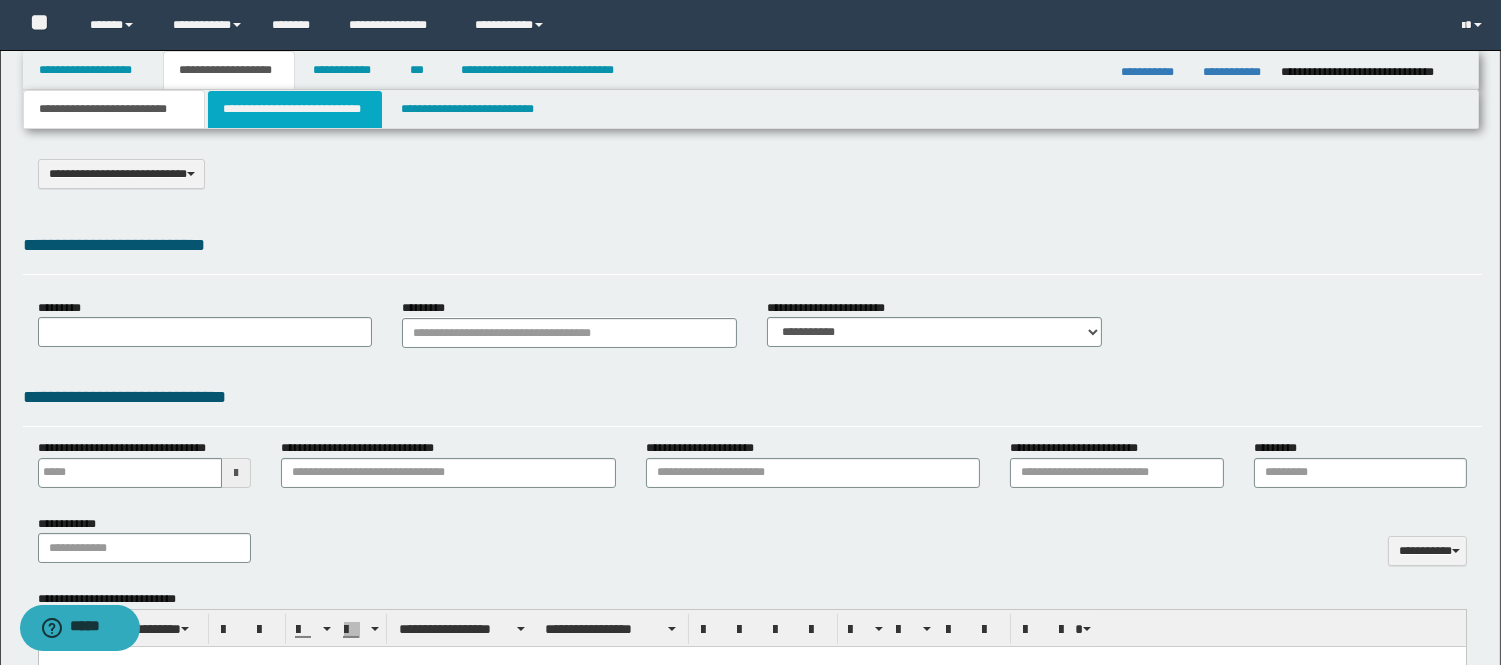 type on "**********" 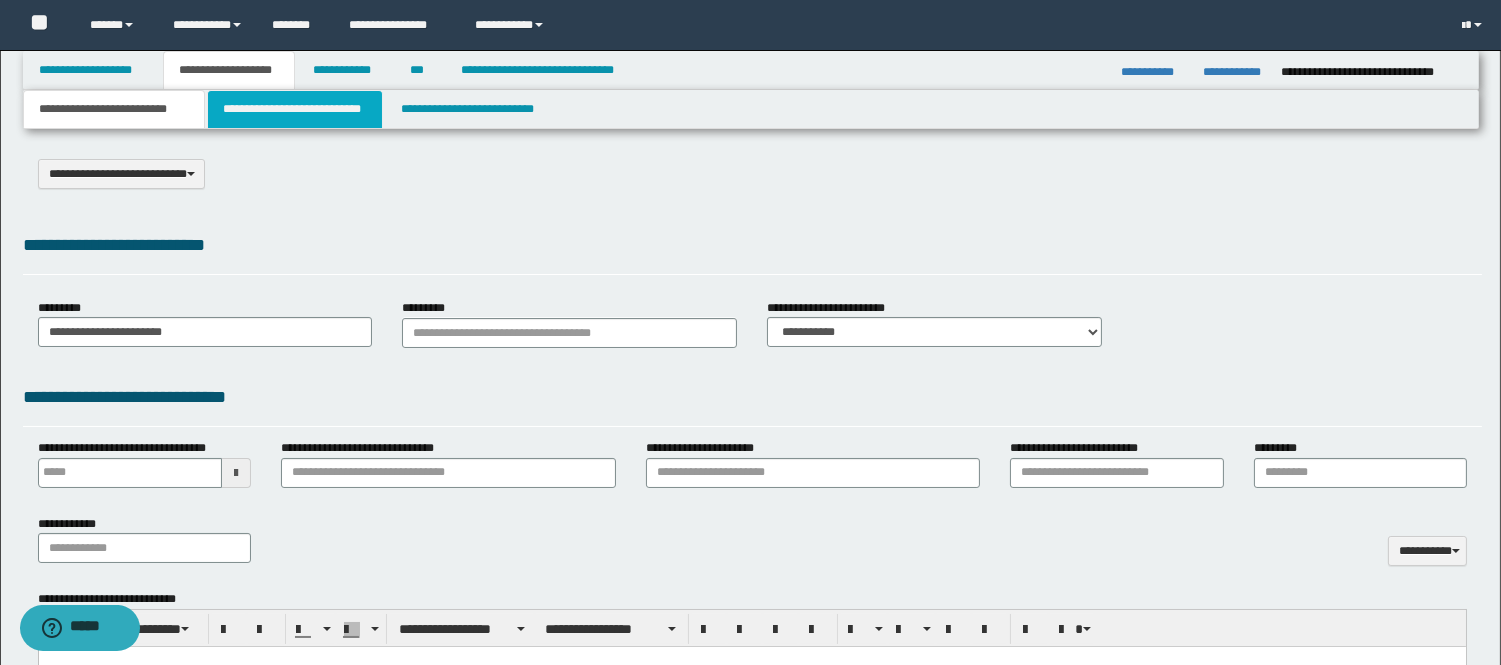 type 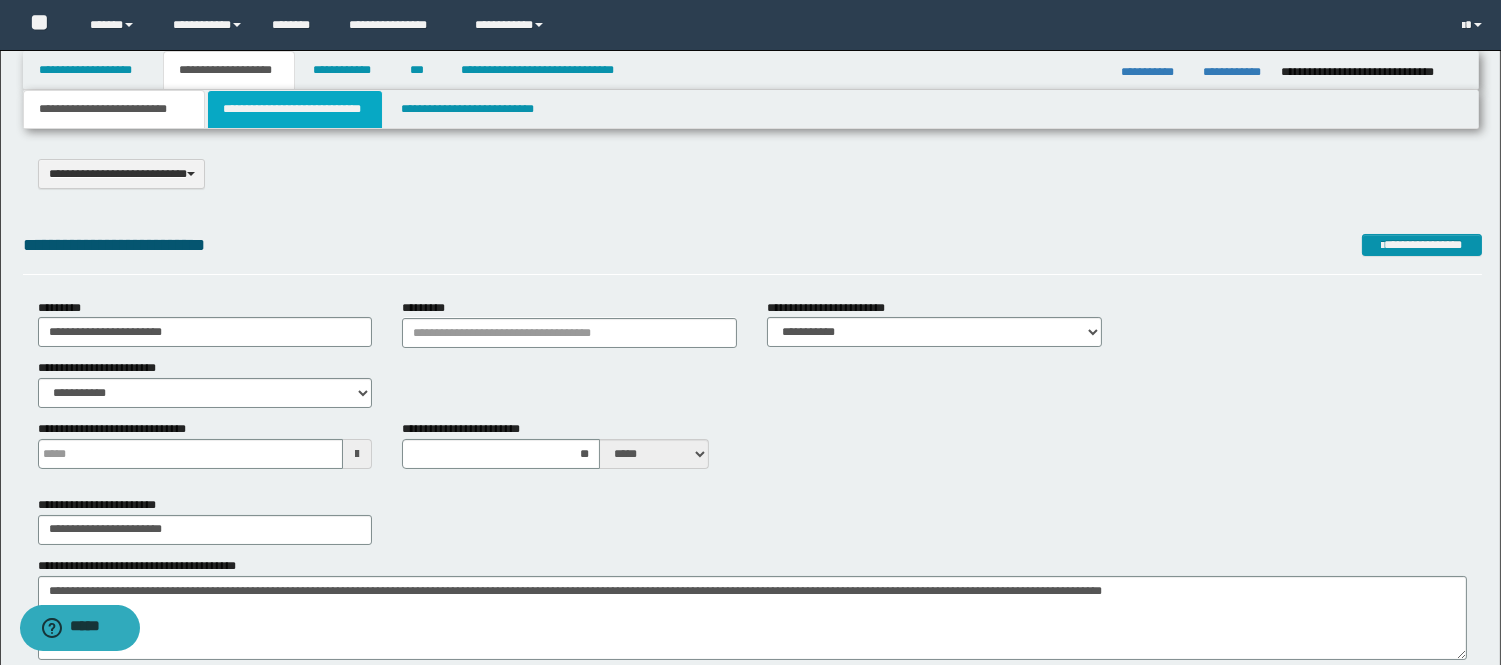 click on "**********" at bounding box center (295, 109) 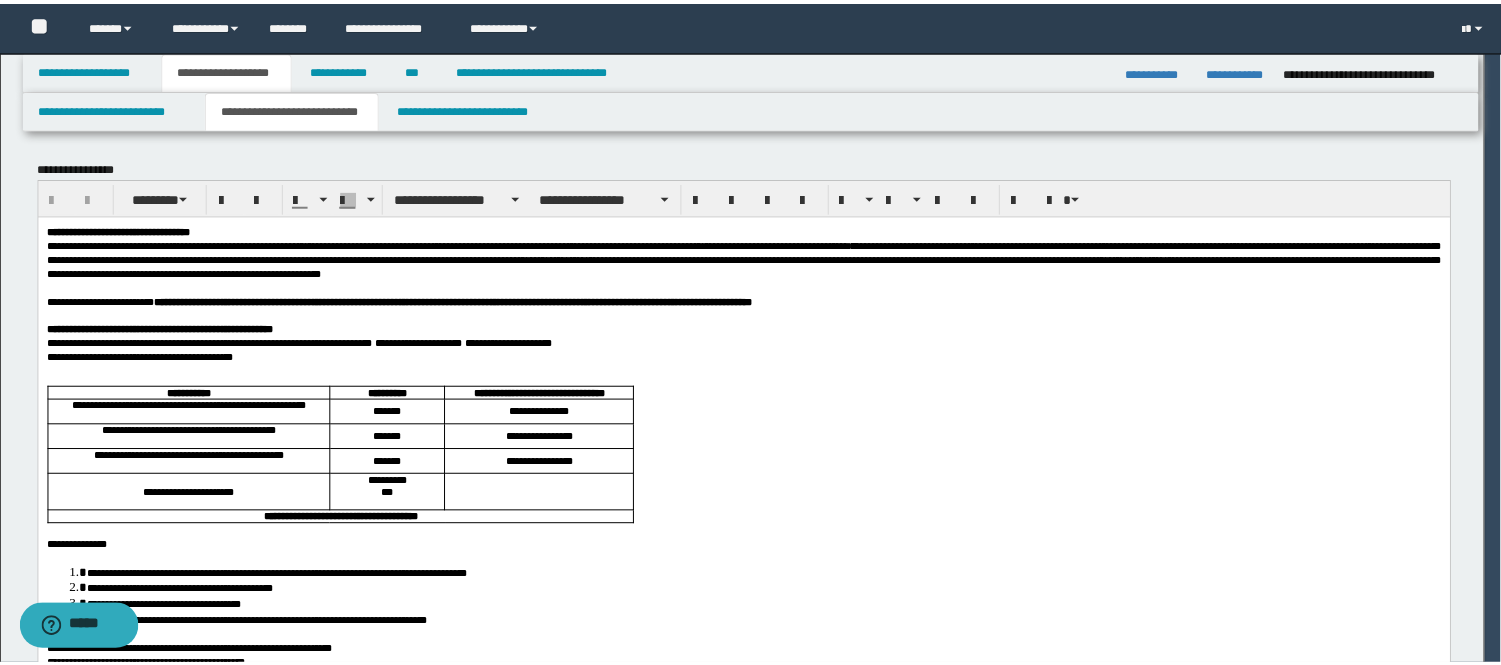 scroll, scrollTop: 0, scrollLeft: 0, axis: both 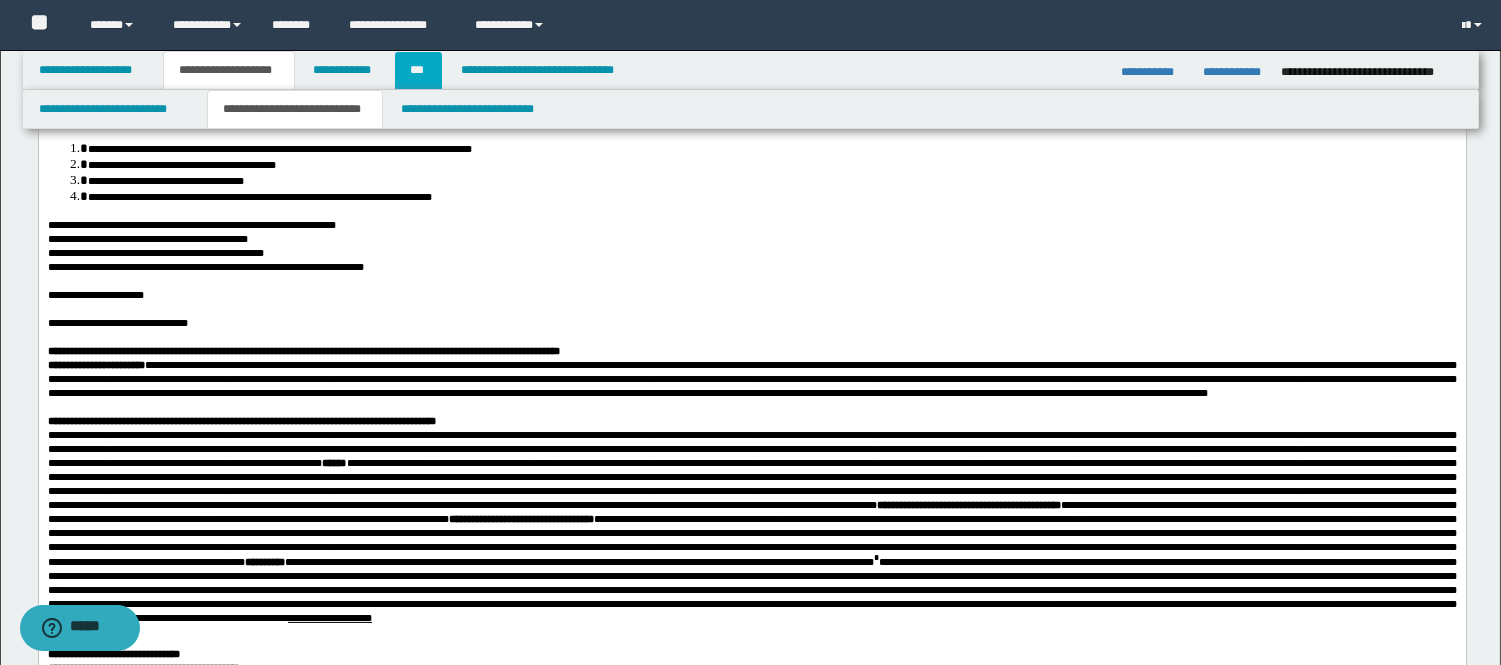 click on "***" at bounding box center [418, 70] 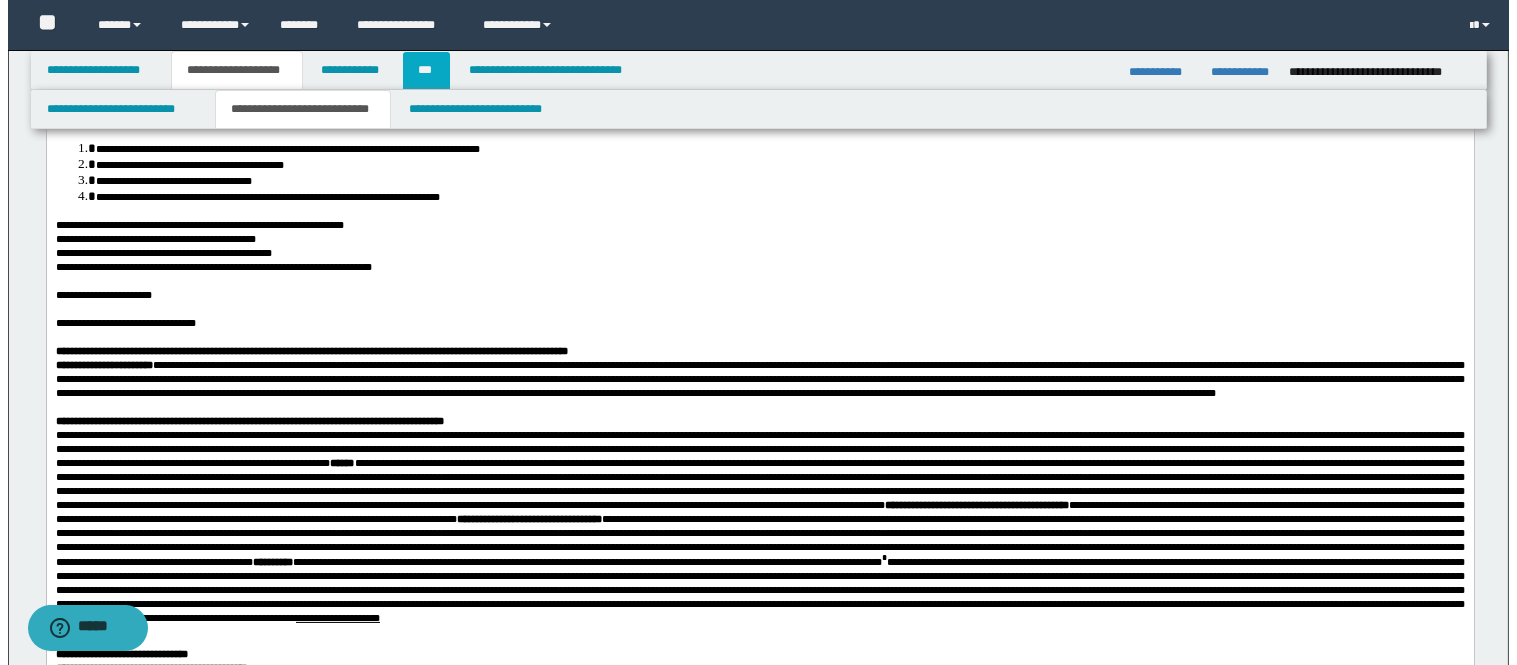 scroll, scrollTop: 0, scrollLeft: 0, axis: both 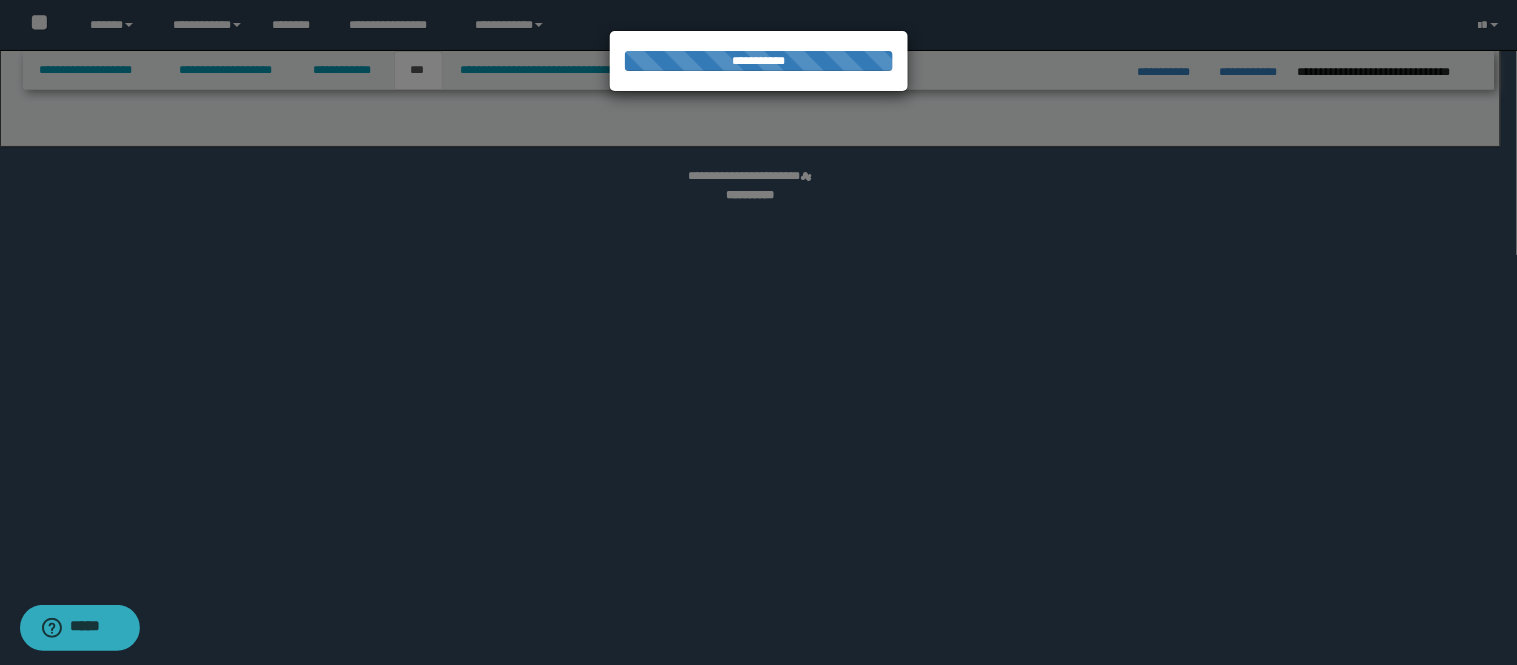 select on "**" 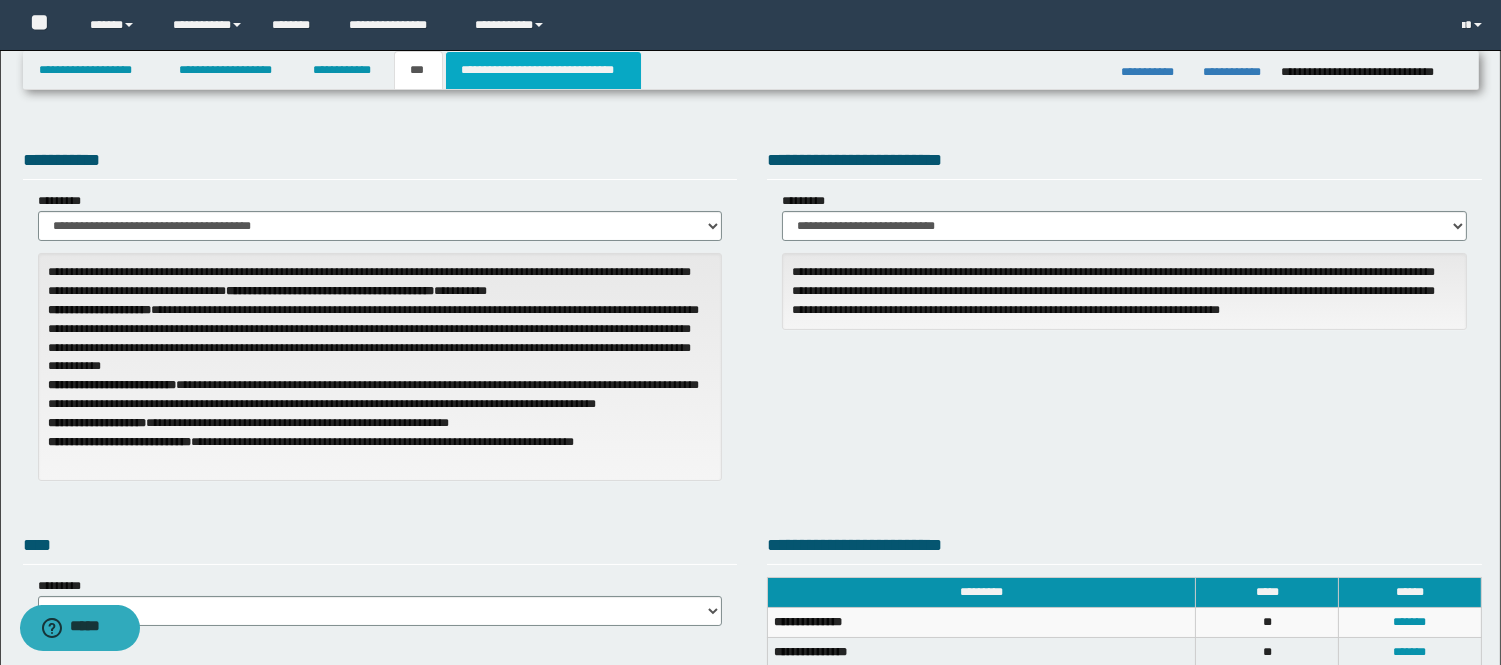 click on "**********" at bounding box center [543, 70] 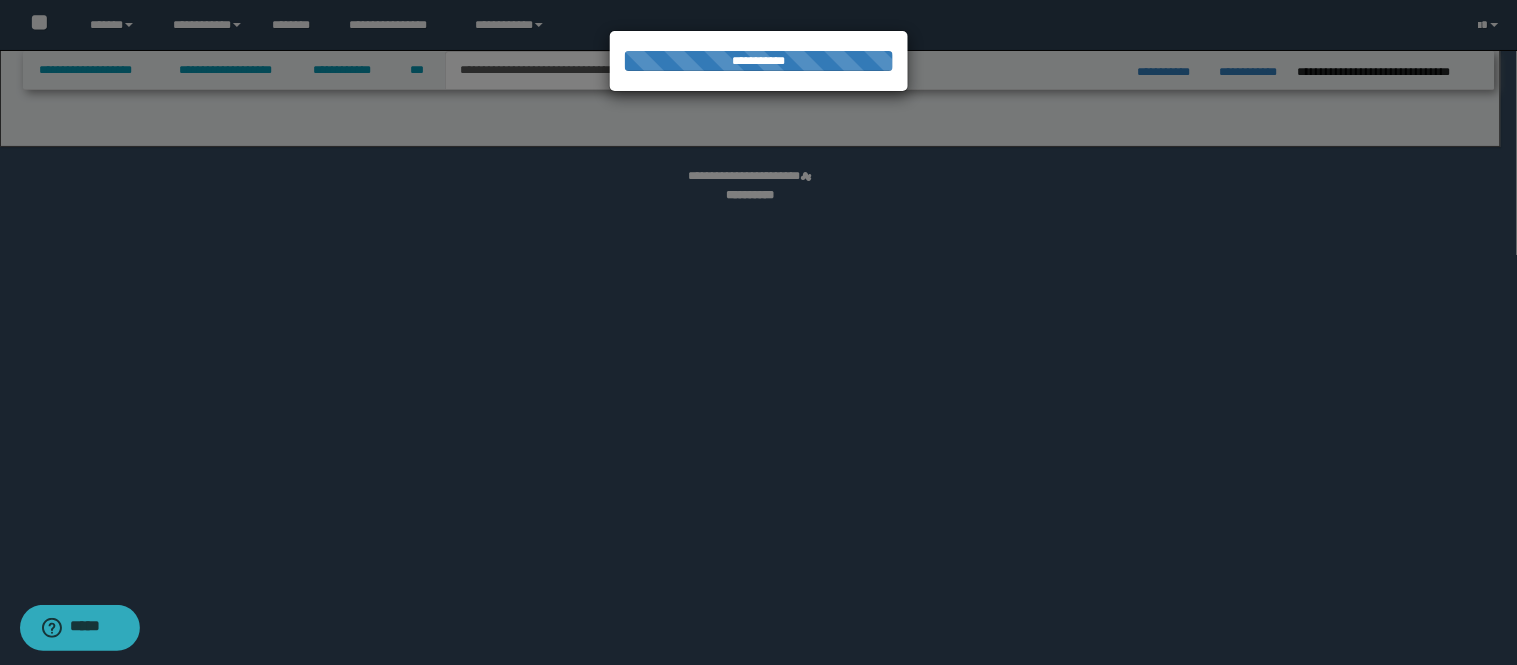 select on "*" 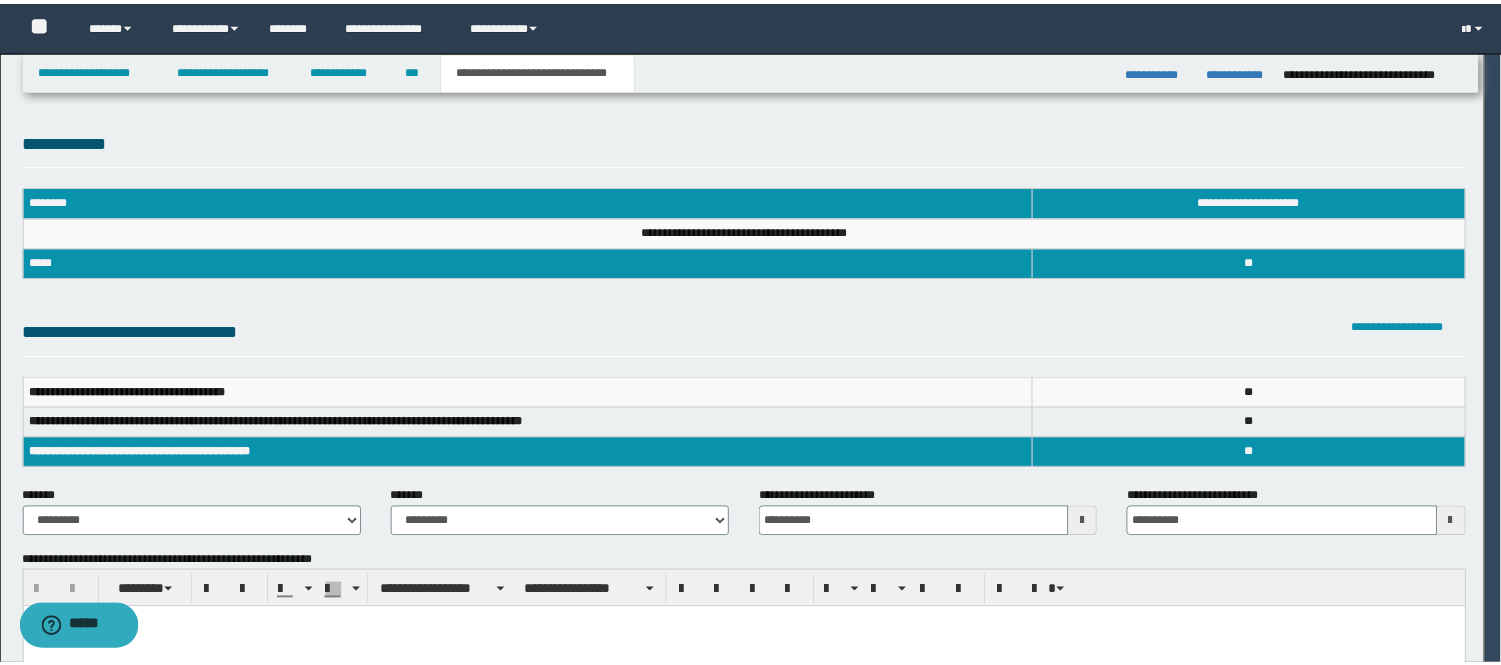 scroll, scrollTop: 0, scrollLeft: 0, axis: both 